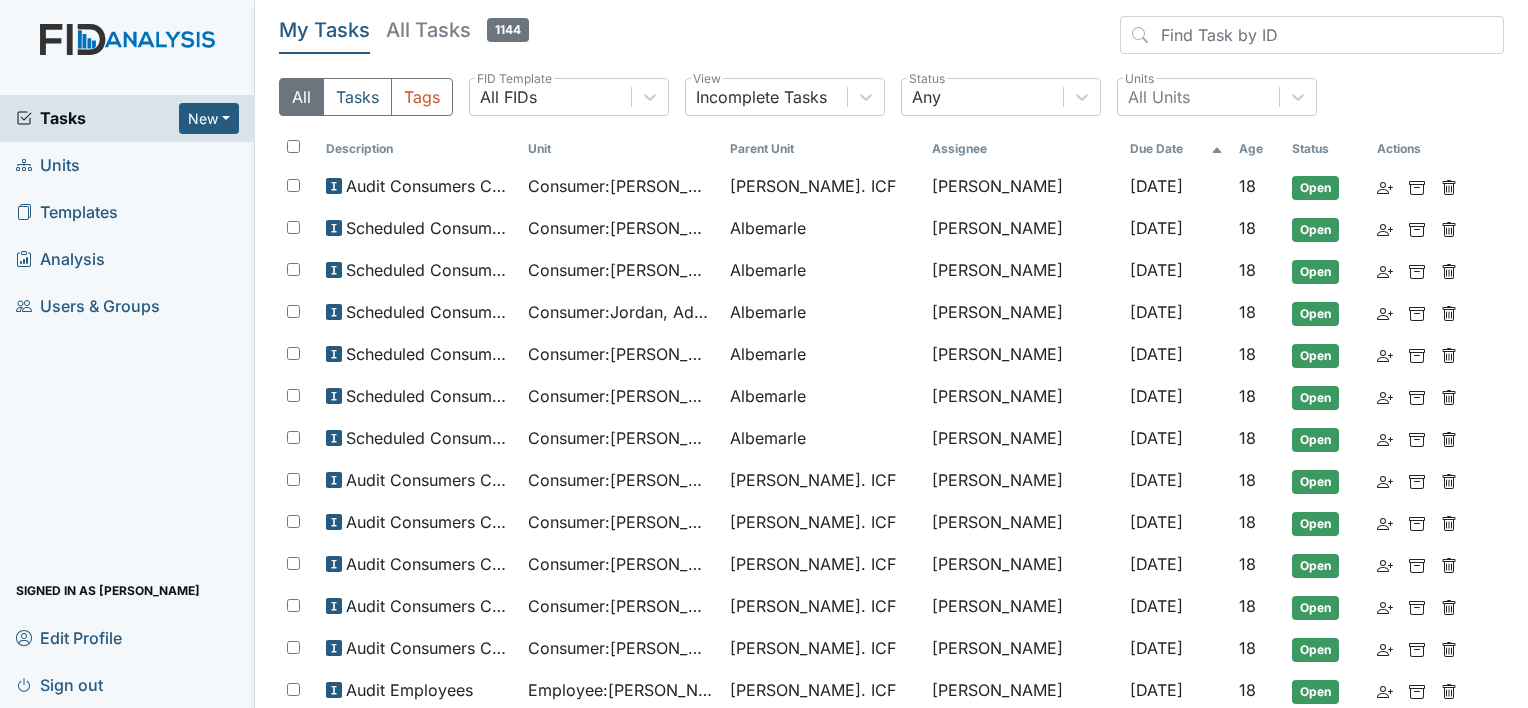 scroll, scrollTop: 0, scrollLeft: 0, axis: both 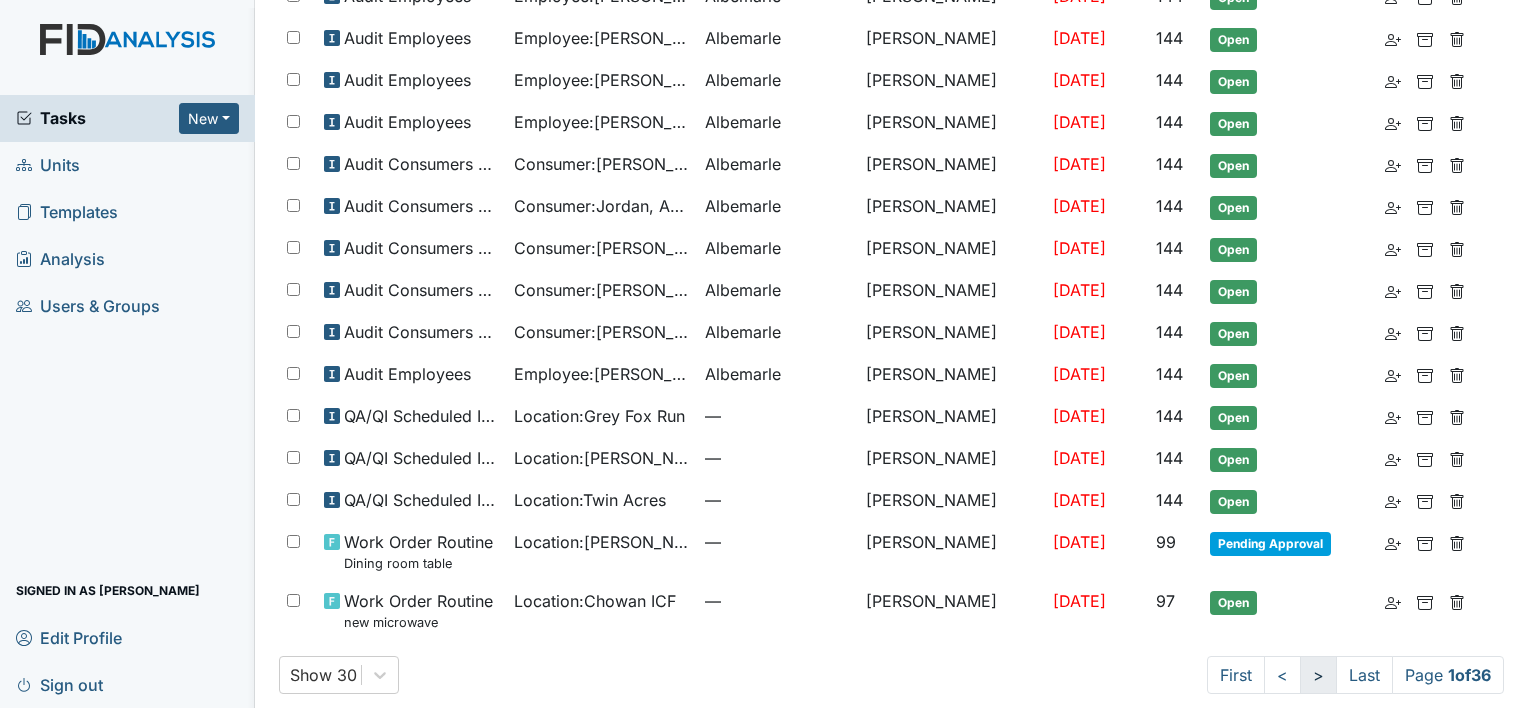 click on ">" at bounding box center [1318, 675] 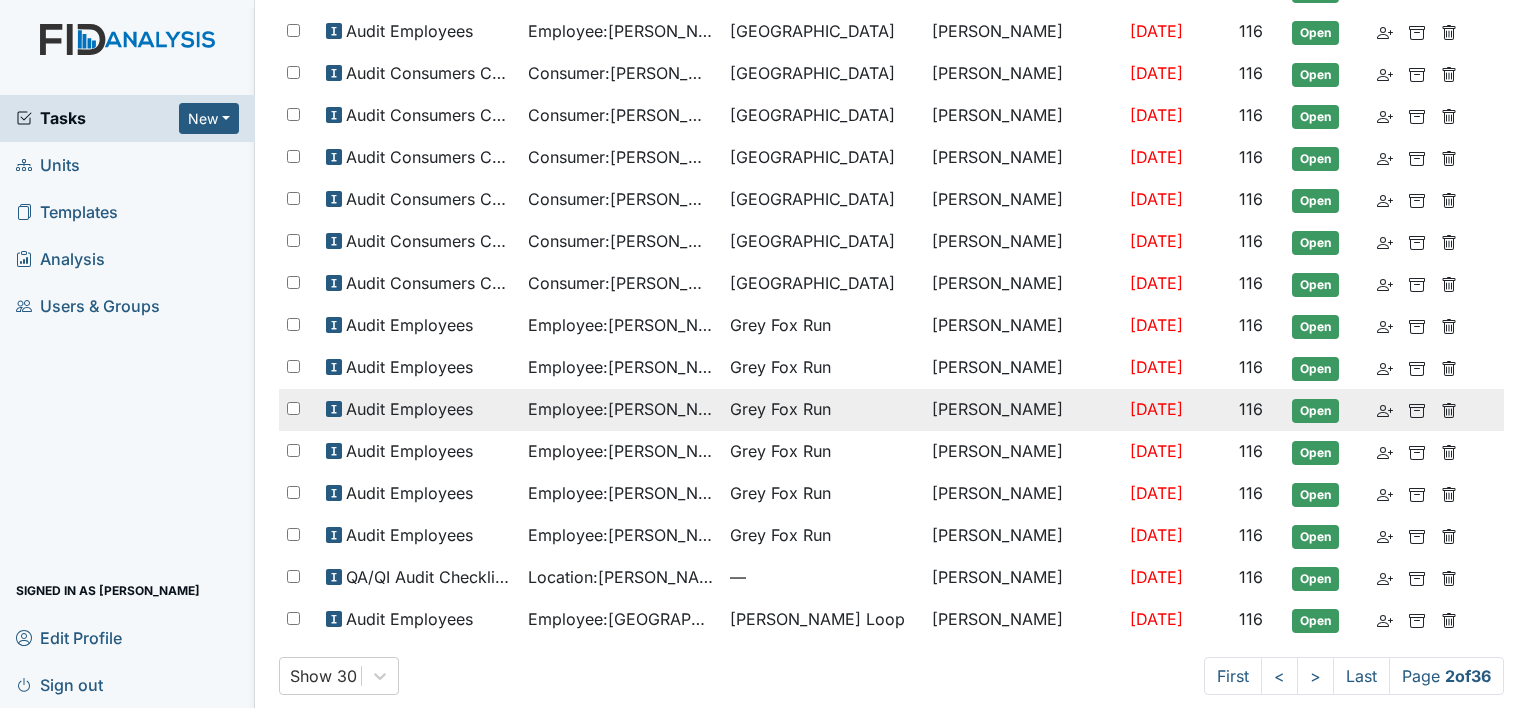 scroll, scrollTop: 906, scrollLeft: 0, axis: vertical 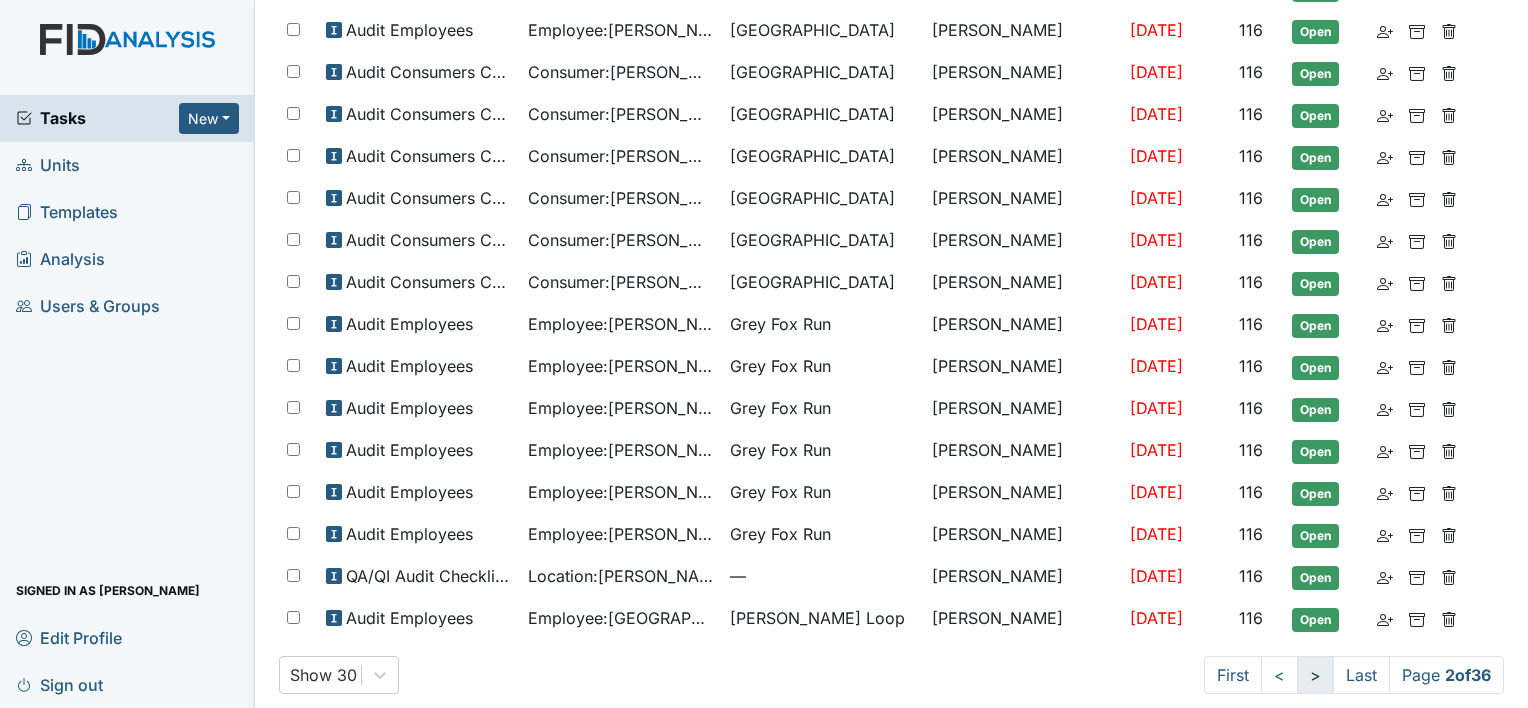 click on ">" at bounding box center [1315, 675] 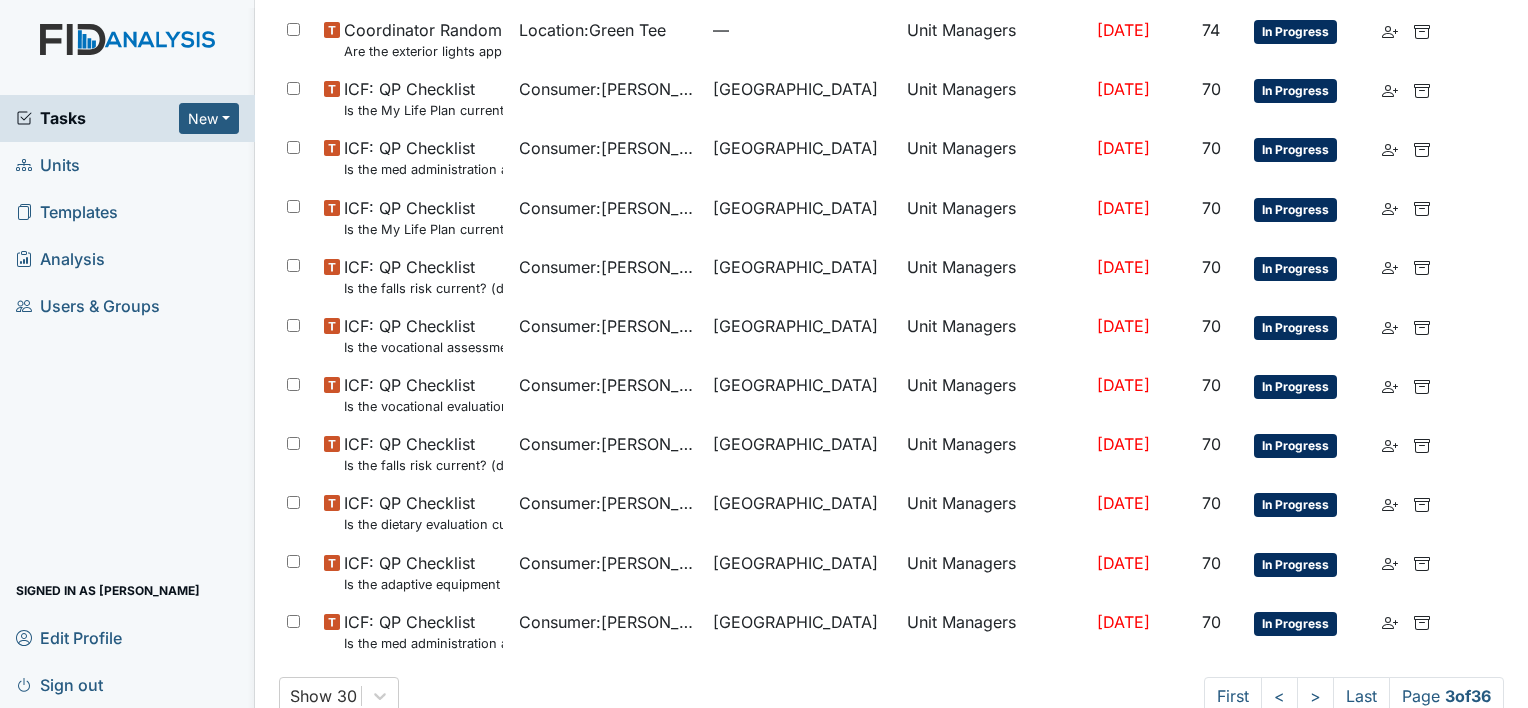 scroll, scrollTop: 1068, scrollLeft: 0, axis: vertical 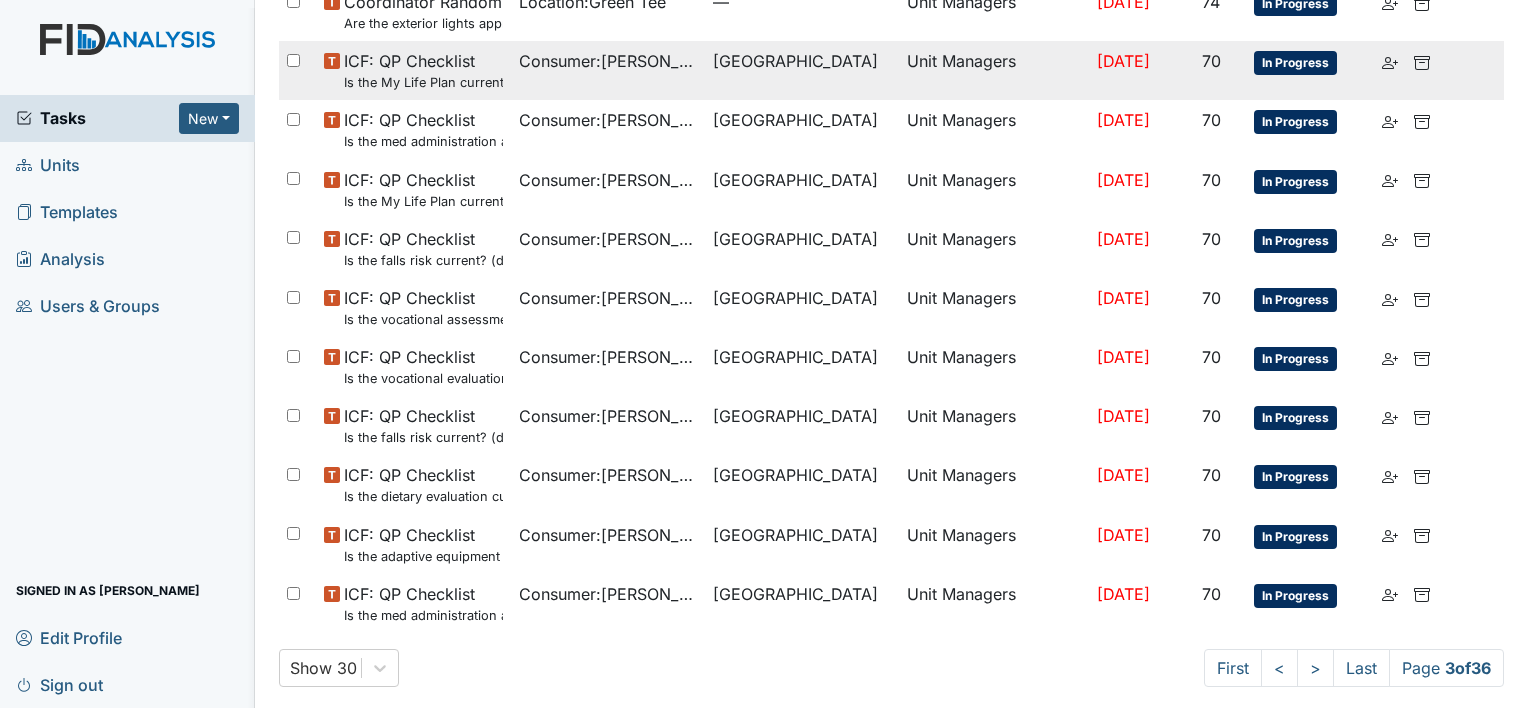 click at bounding box center [293, 60] 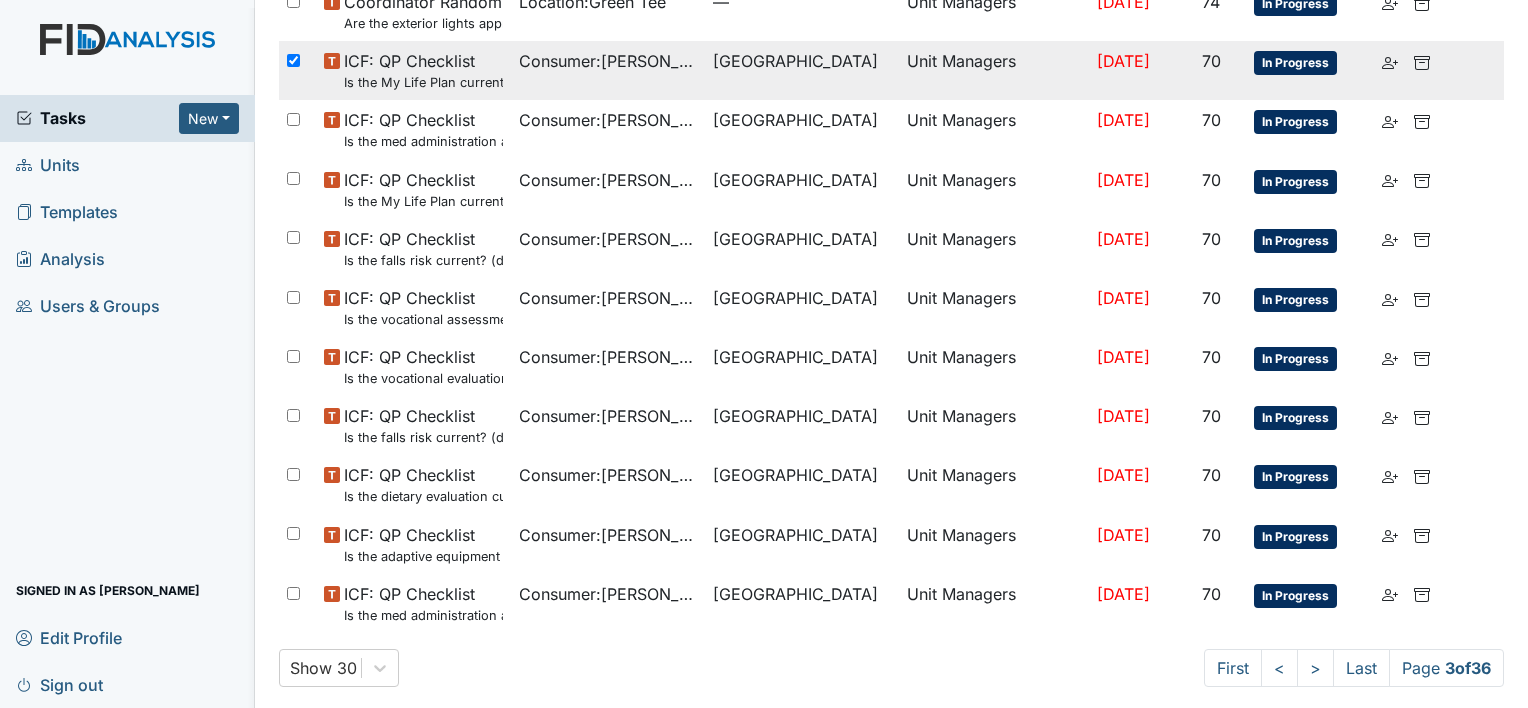 checkbox on "true" 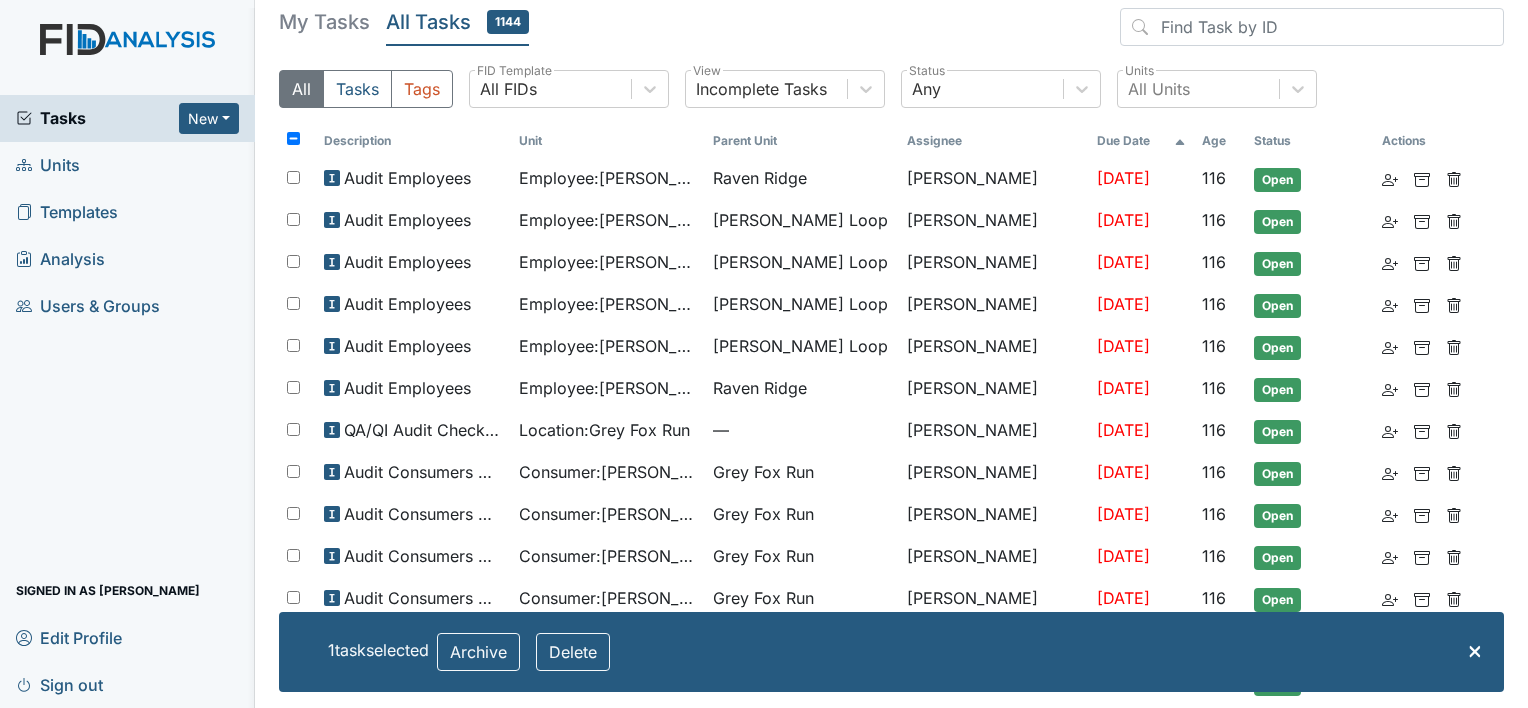scroll, scrollTop: 0, scrollLeft: 0, axis: both 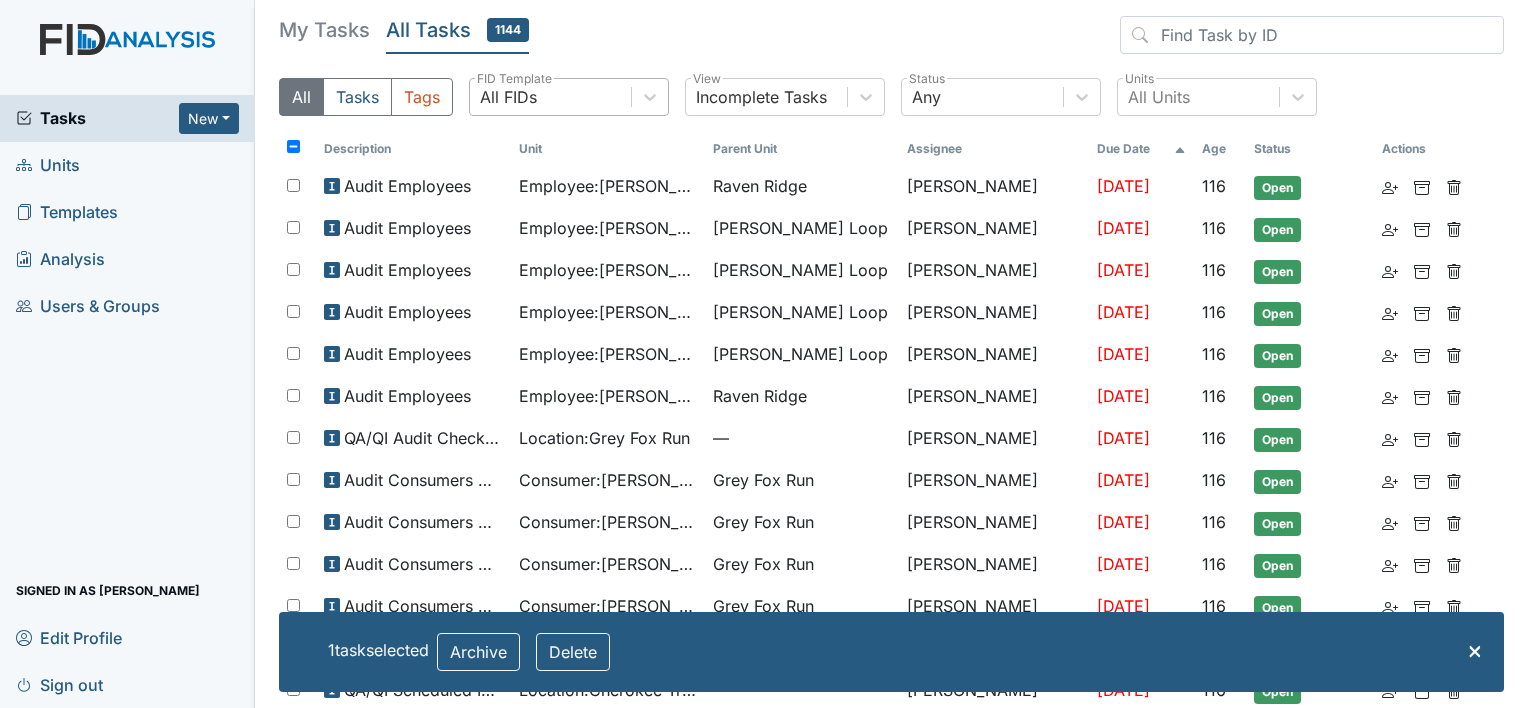 click on "All FIDs" at bounding box center [550, 97] 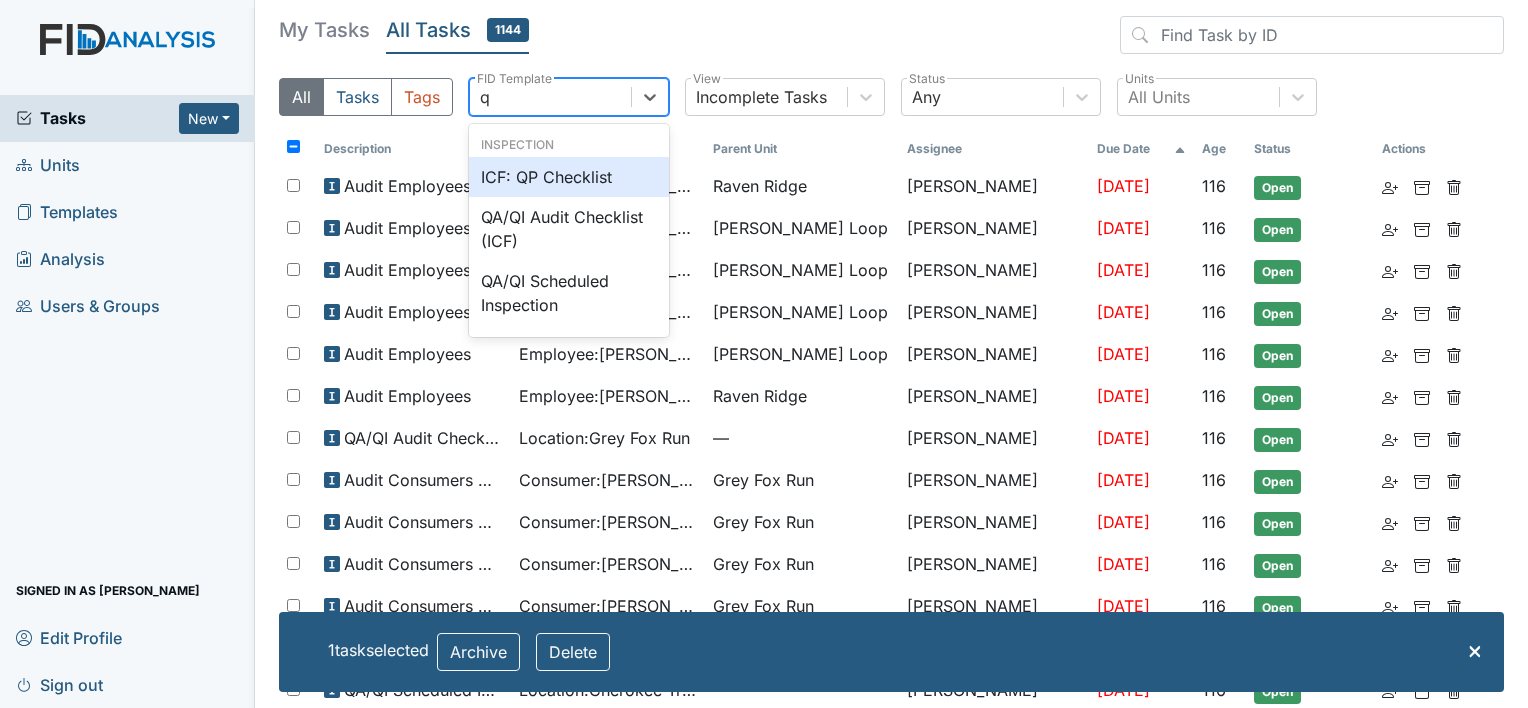 type on "qp" 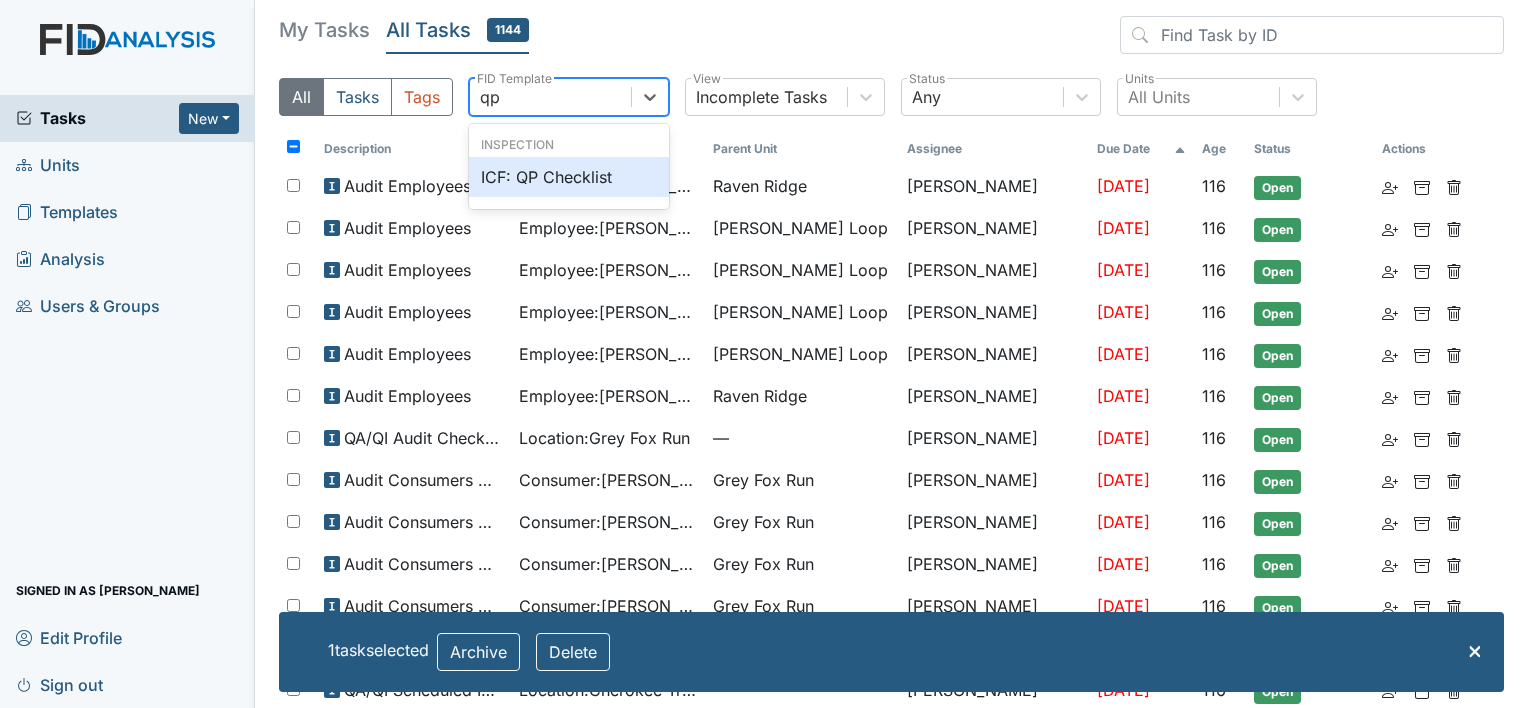 click on "ICF: QP Checklist" at bounding box center [569, 177] 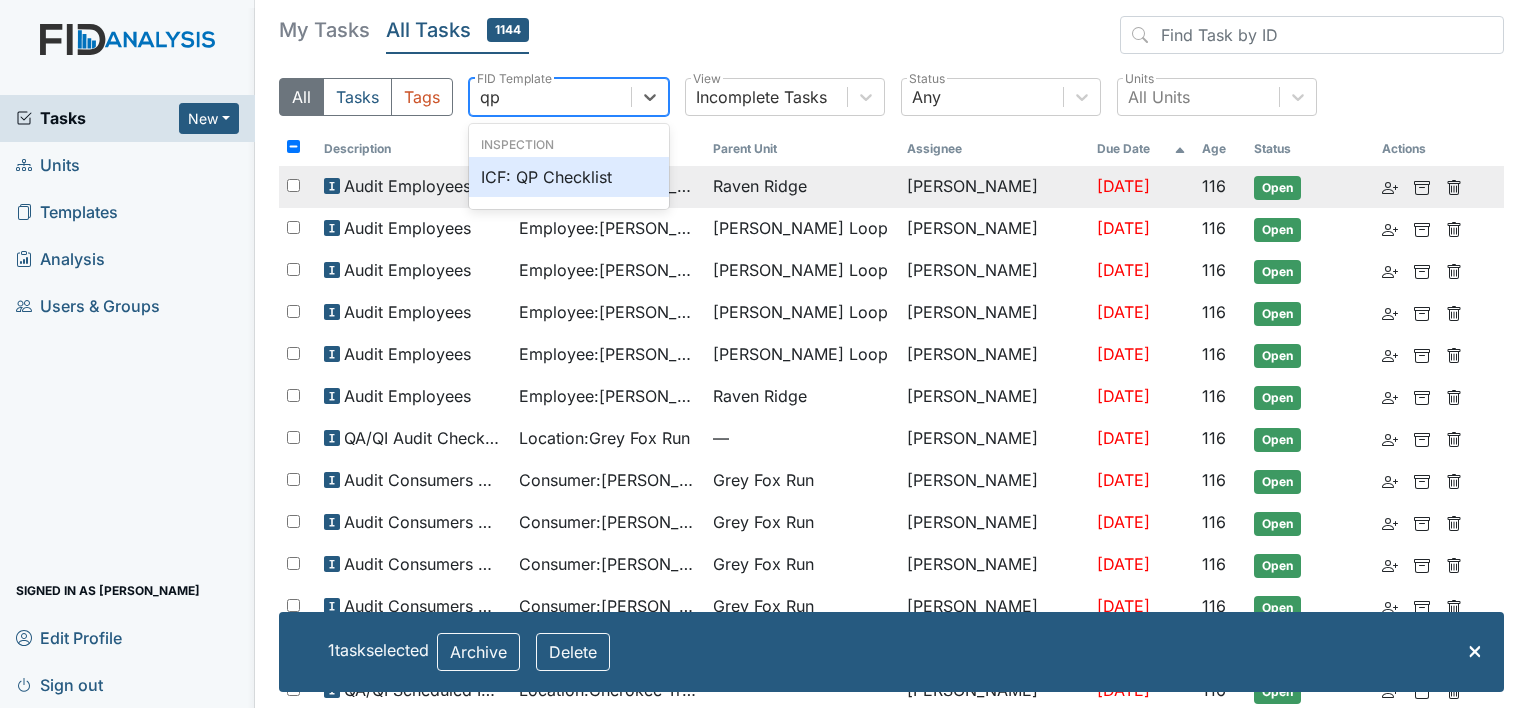 type 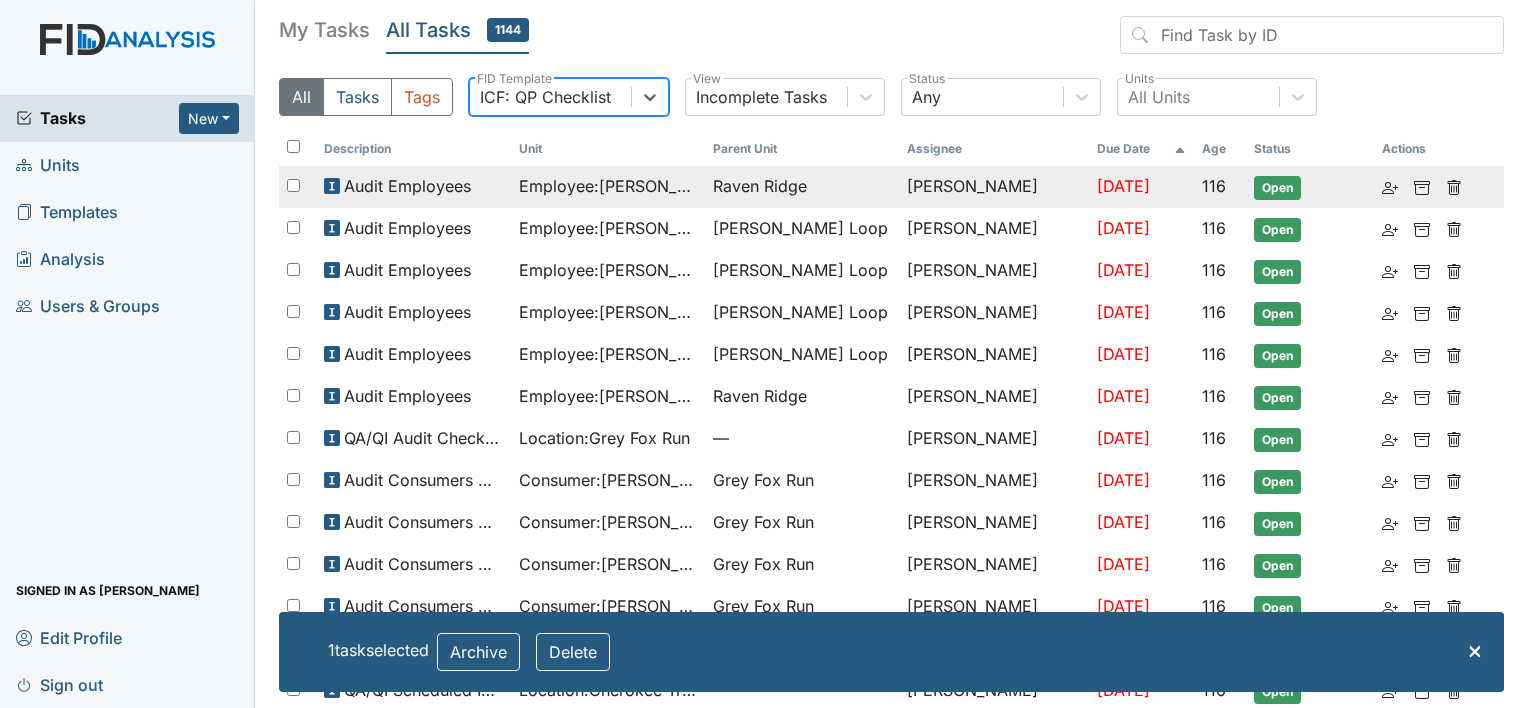 checkbox on "false" 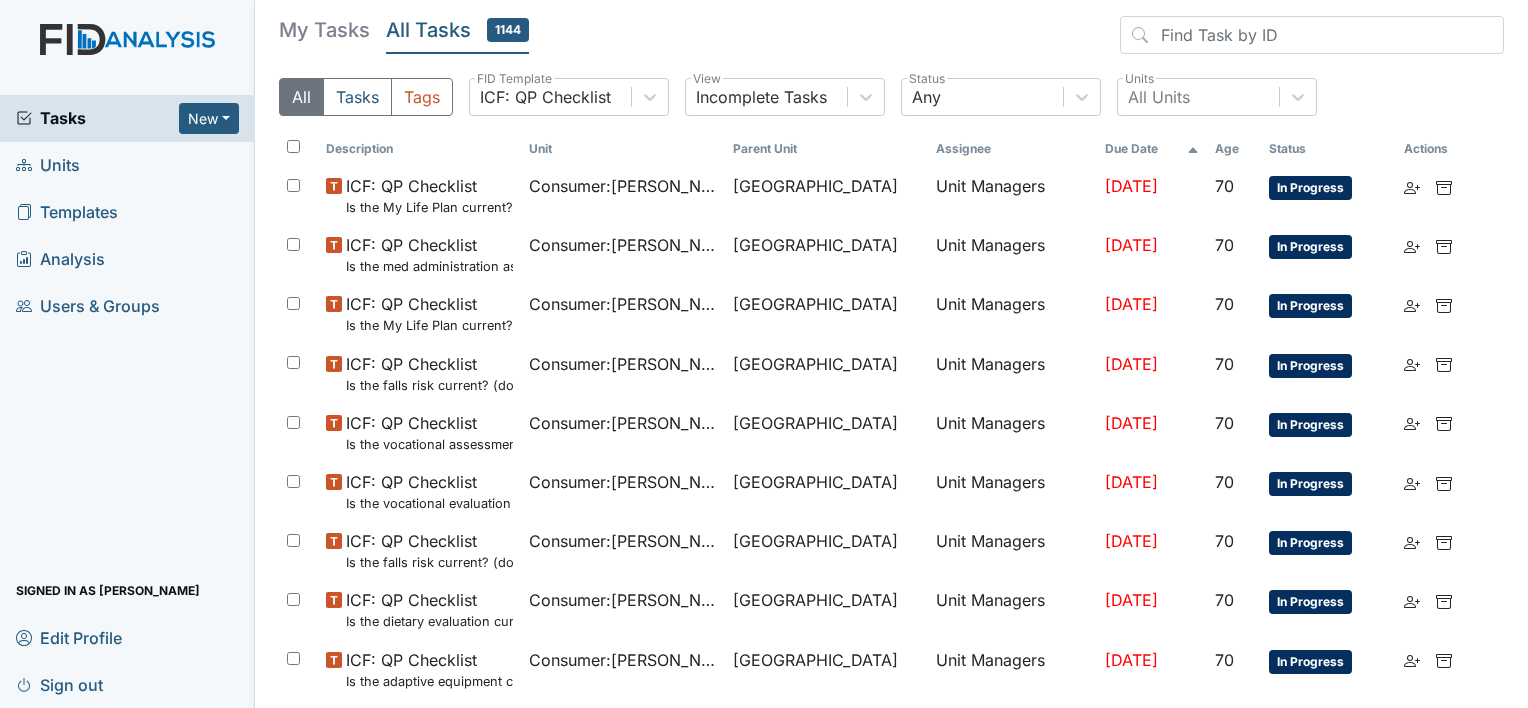 click at bounding box center [293, 146] 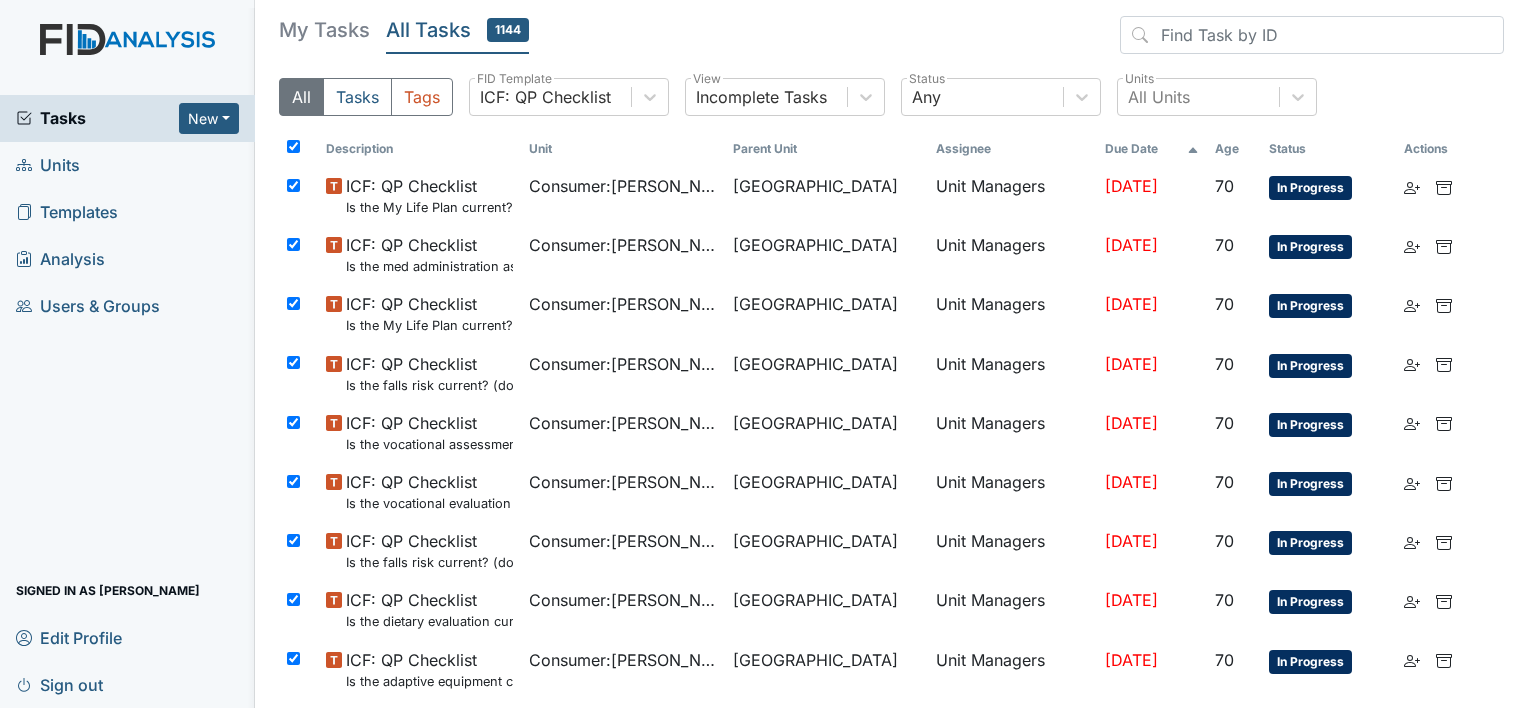 checkbox on "true" 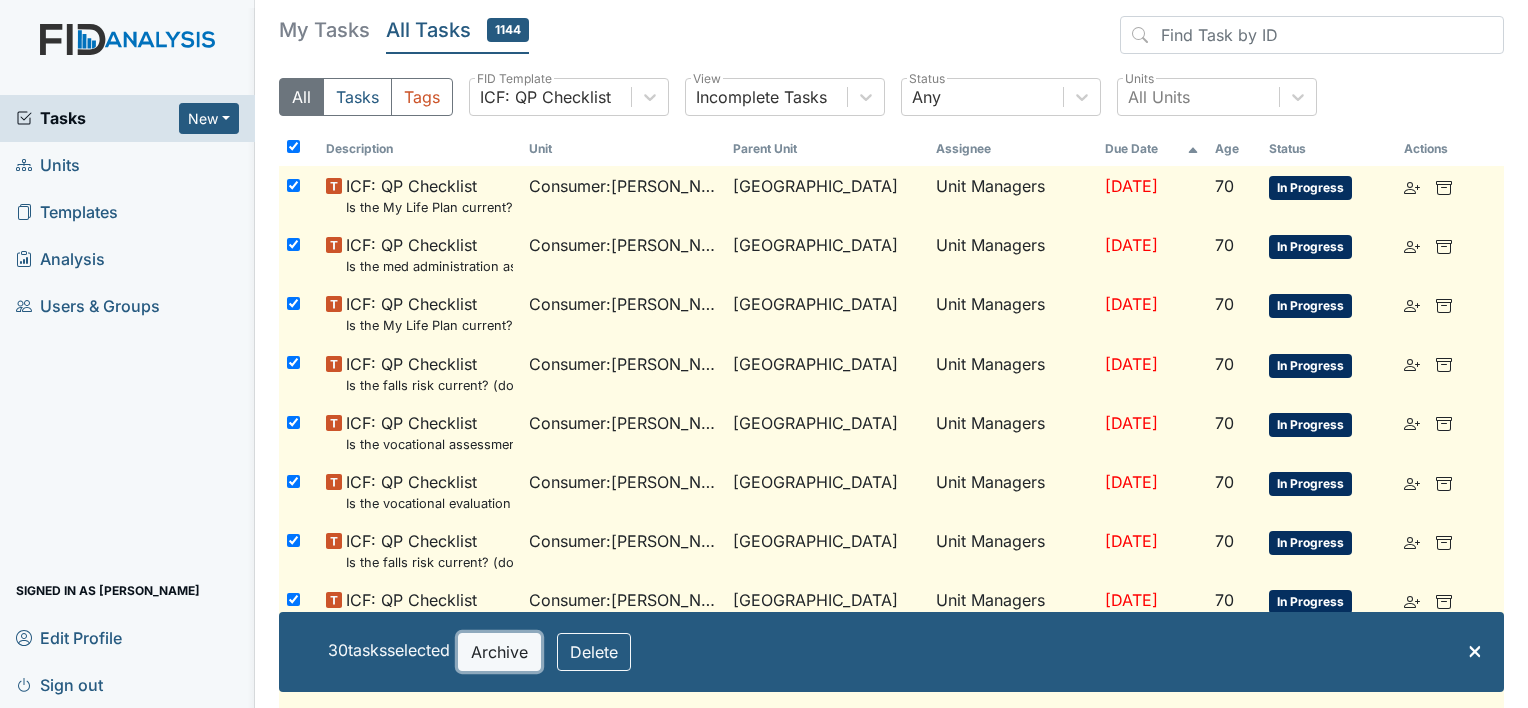click on "Archive" at bounding box center [499, 652] 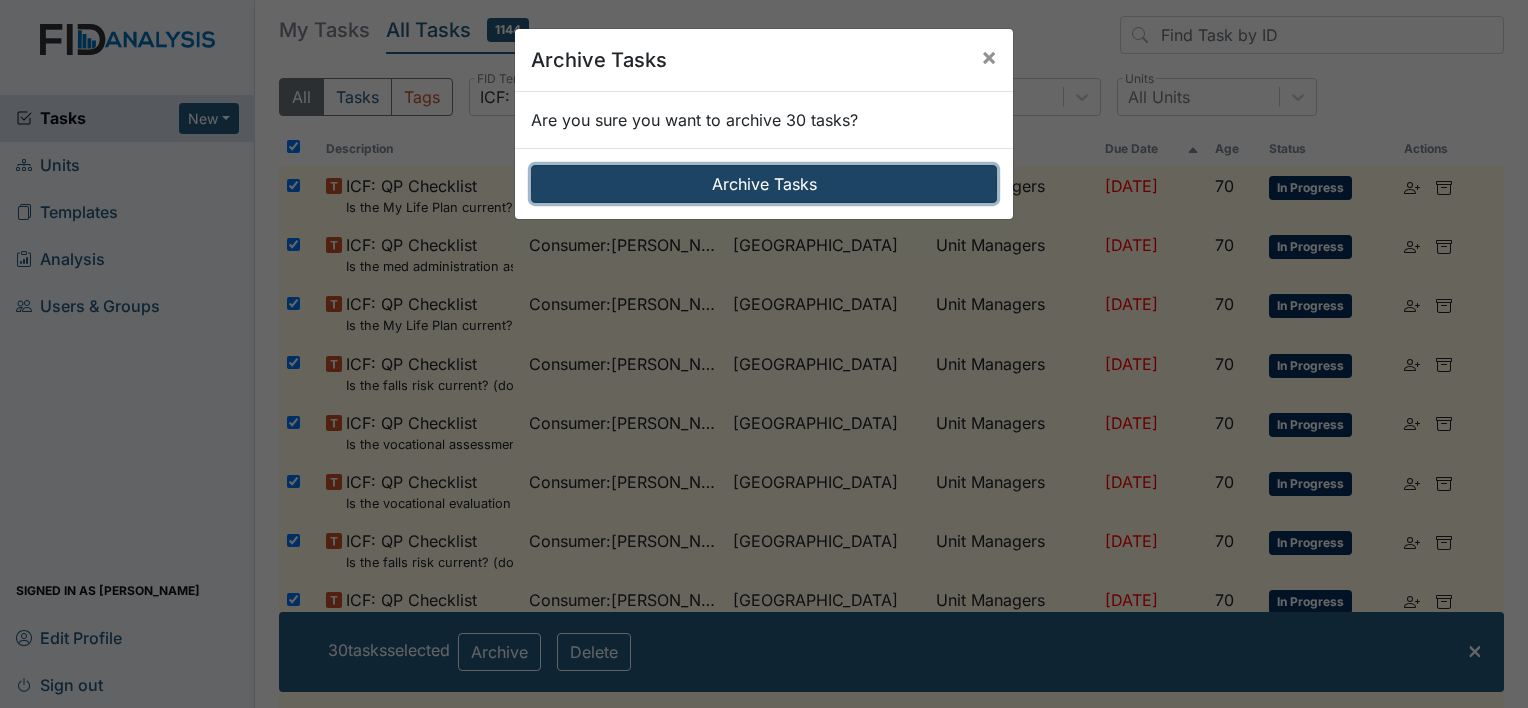 click on "Archive Tasks" at bounding box center (764, 184) 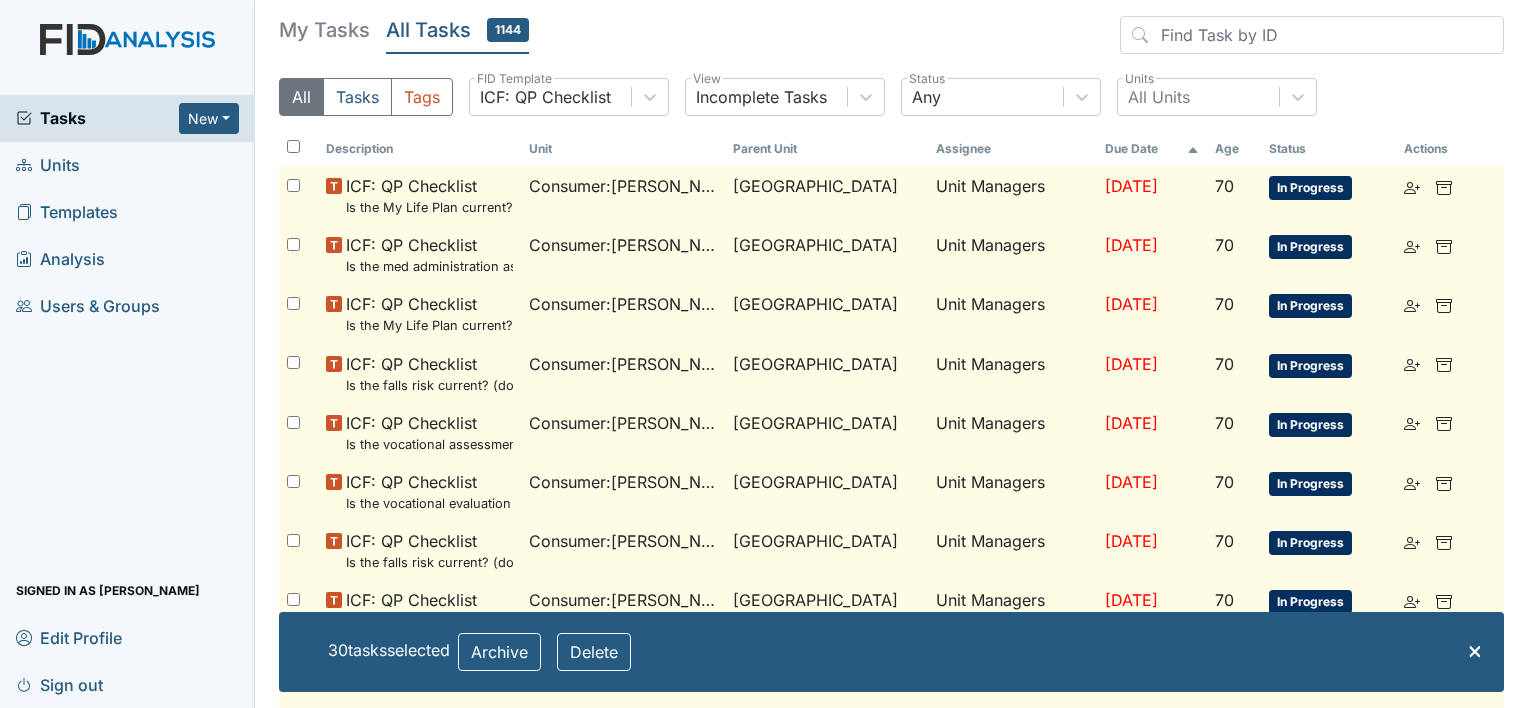checkbox on "false" 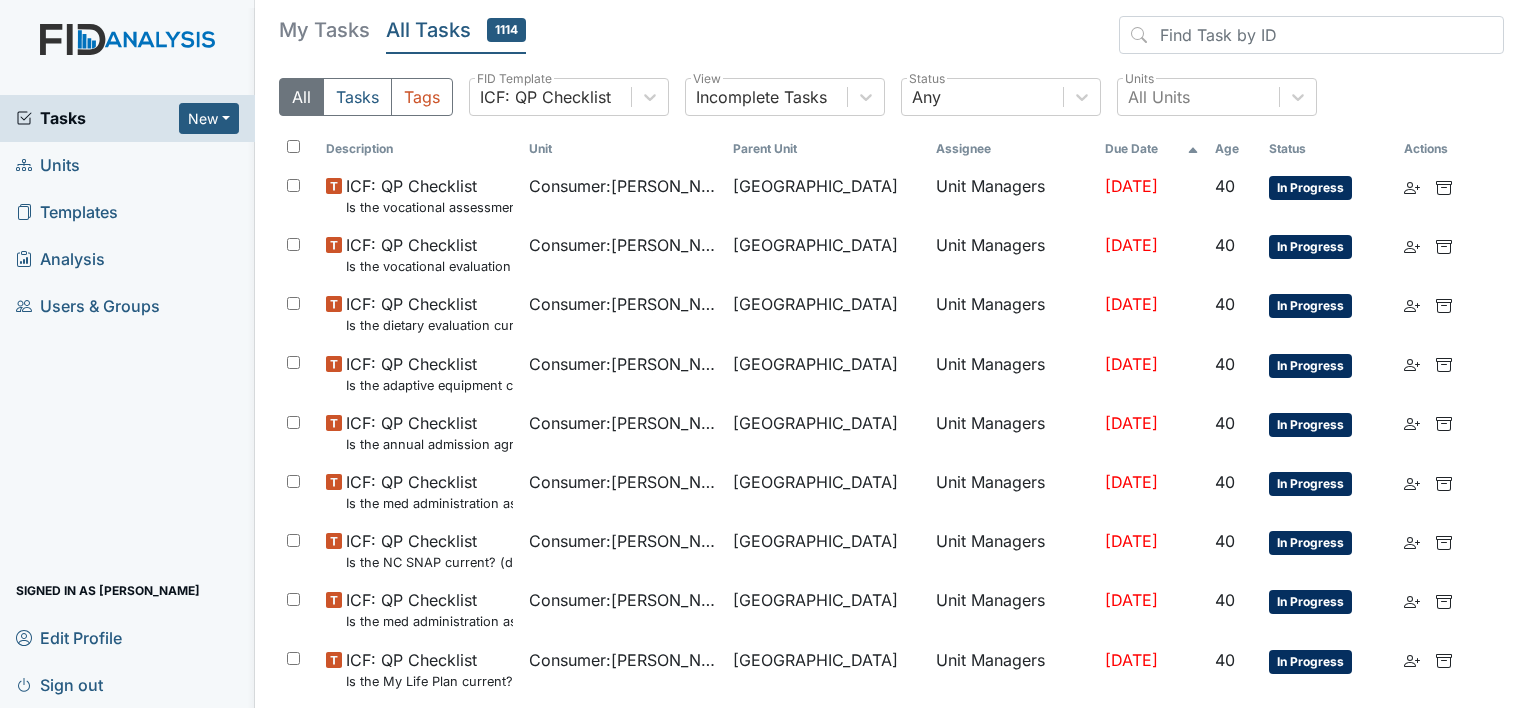 click at bounding box center (293, 146) 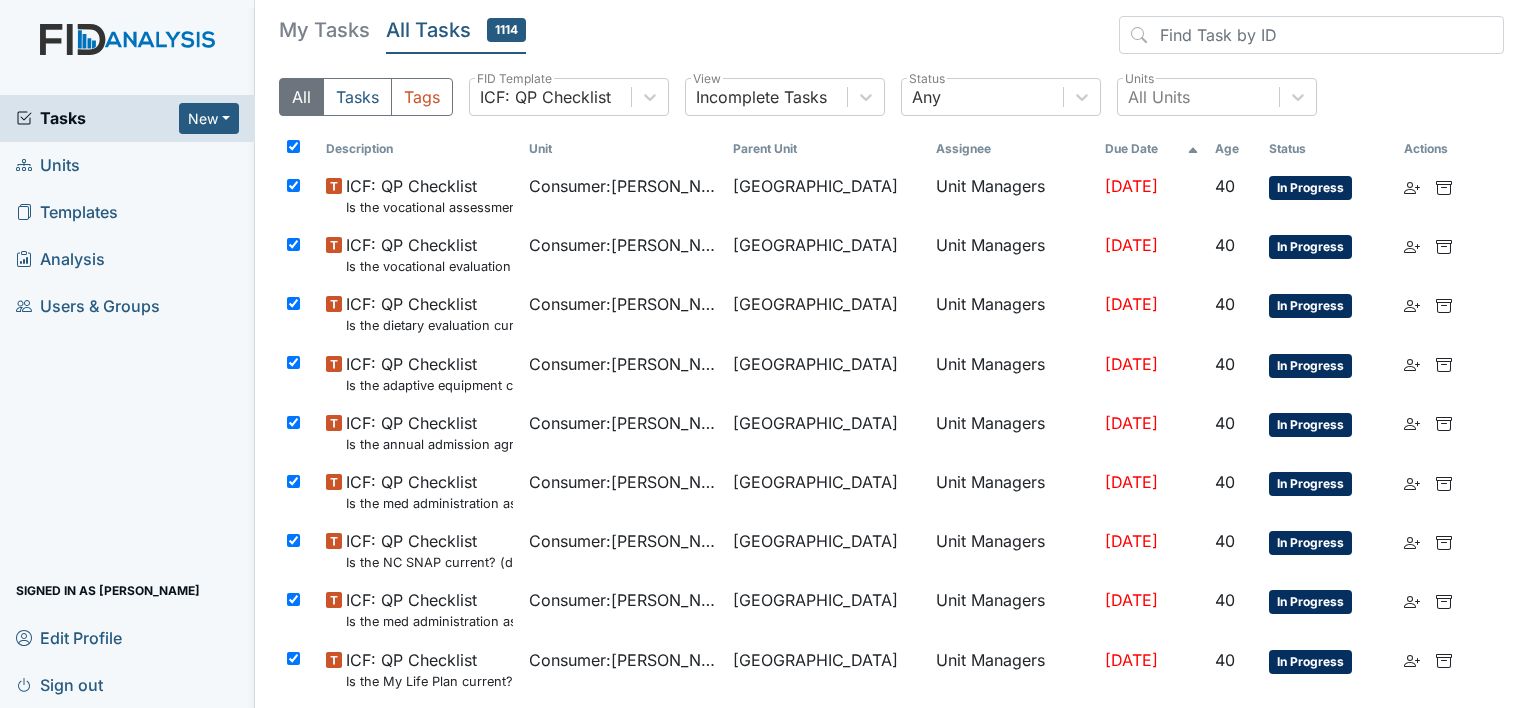checkbox on "true" 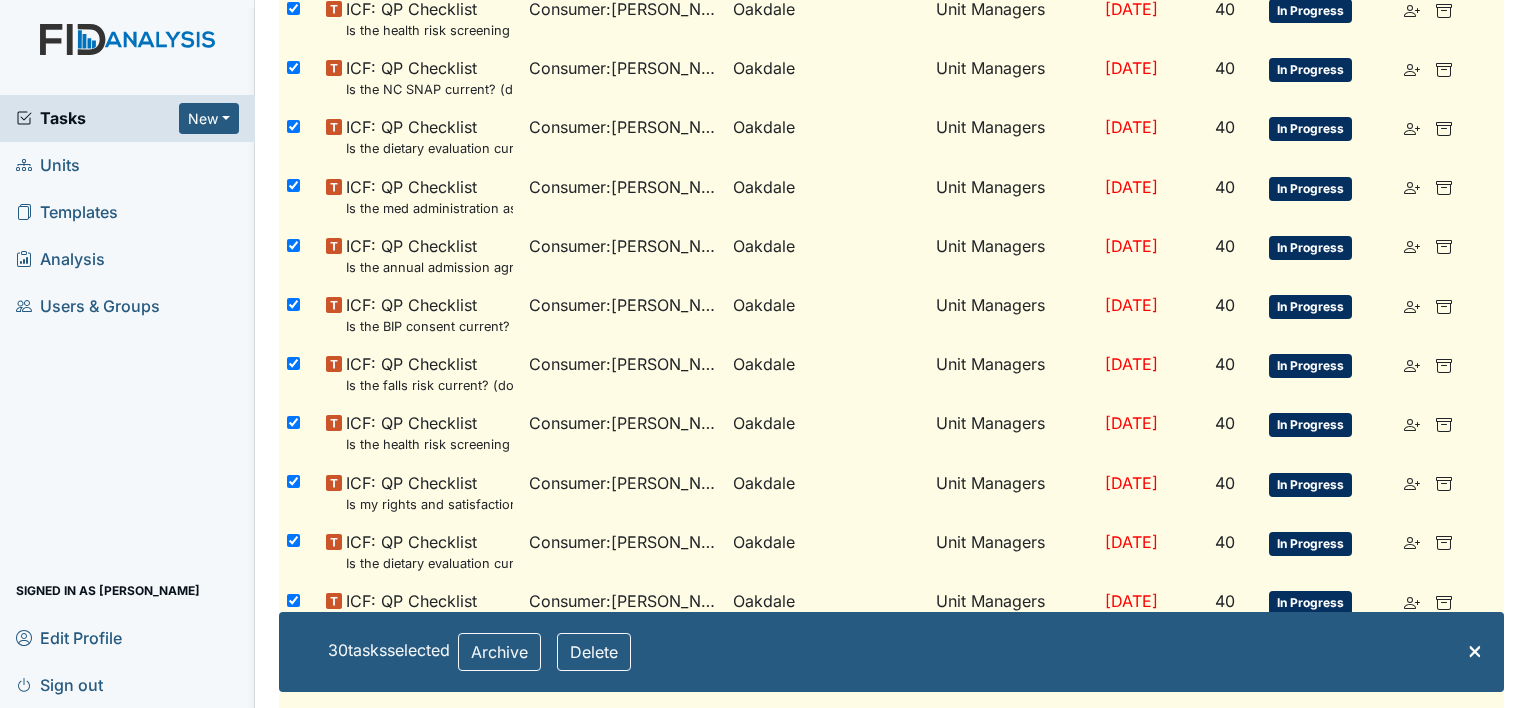 scroll, scrollTop: 1399, scrollLeft: 0, axis: vertical 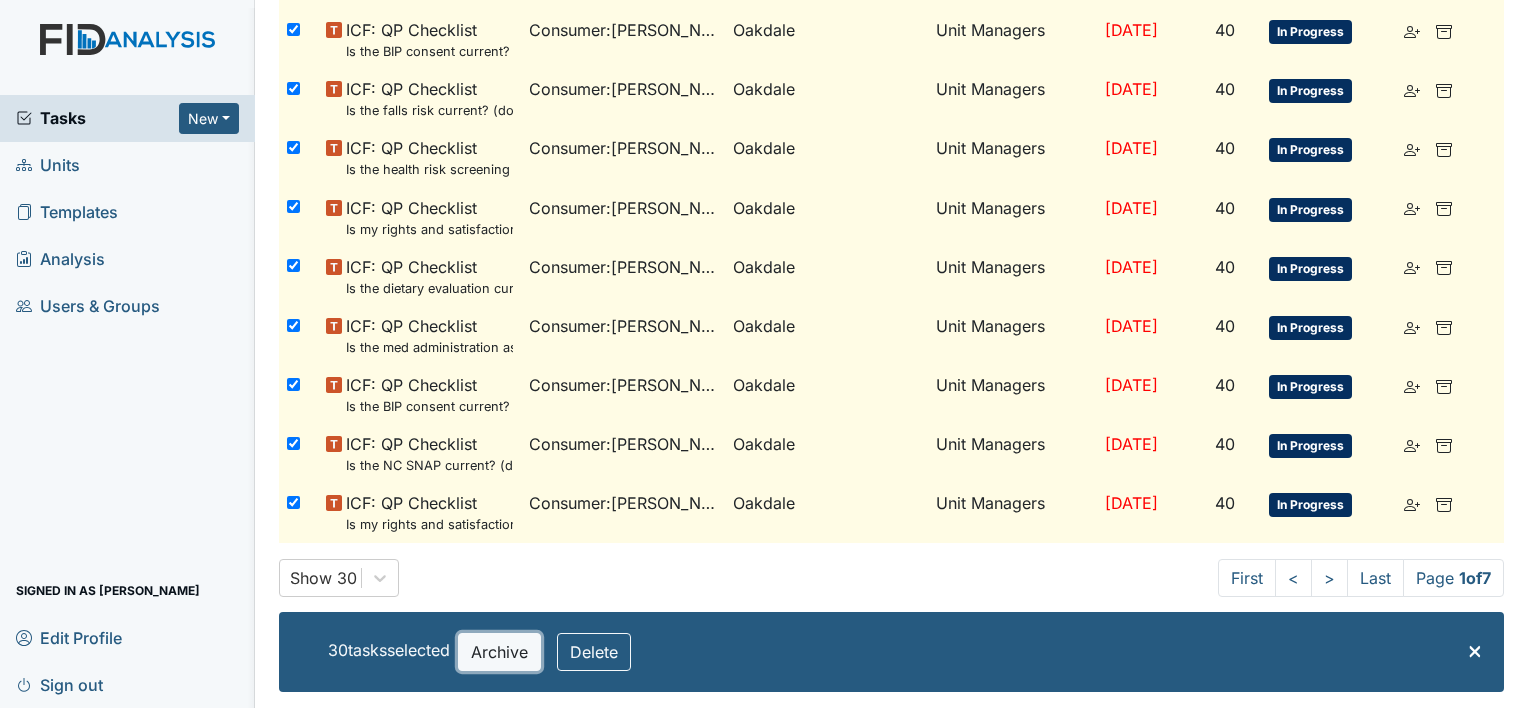 click on "Archive" at bounding box center (499, 652) 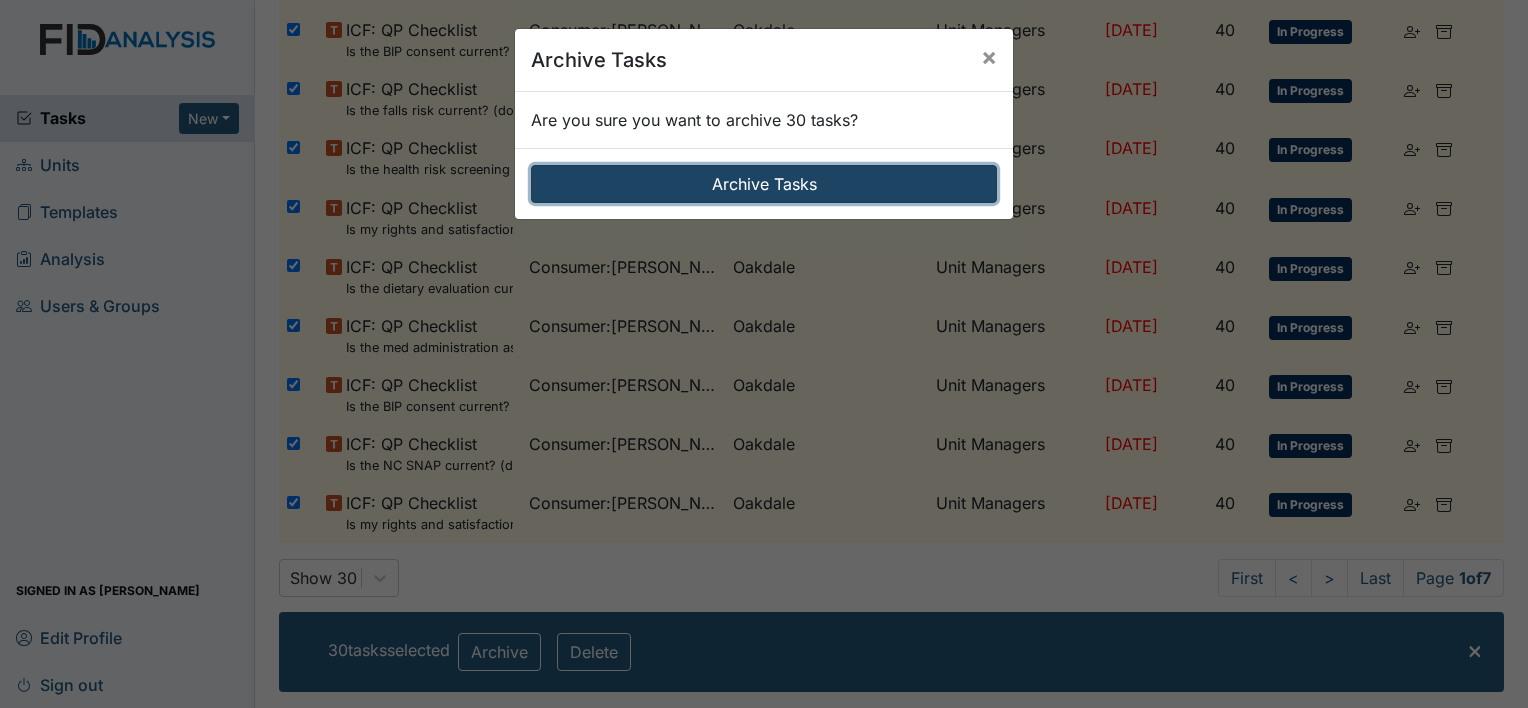 click on "Archive Tasks" at bounding box center [764, 184] 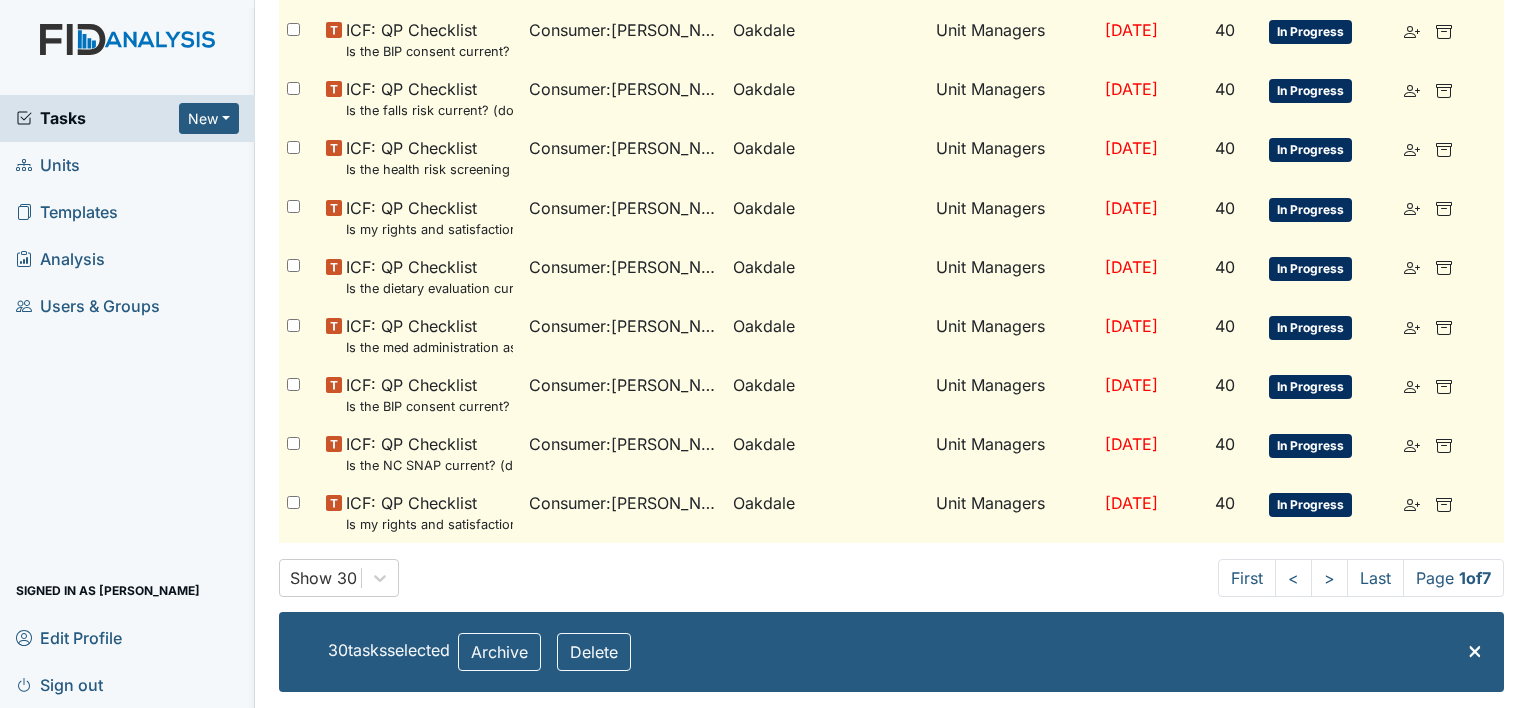 checkbox on "false" 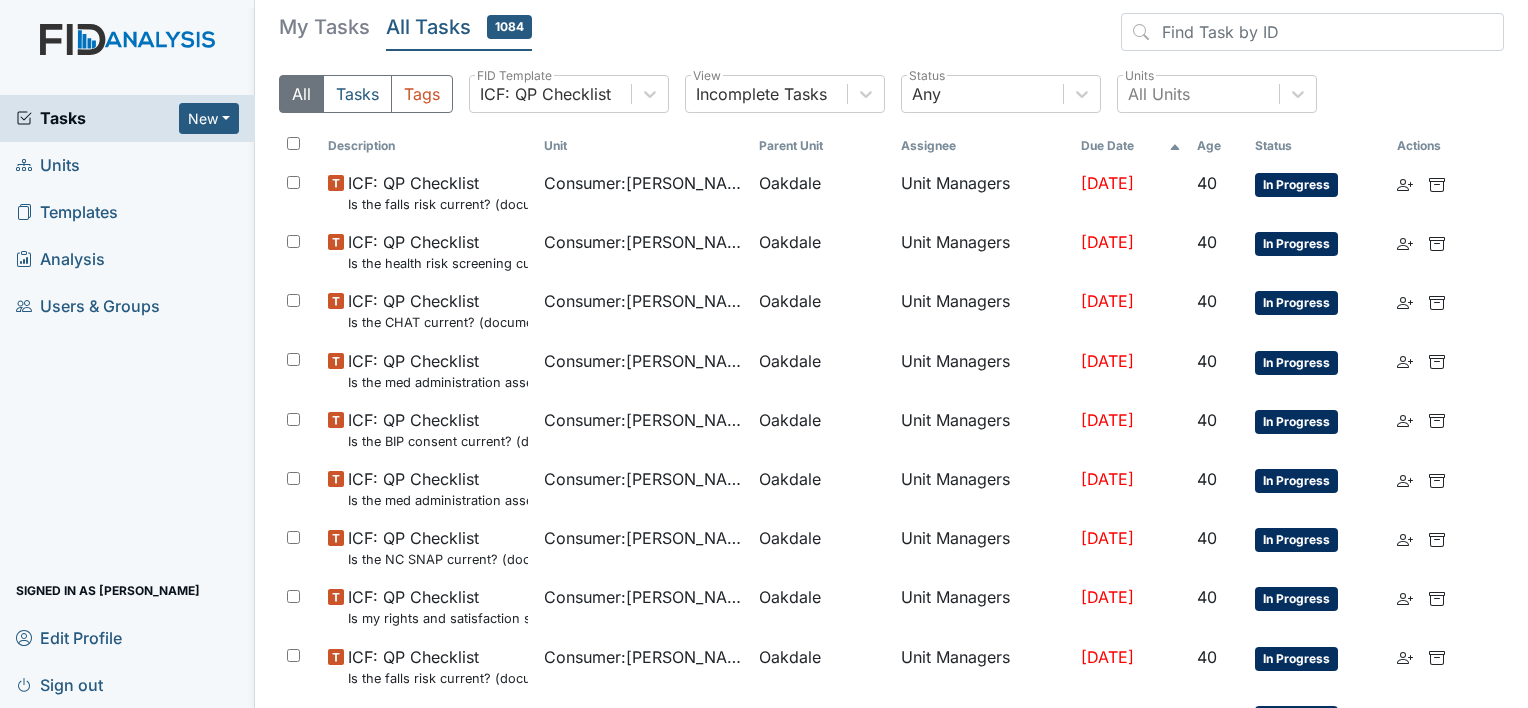 scroll, scrollTop: 0, scrollLeft: 0, axis: both 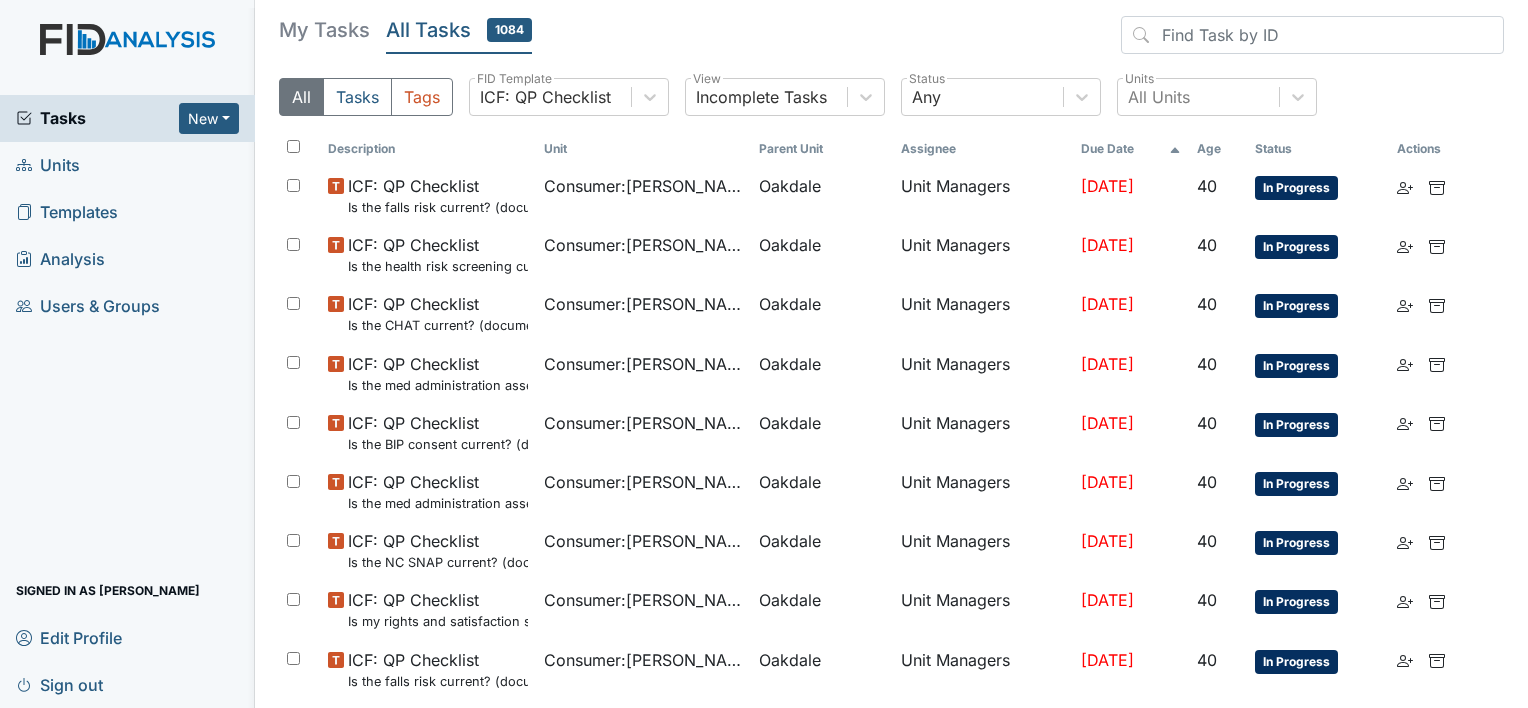 click at bounding box center (293, 146) 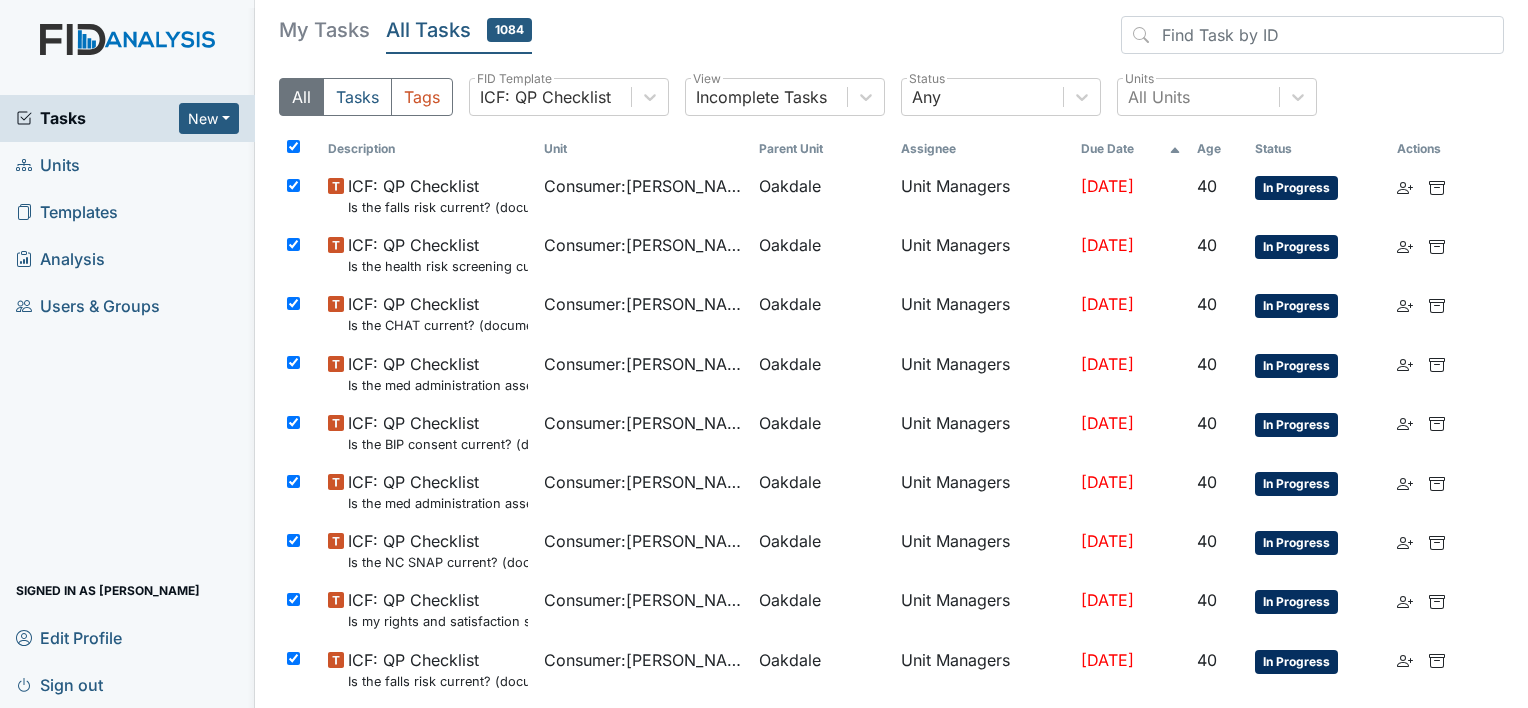 checkbox on "true" 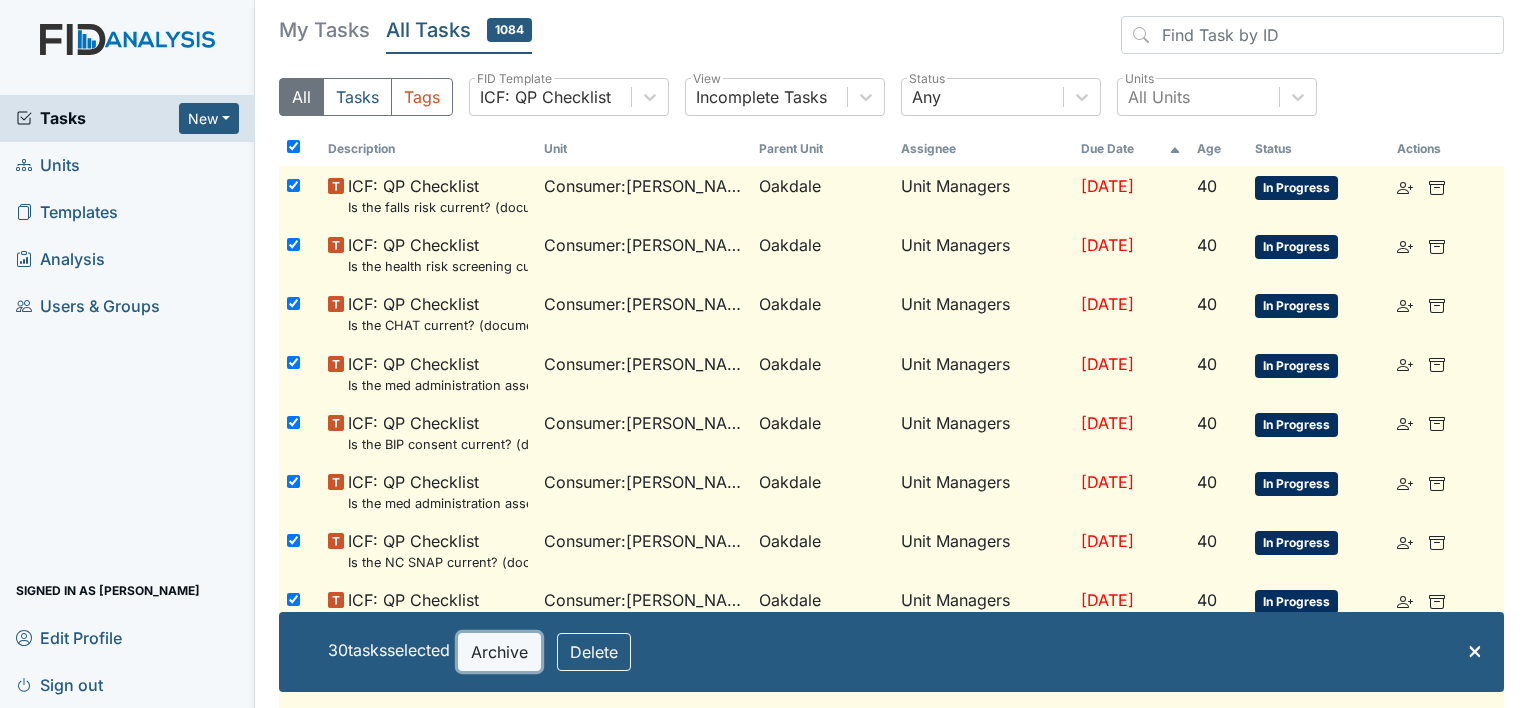 click on "Archive" at bounding box center (499, 652) 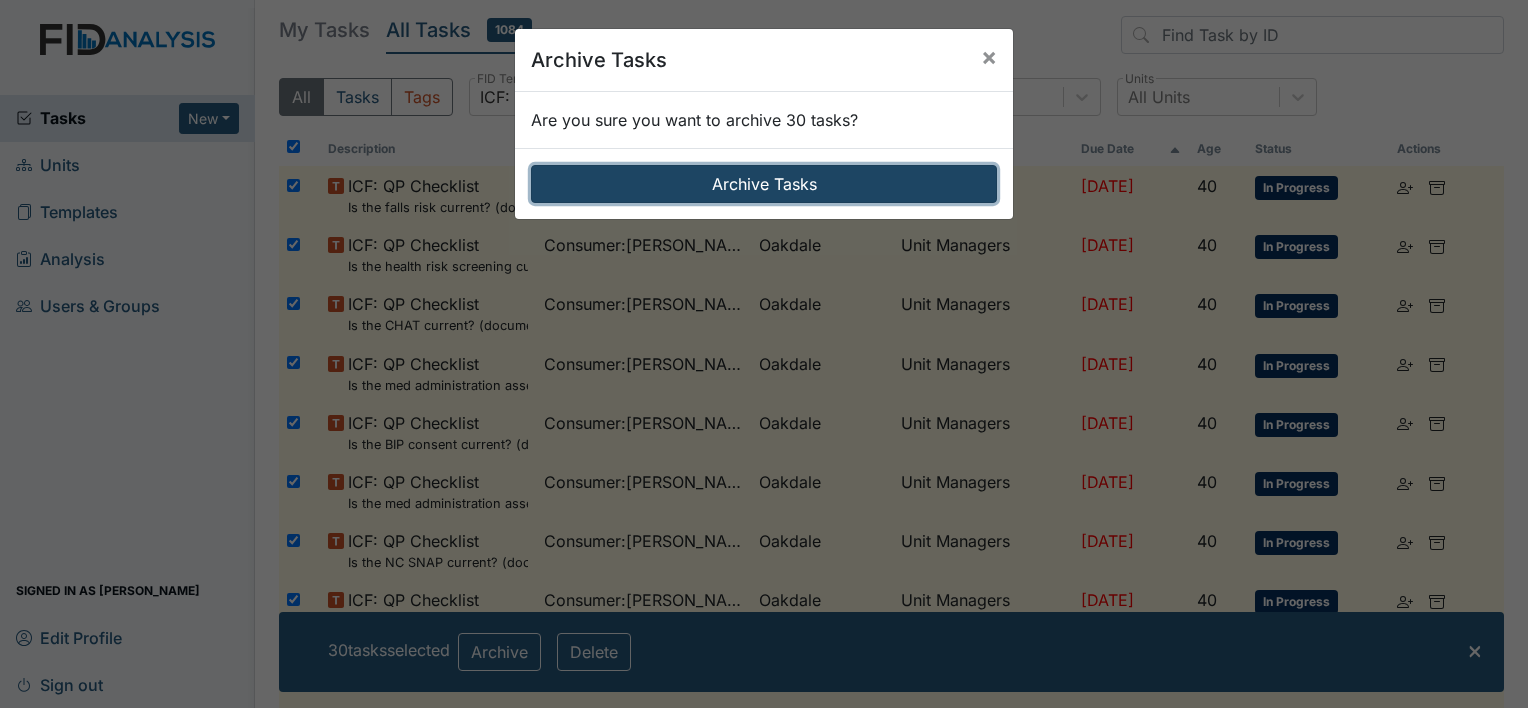 click on "Archive Tasks" at bounding box center [764, 184] 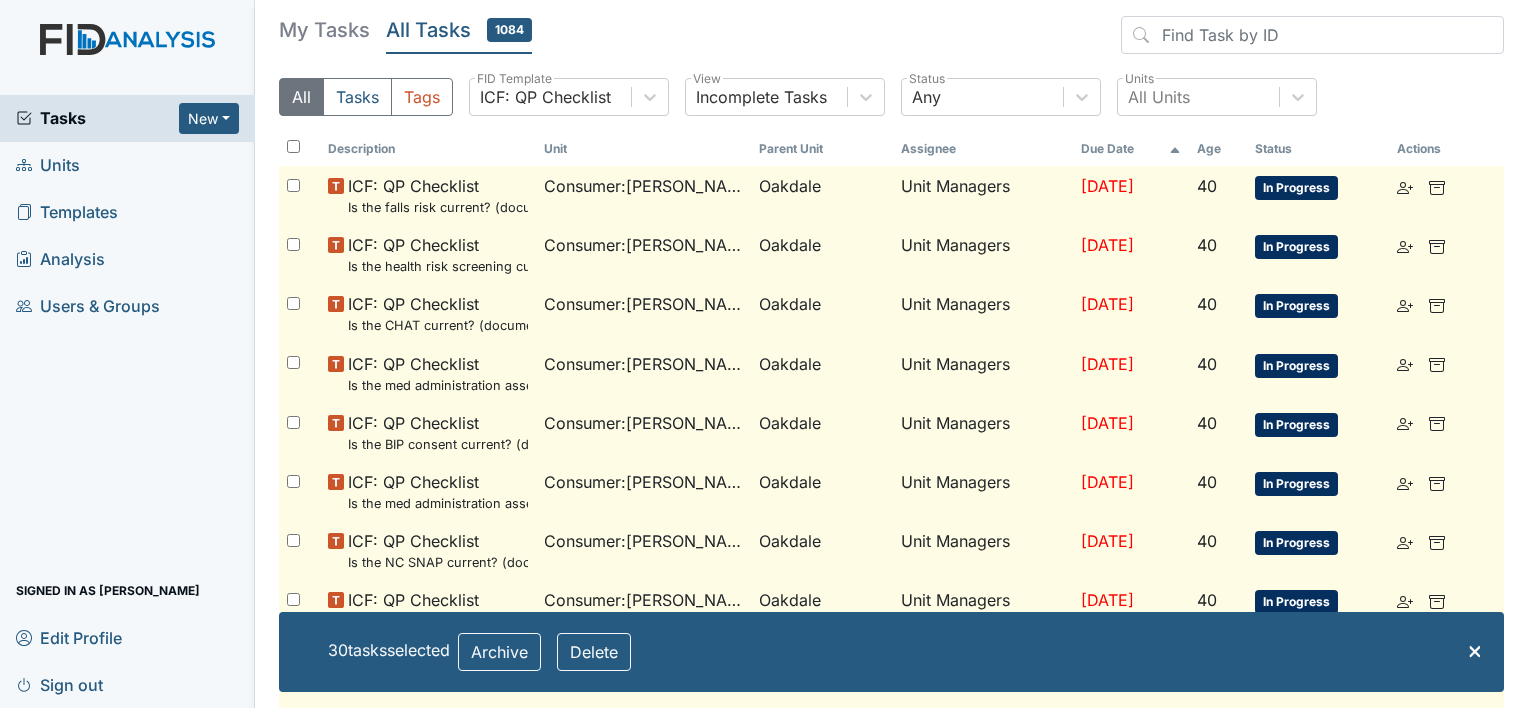 checkbox on "false" 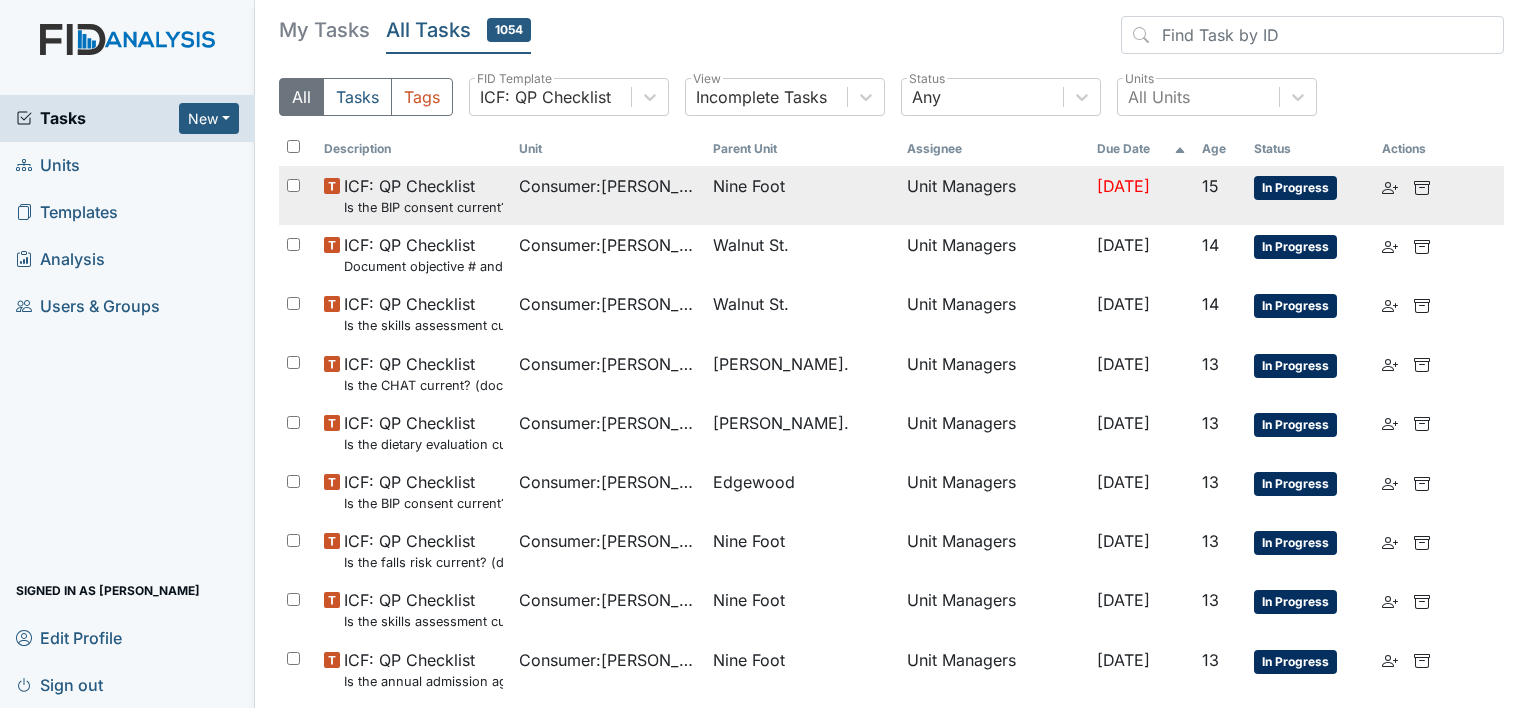 click at bounding box center (293, 185) 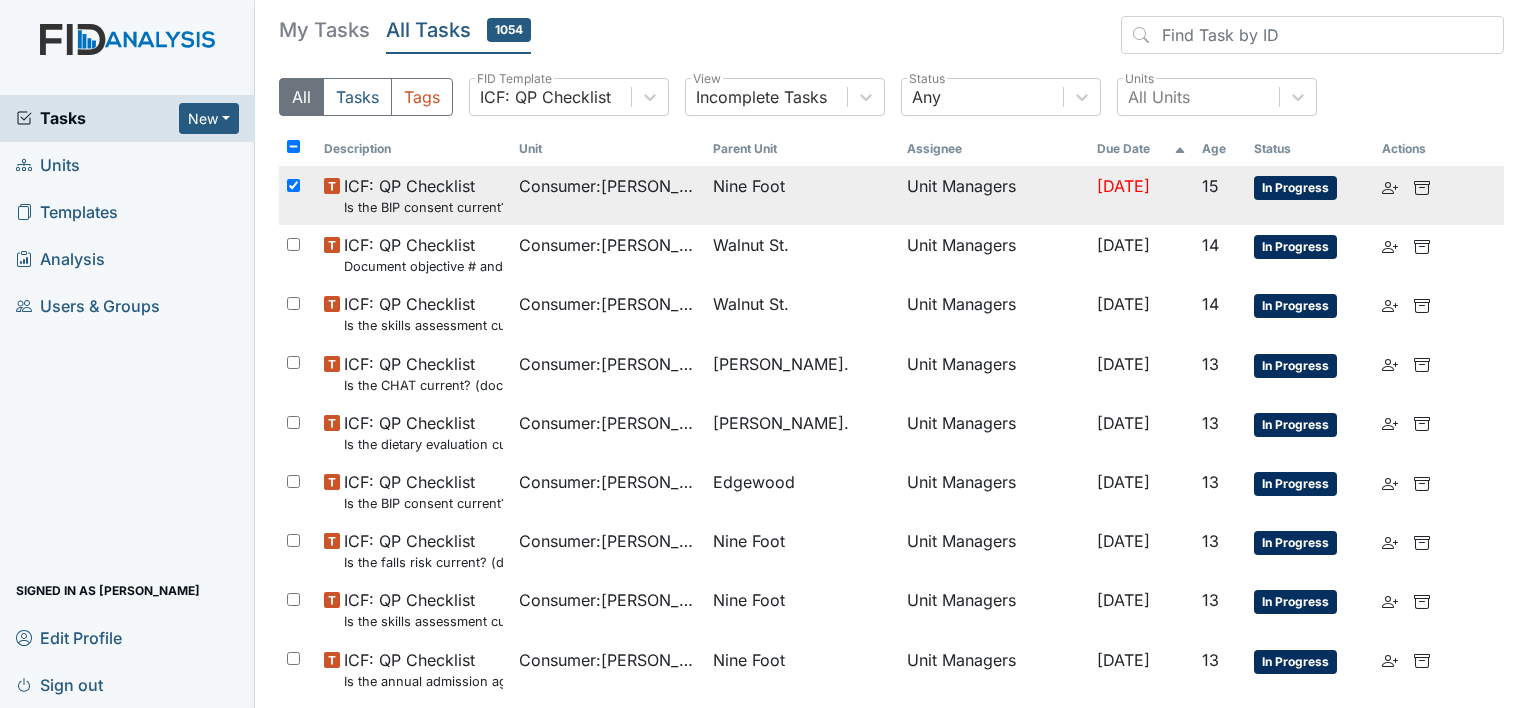 checkbox on "true" 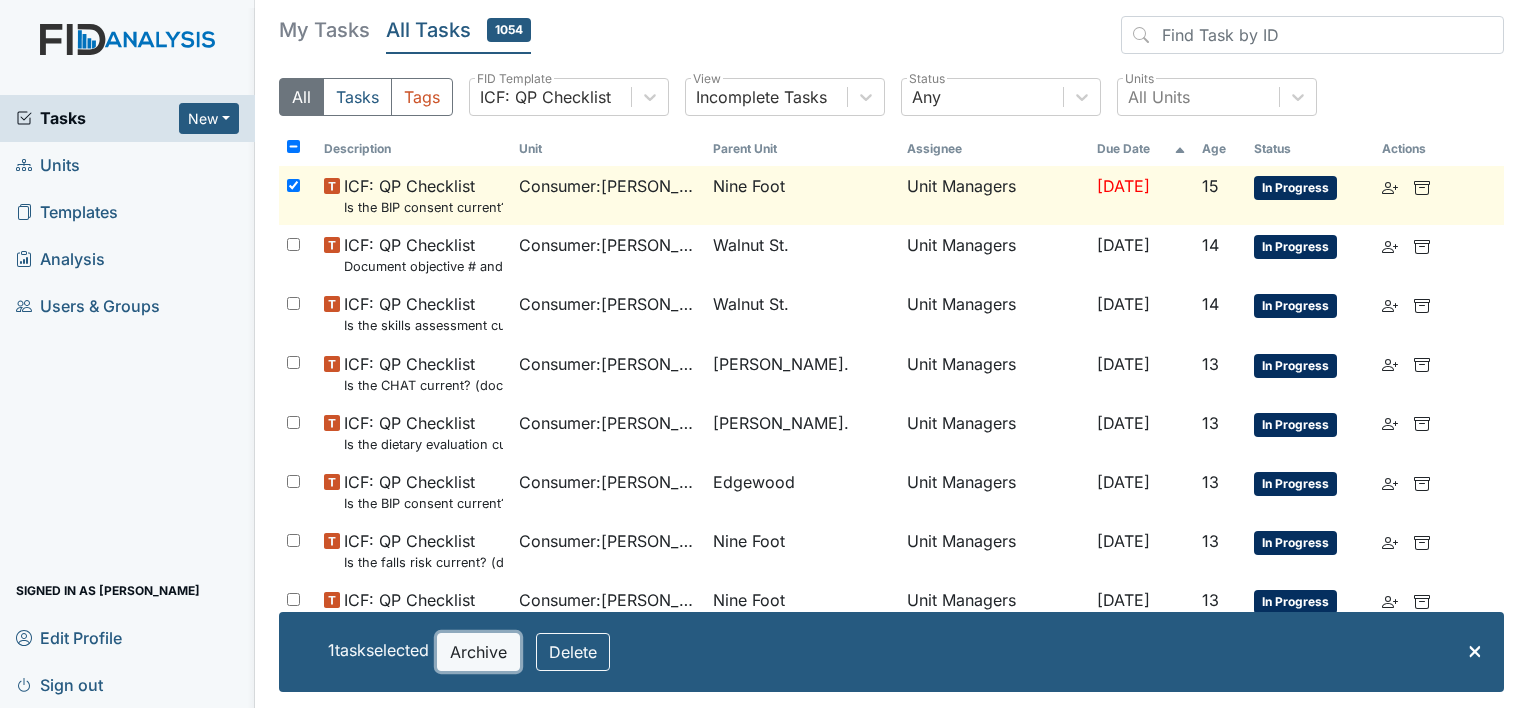 click on "Archive" at bounding box center (478, 652) 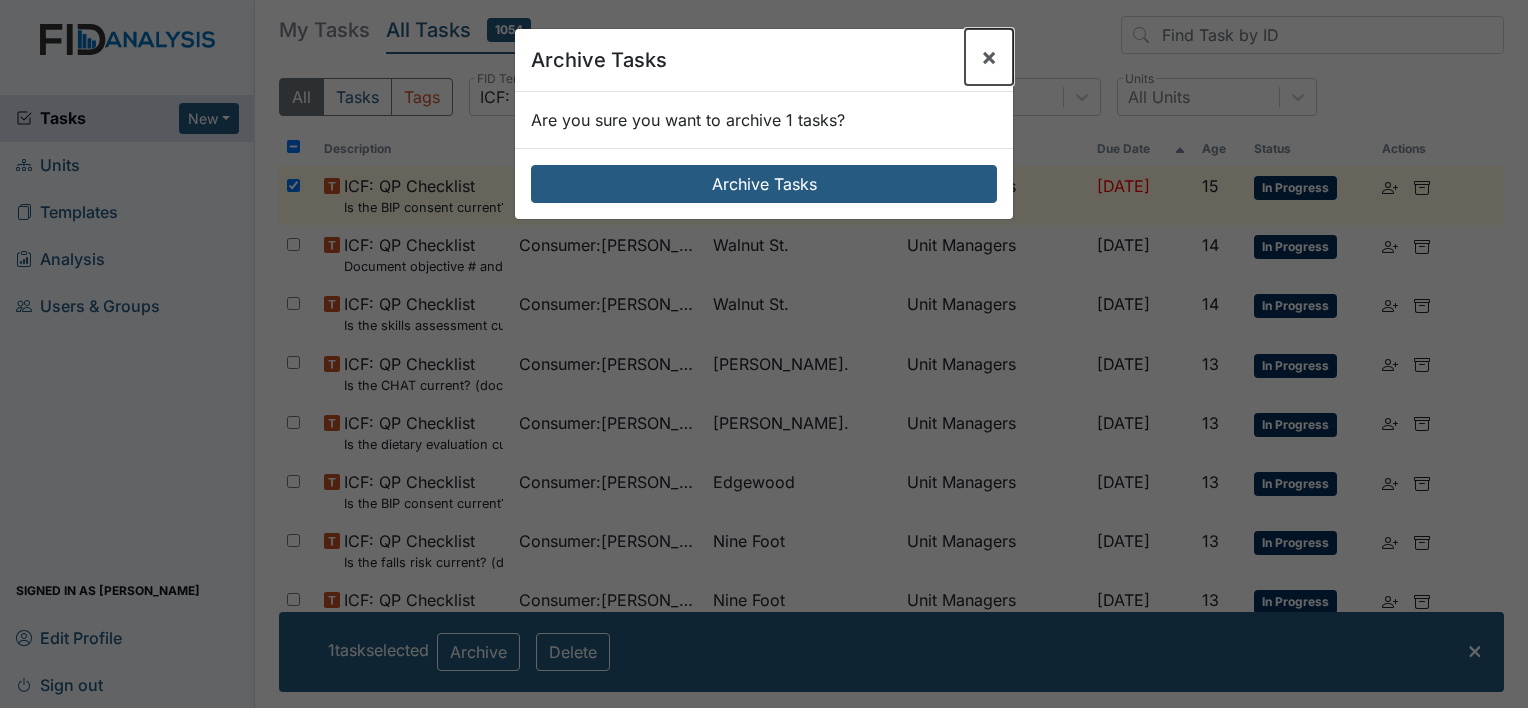 click on "×" at bounding box center [989, 56] 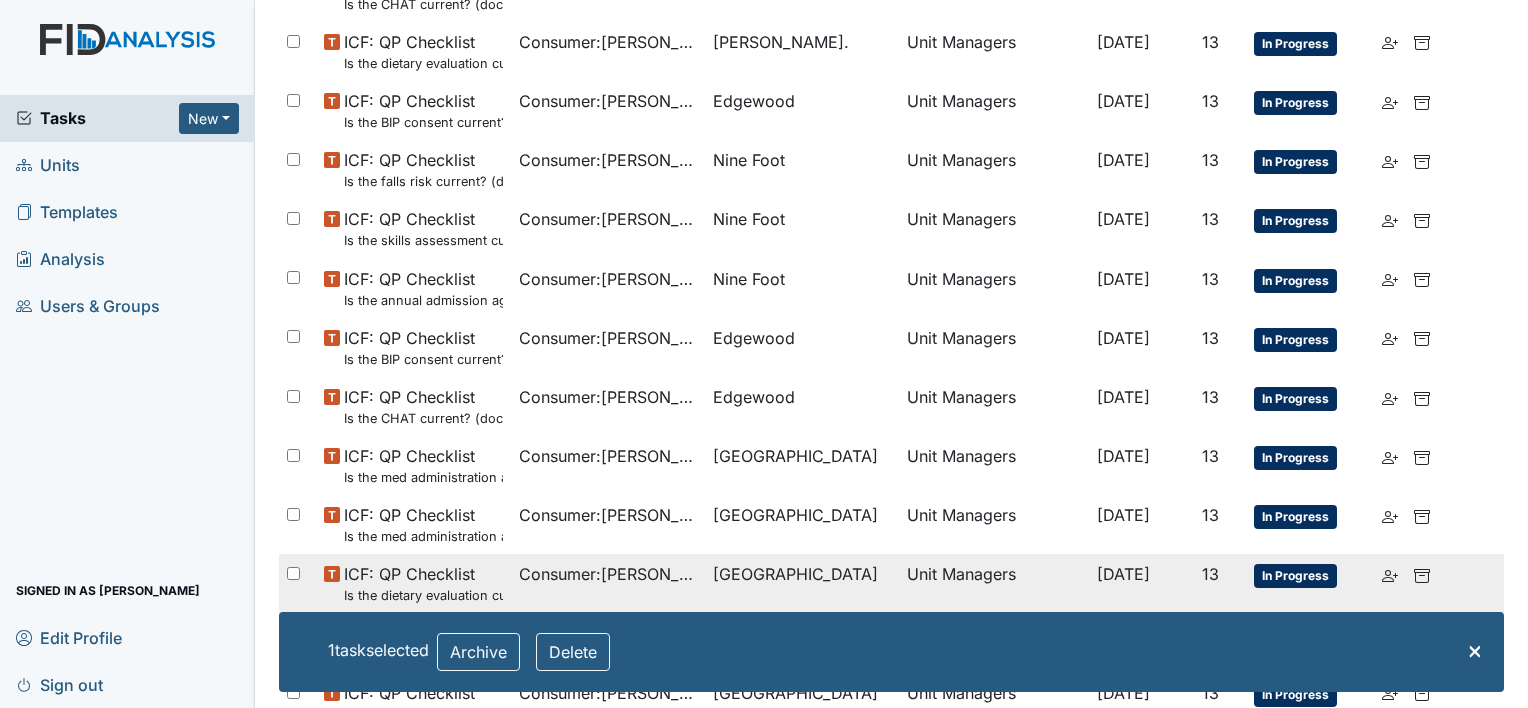scroll, scrollTop: 0, scrollLeft: 0, axis: both 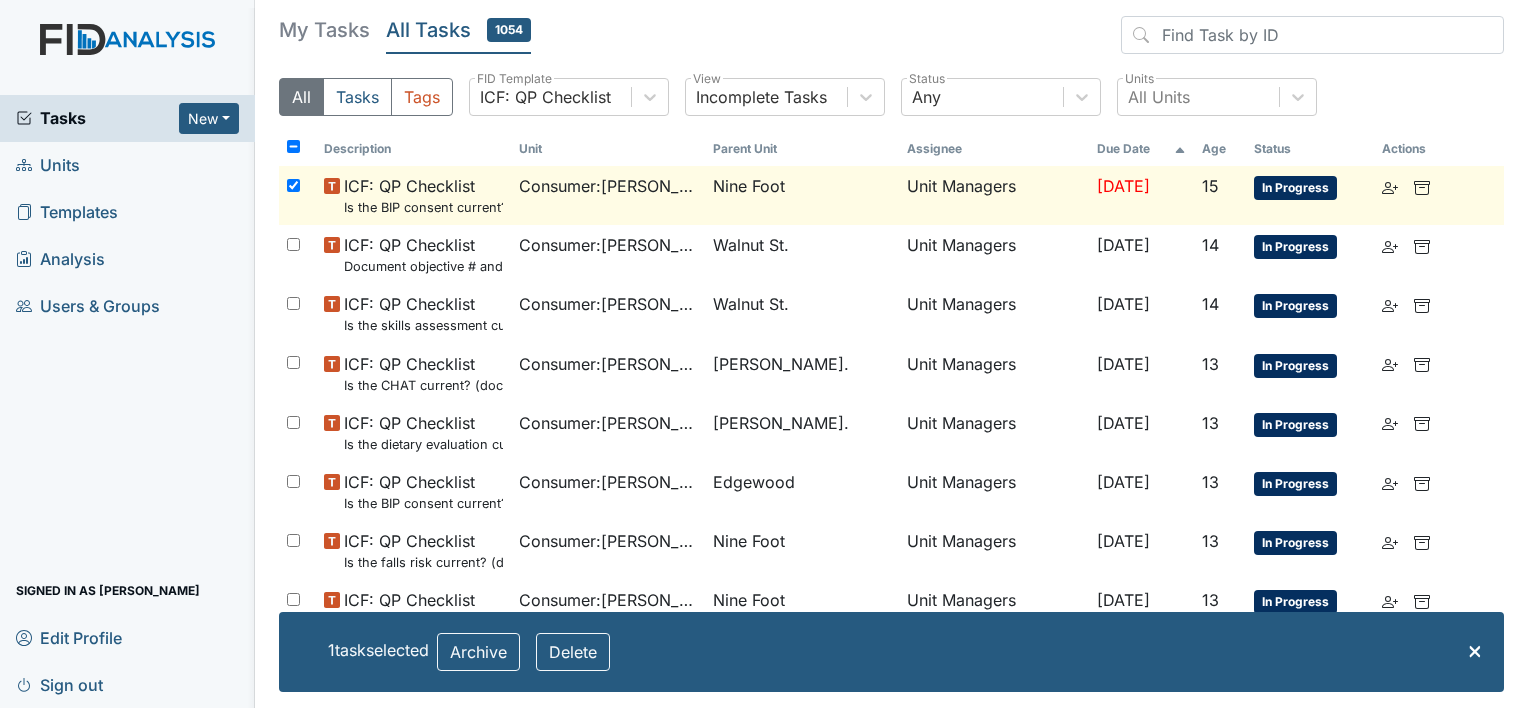 click on "All Tasks   1054" at bounding box center [458, 30] 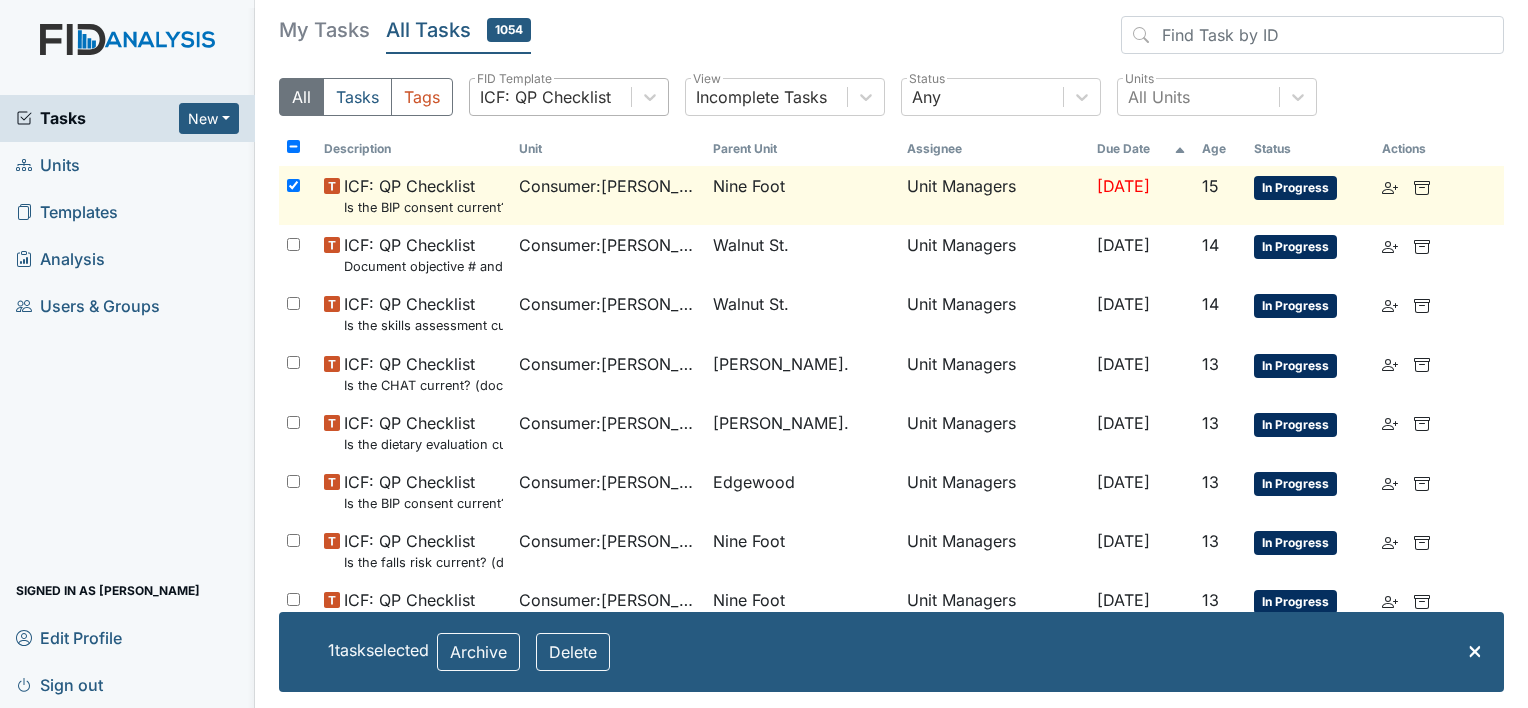 click on "ICF: QP Checklist" at bounding box center (545, 97) 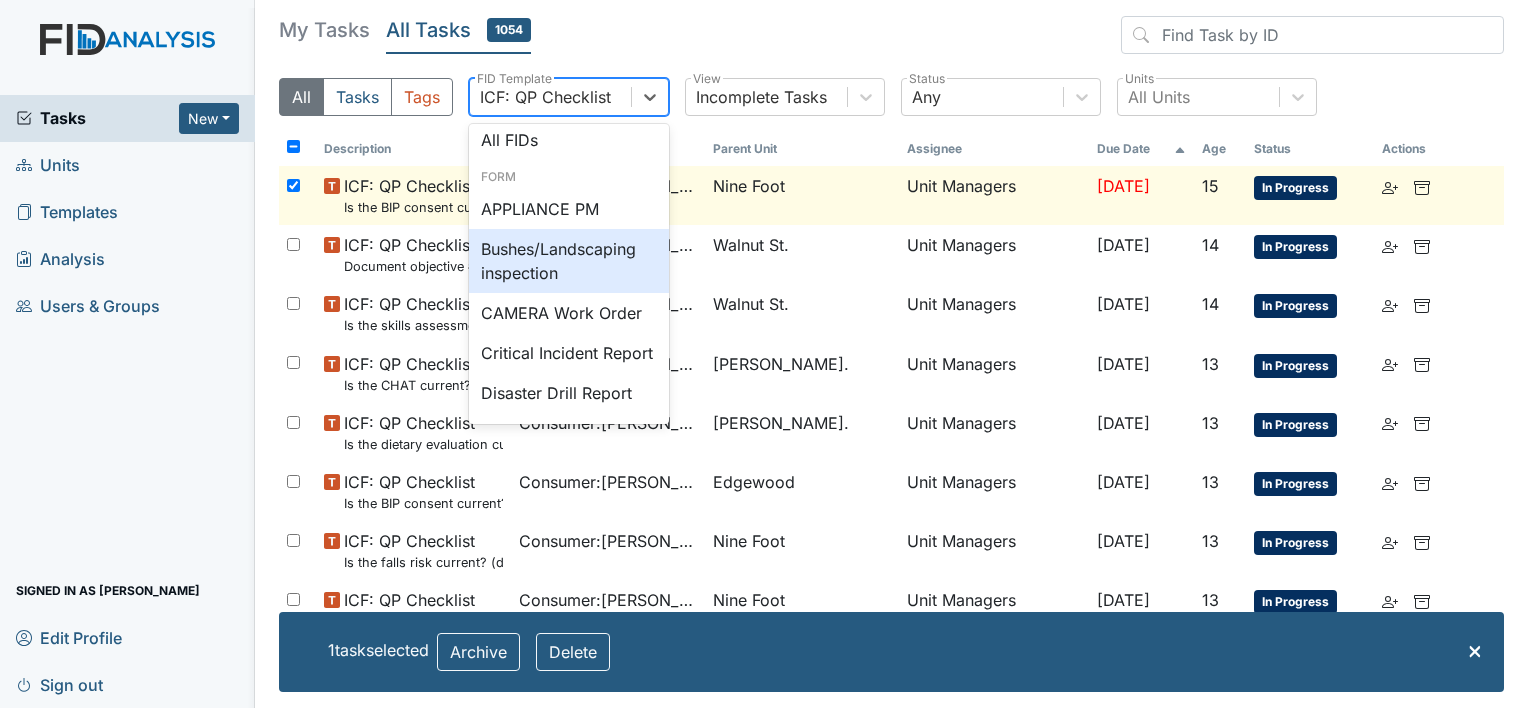 scroll, scrollTop: 0, scrollLeft: 0, axis: both 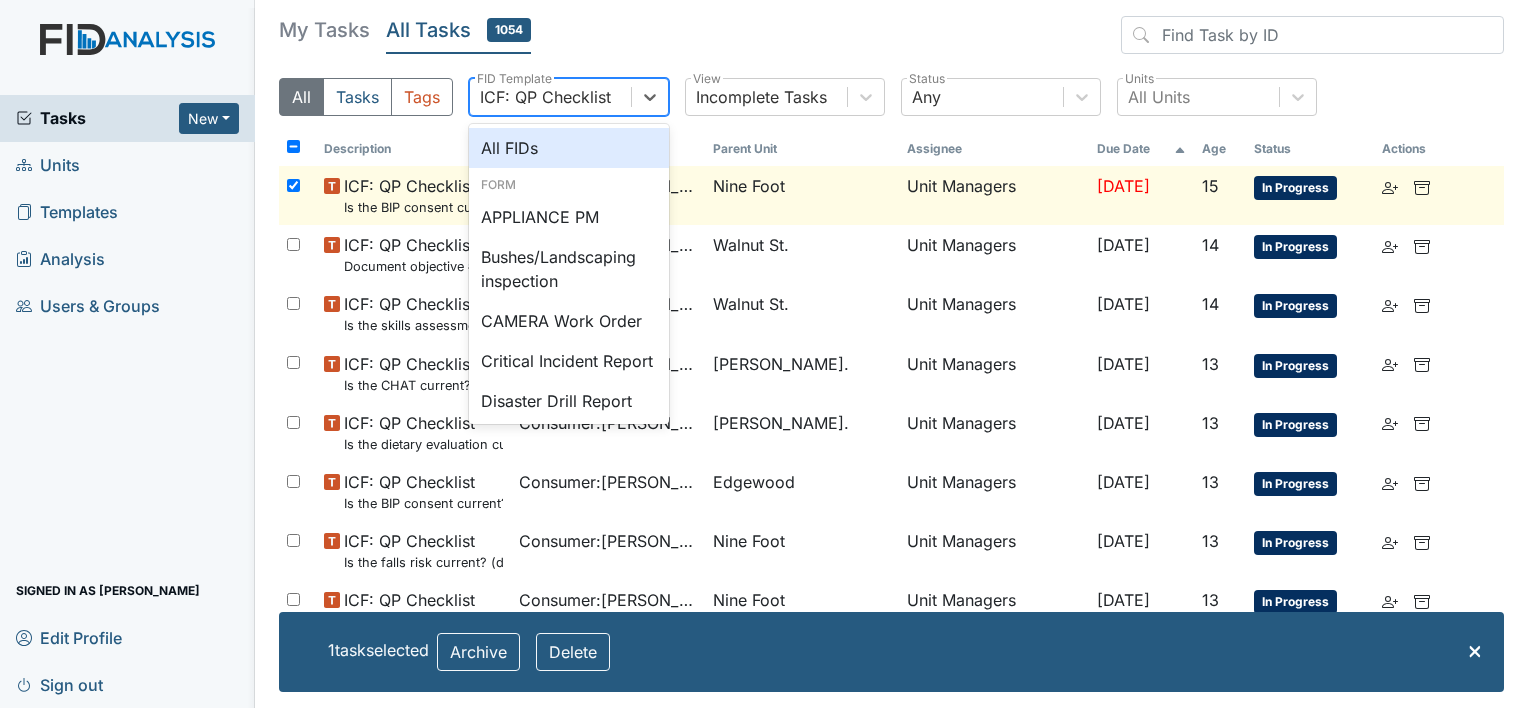 click on "ICF: QP Checklist" at bounding box center (545, 97) 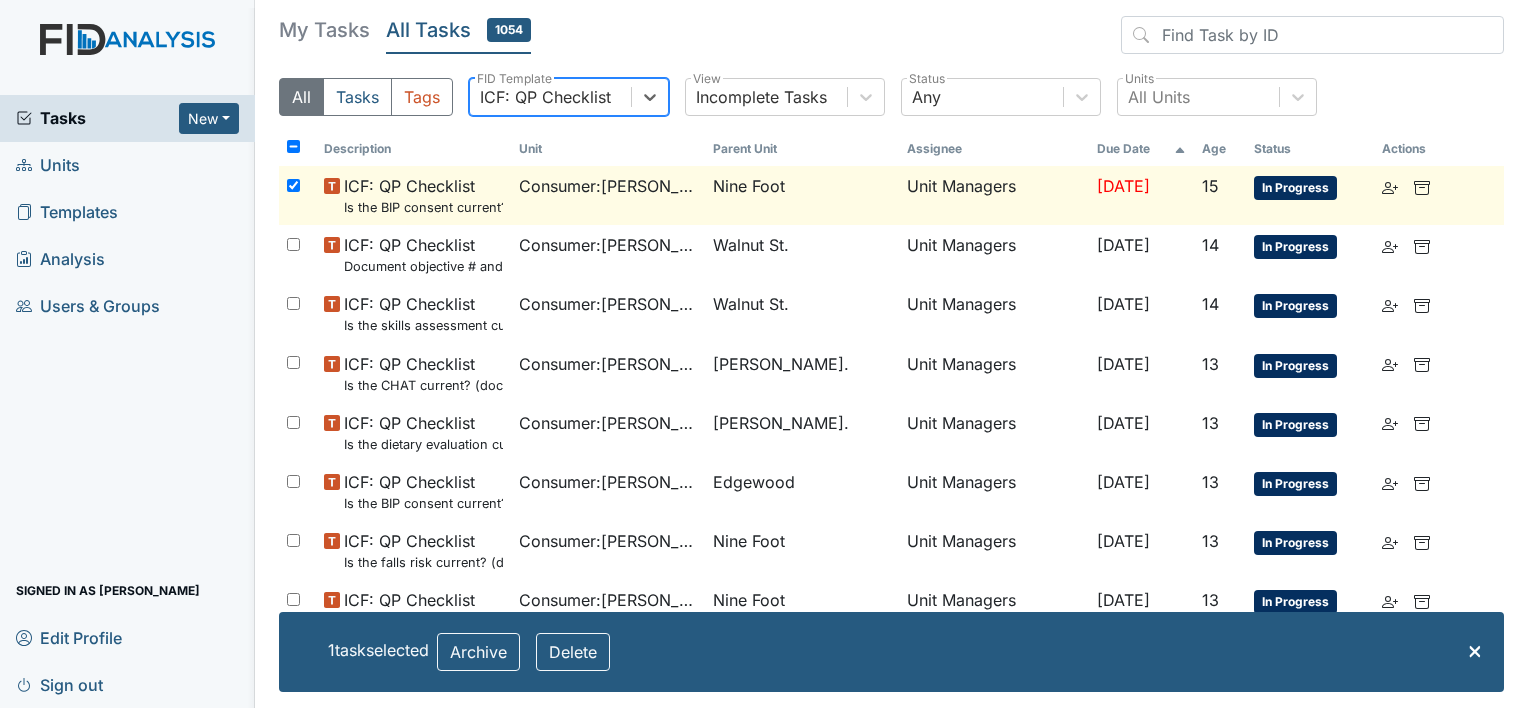click on "ICF: QP Checklist" at bounding box center (545, 97) 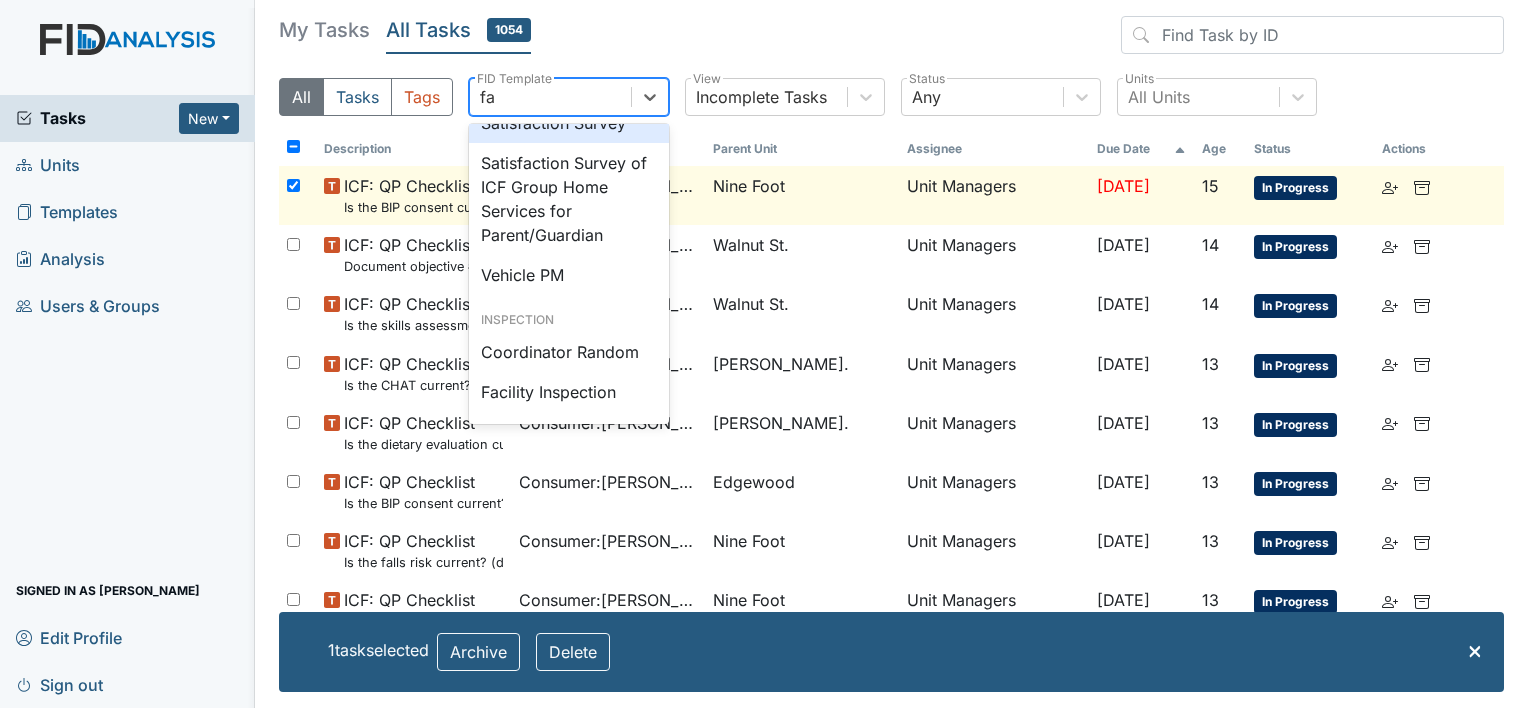 scroll, scrollTop: 54, scrollLeft: 0, axis: vertical 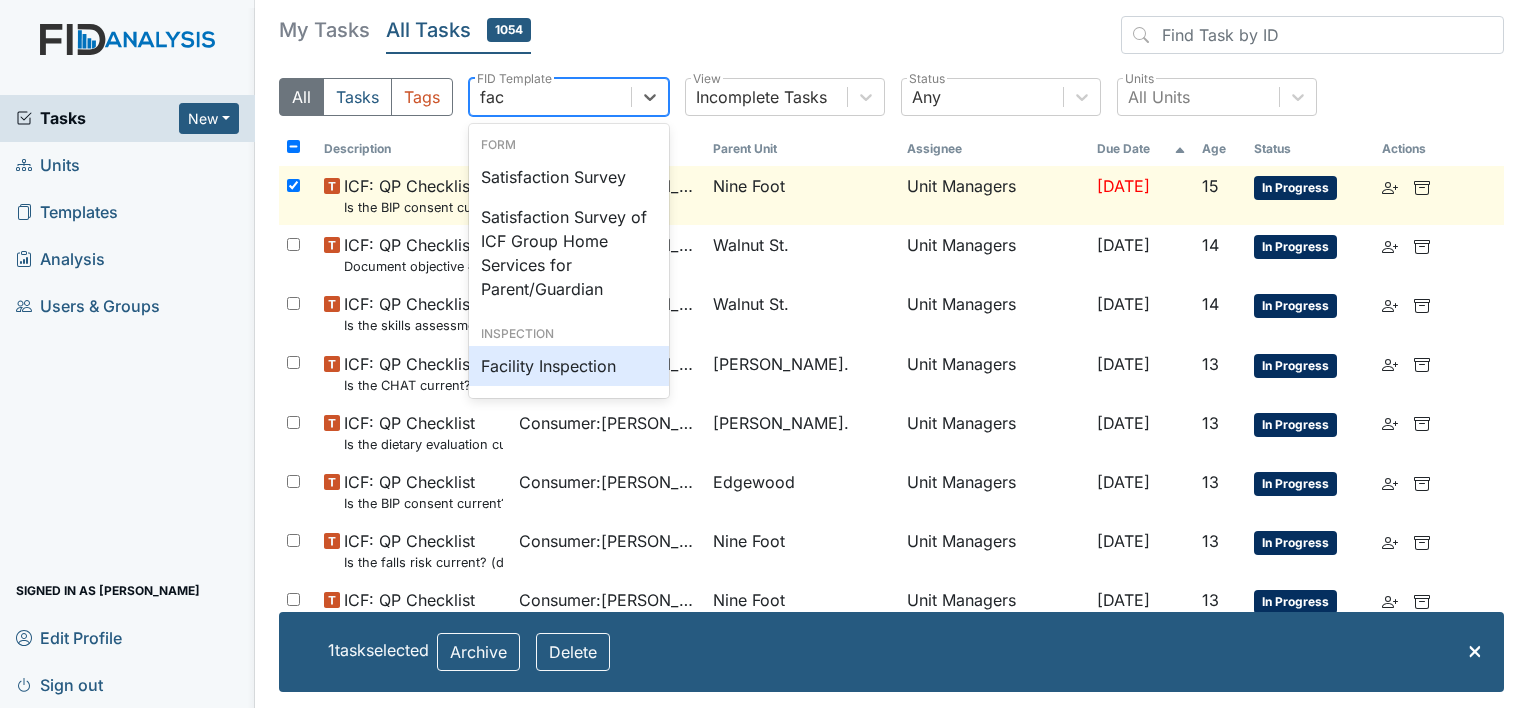 click on "Facility Inspection" at bounding box center [569, 366] 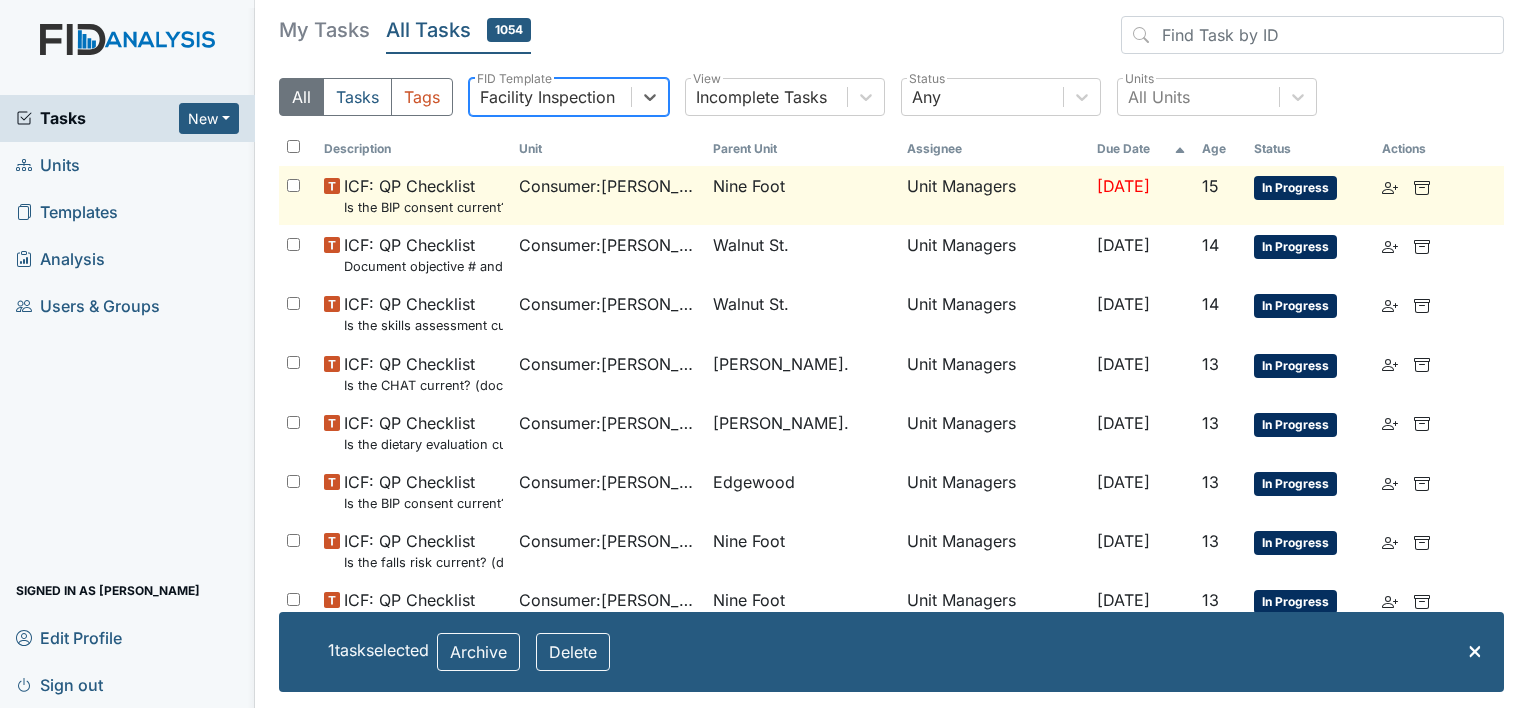 checkbox on "false" 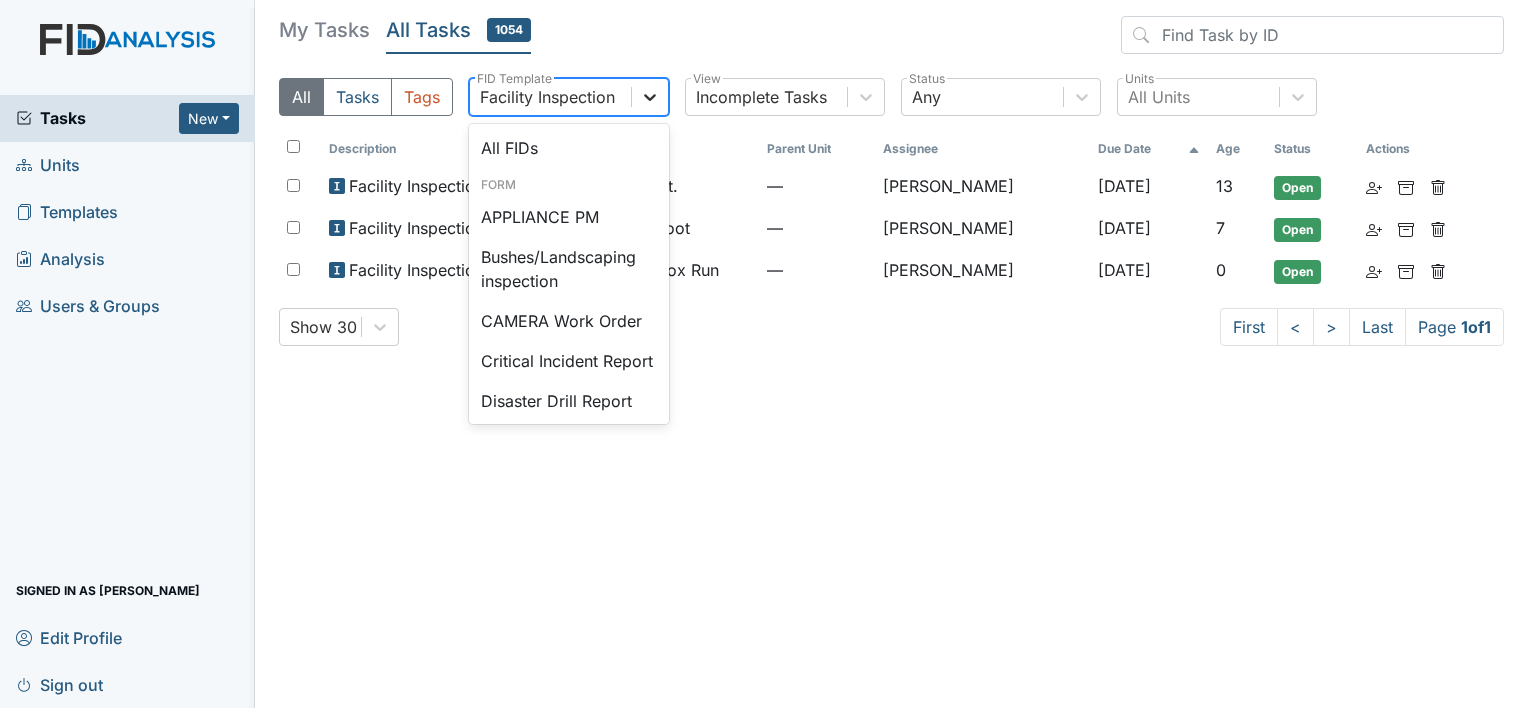 click 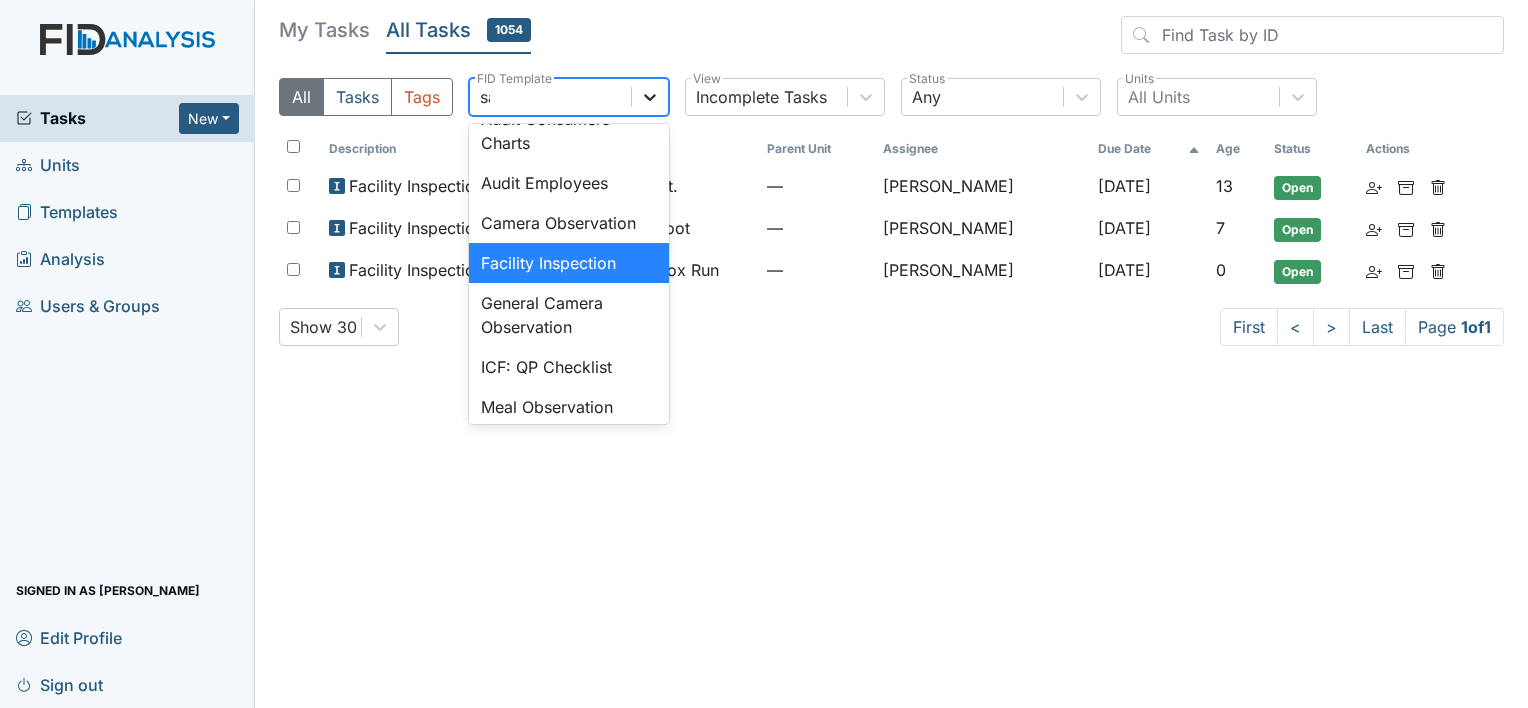 scroll, scrollTop: 115, scrollLeft: 0, axis: vertical 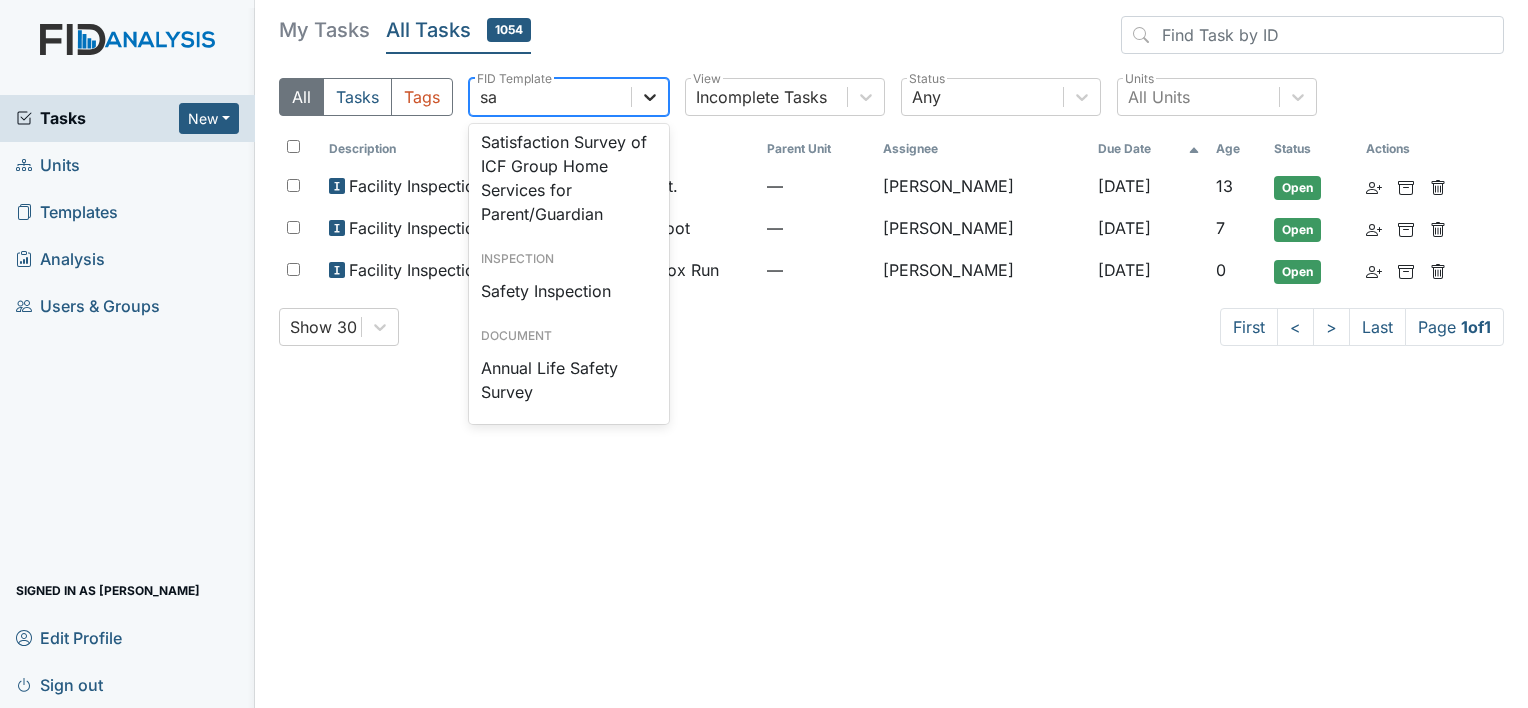 type on "saf" 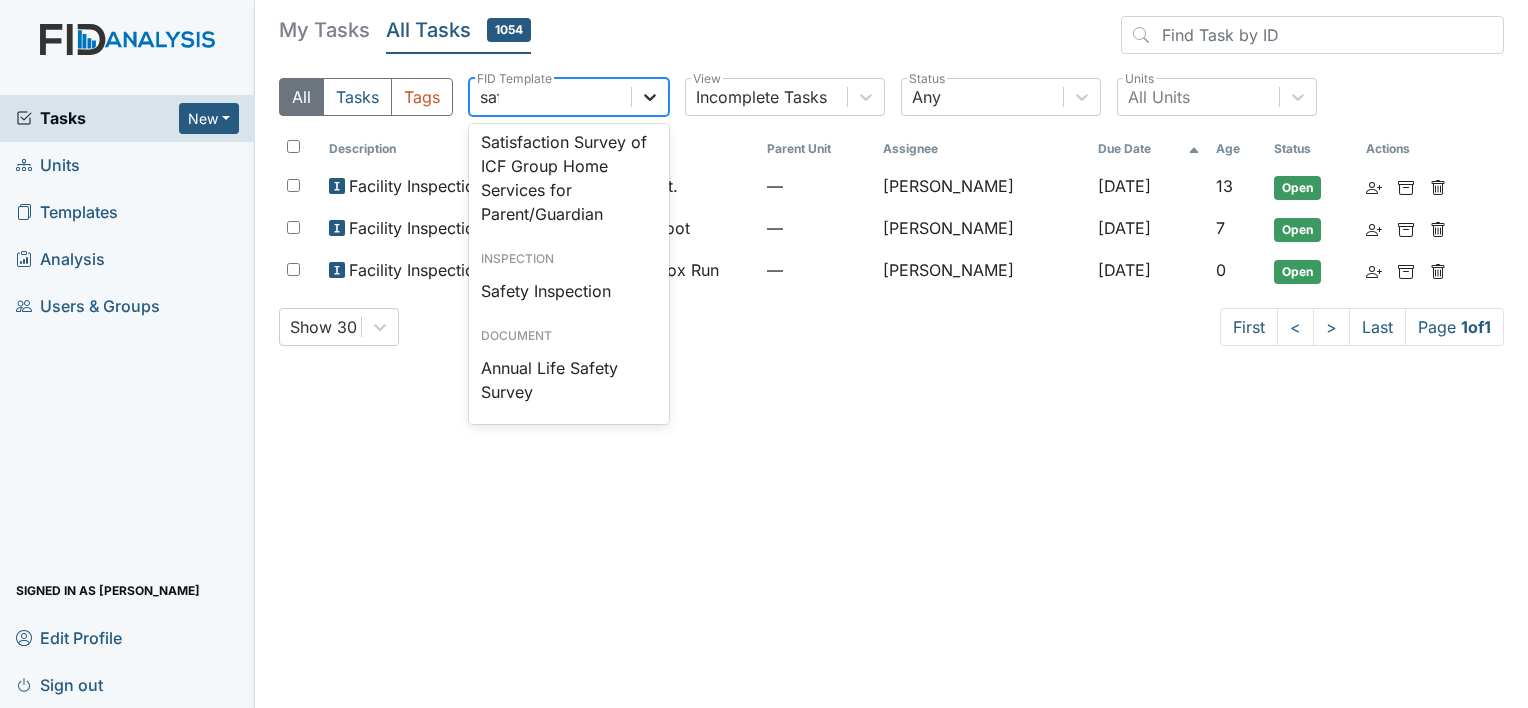 scroll, scrollTop: 0, scrollLeft: 0, axis: both 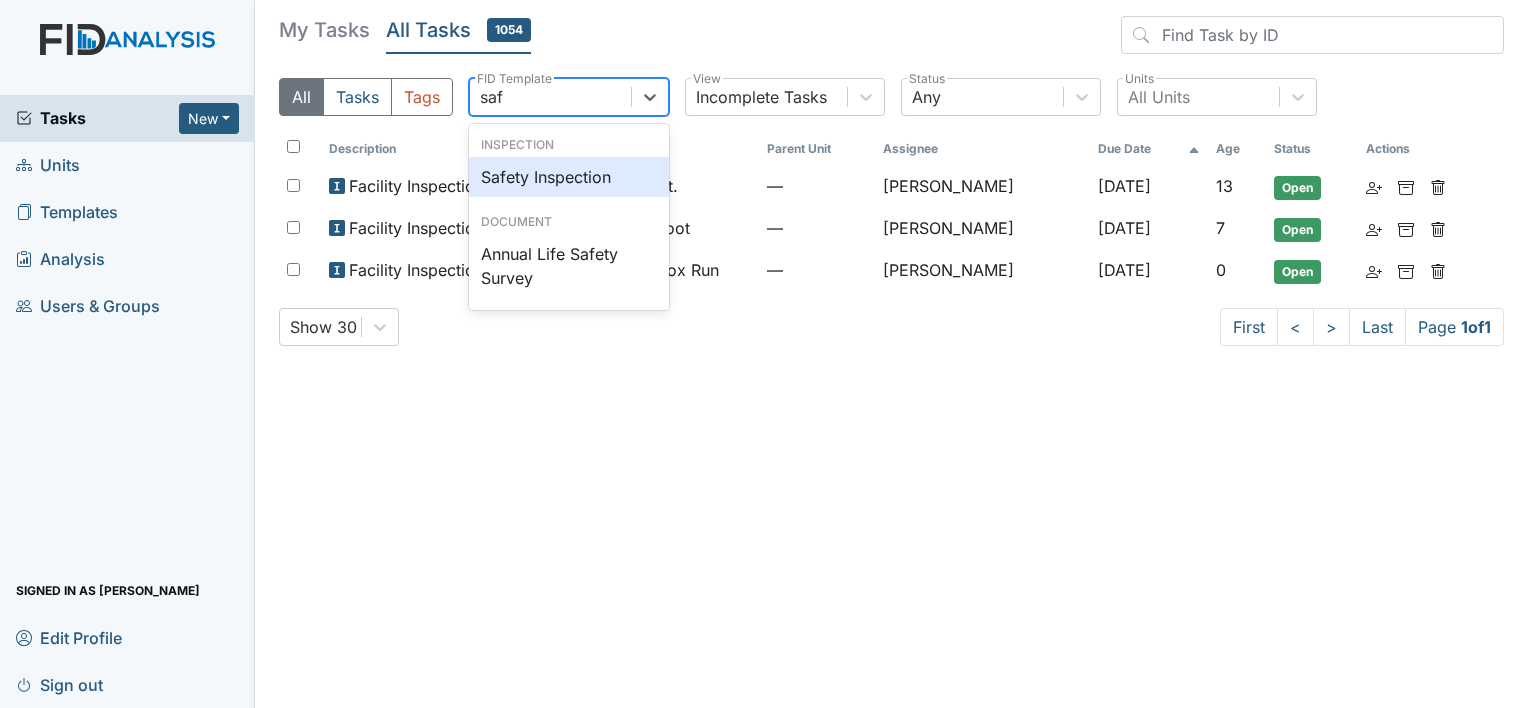 click on "Safety Inspection" at bounding box center [569, 177] 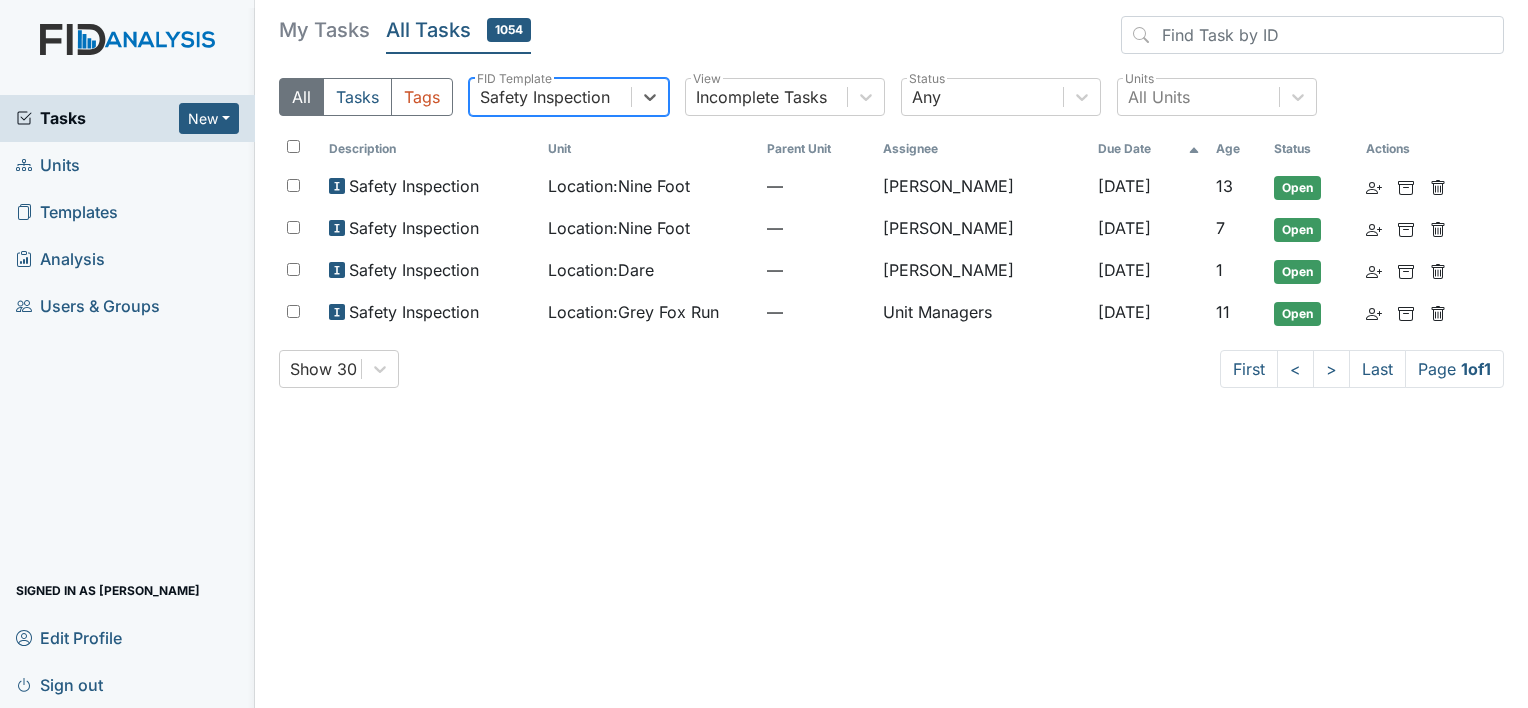 click on "Safety Inspection" at bounding box center (545, 97) 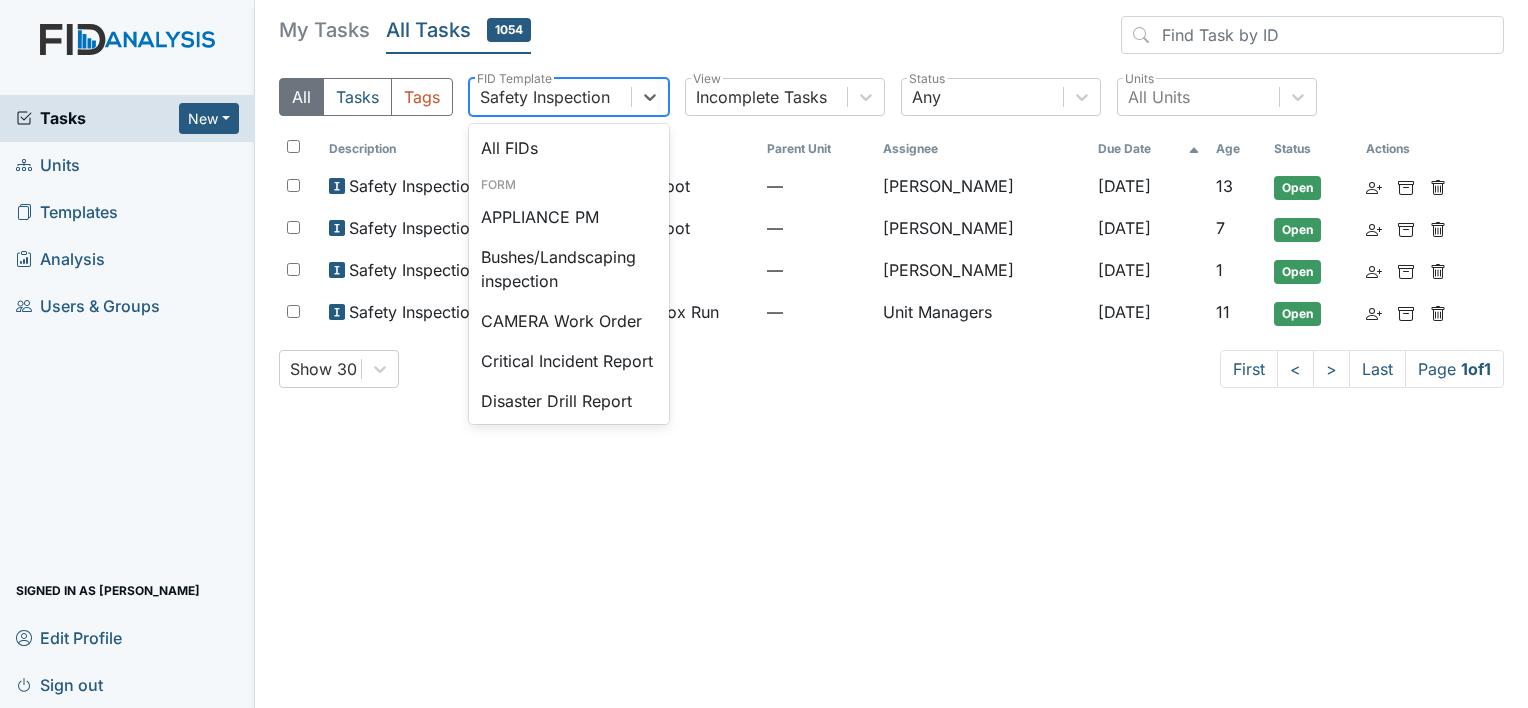 scroll, scrollTop: 1823, scrollLeft: 0, axis: vertical 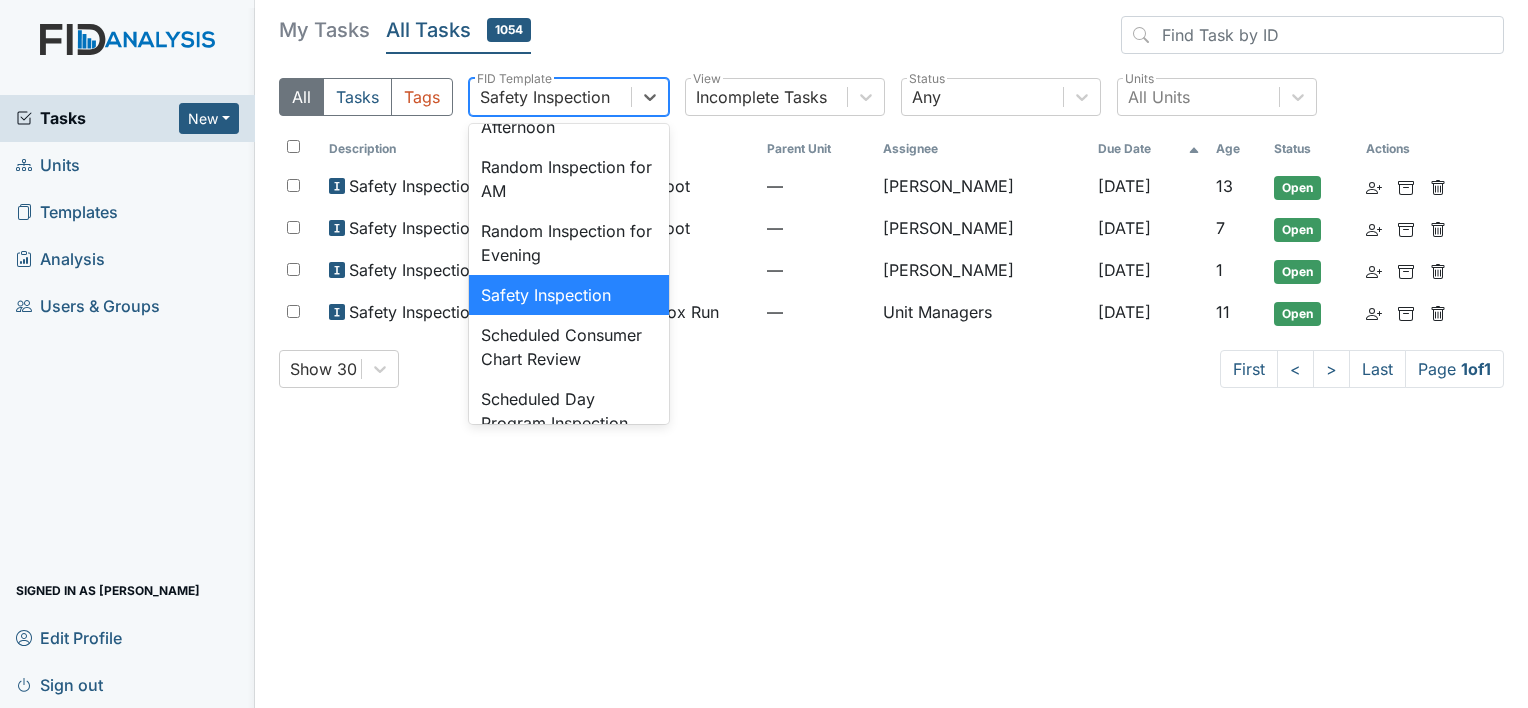 type on "m" 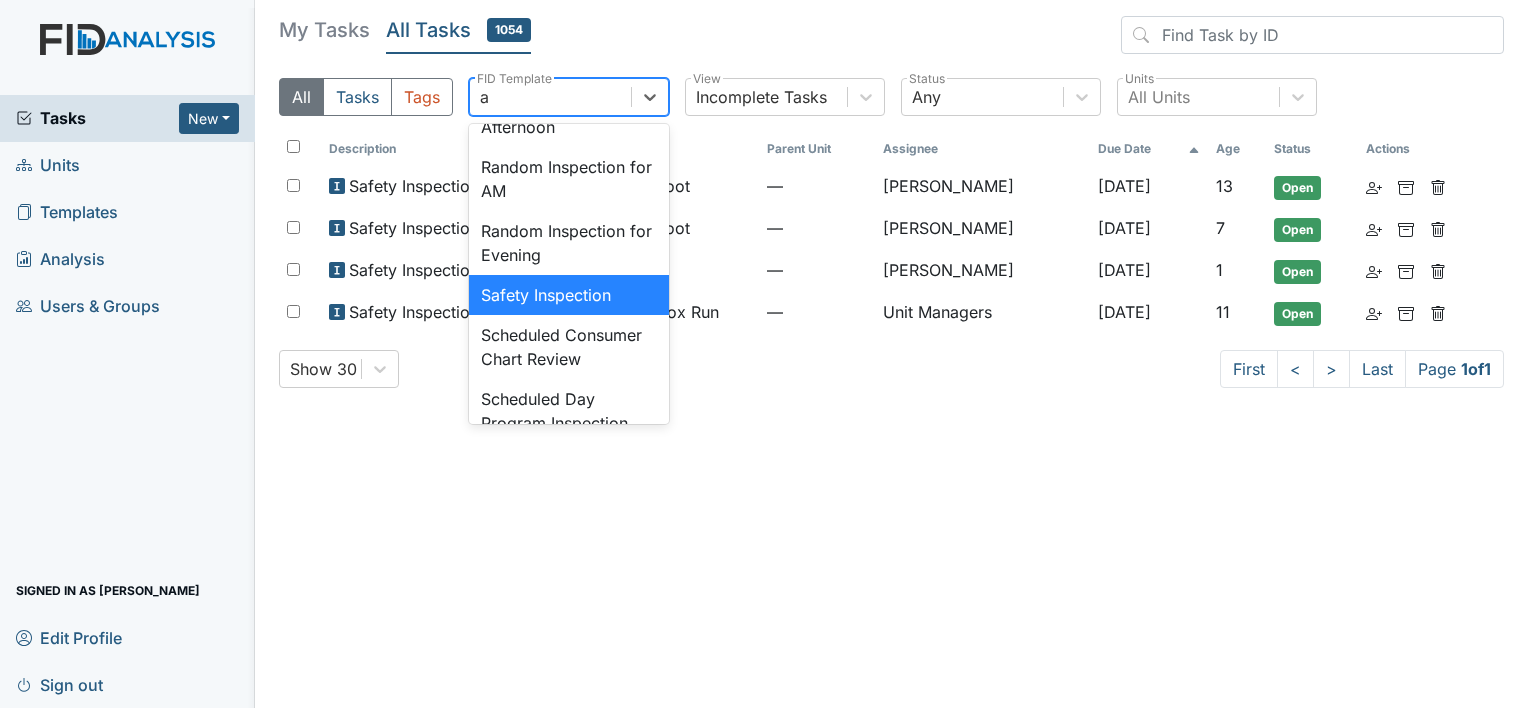 type on "am" 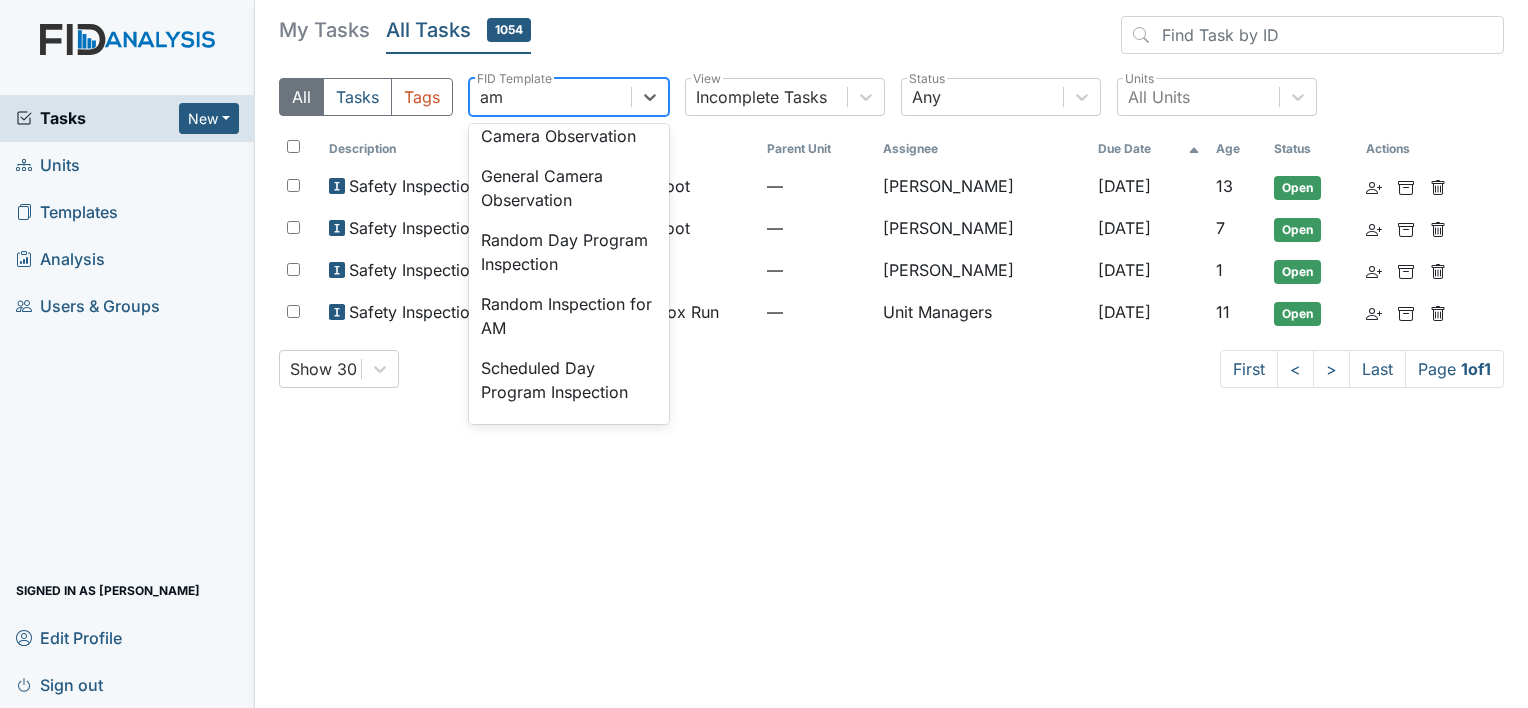 scroll, scrollTop: 118, scrollLeft: 0, axis: vertical 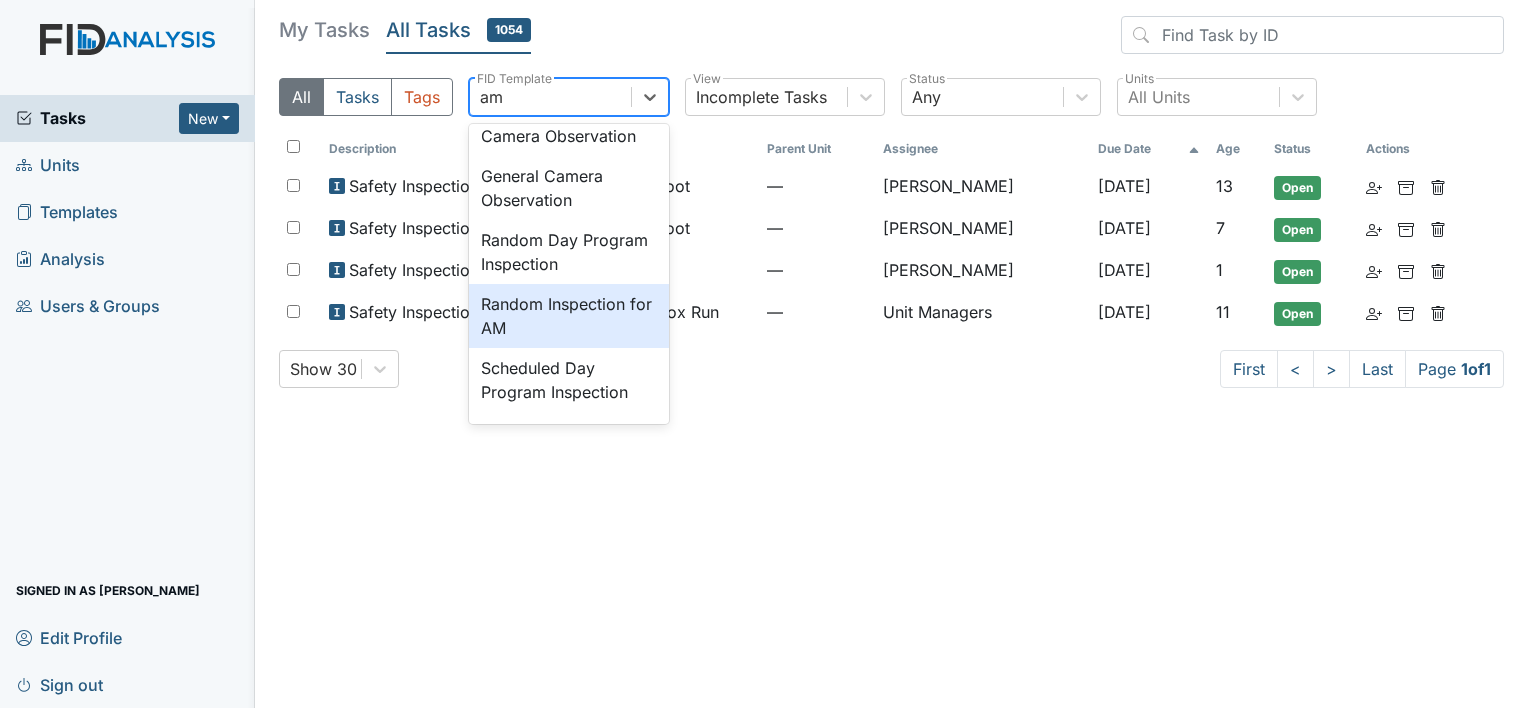 click on "Random Inspection for AM" at bounding box center [569, 316] 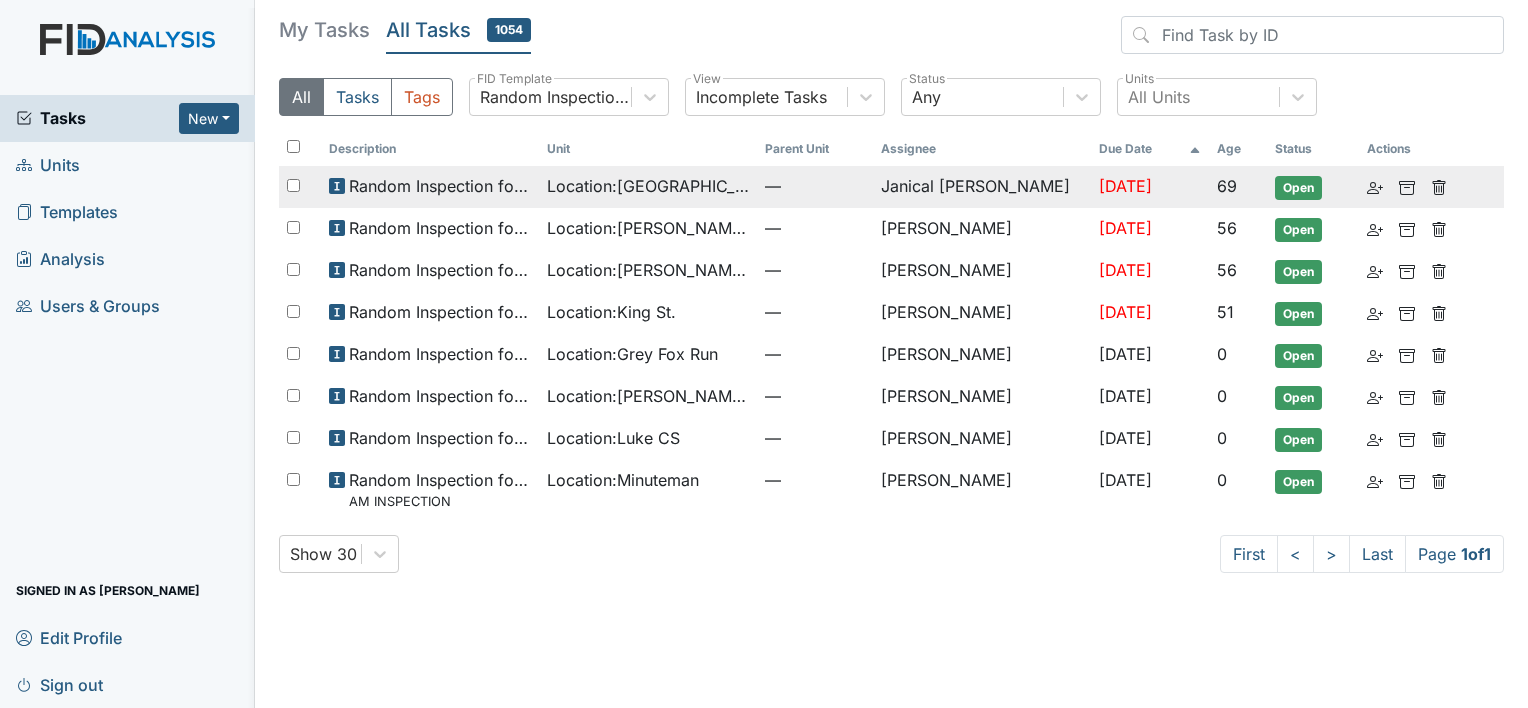 click at bounding box center (300, 186) 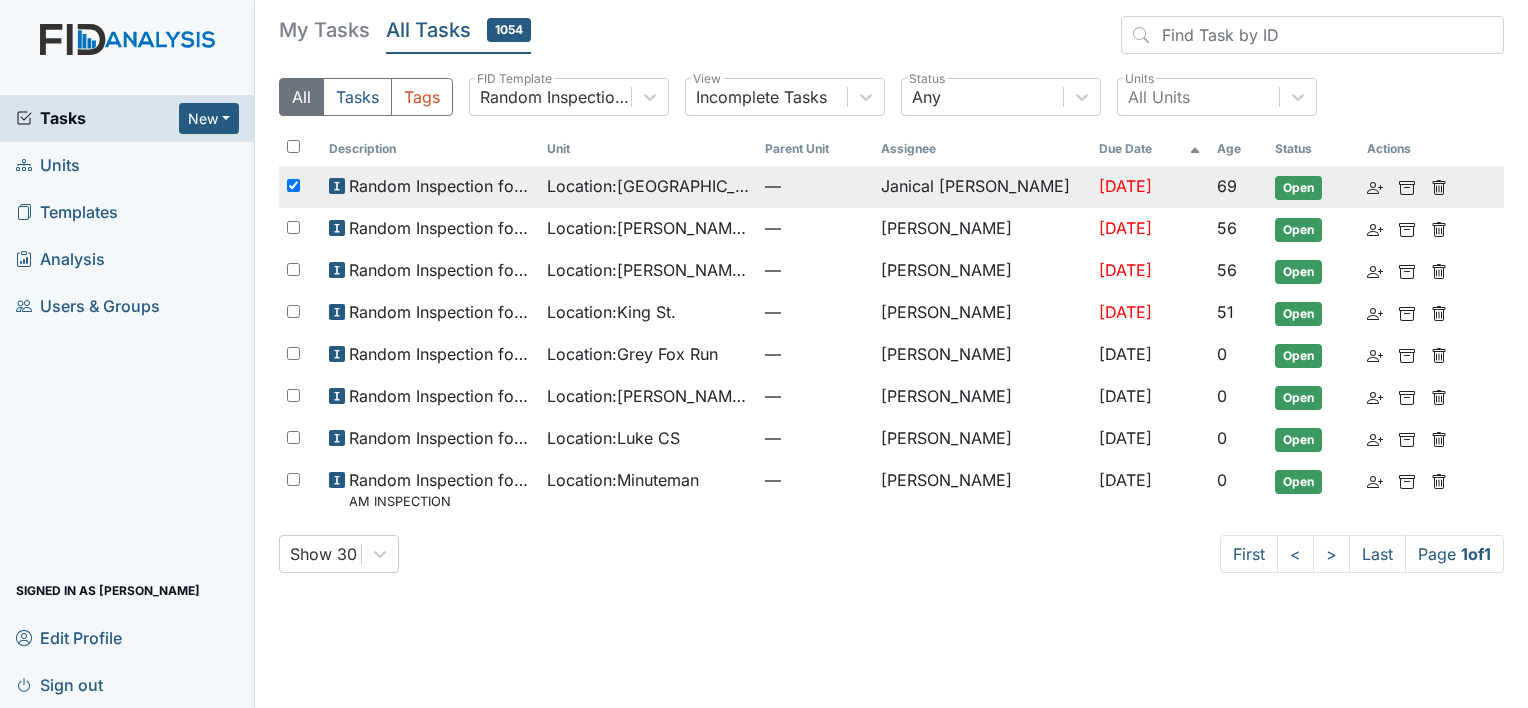 checkbox on "true" 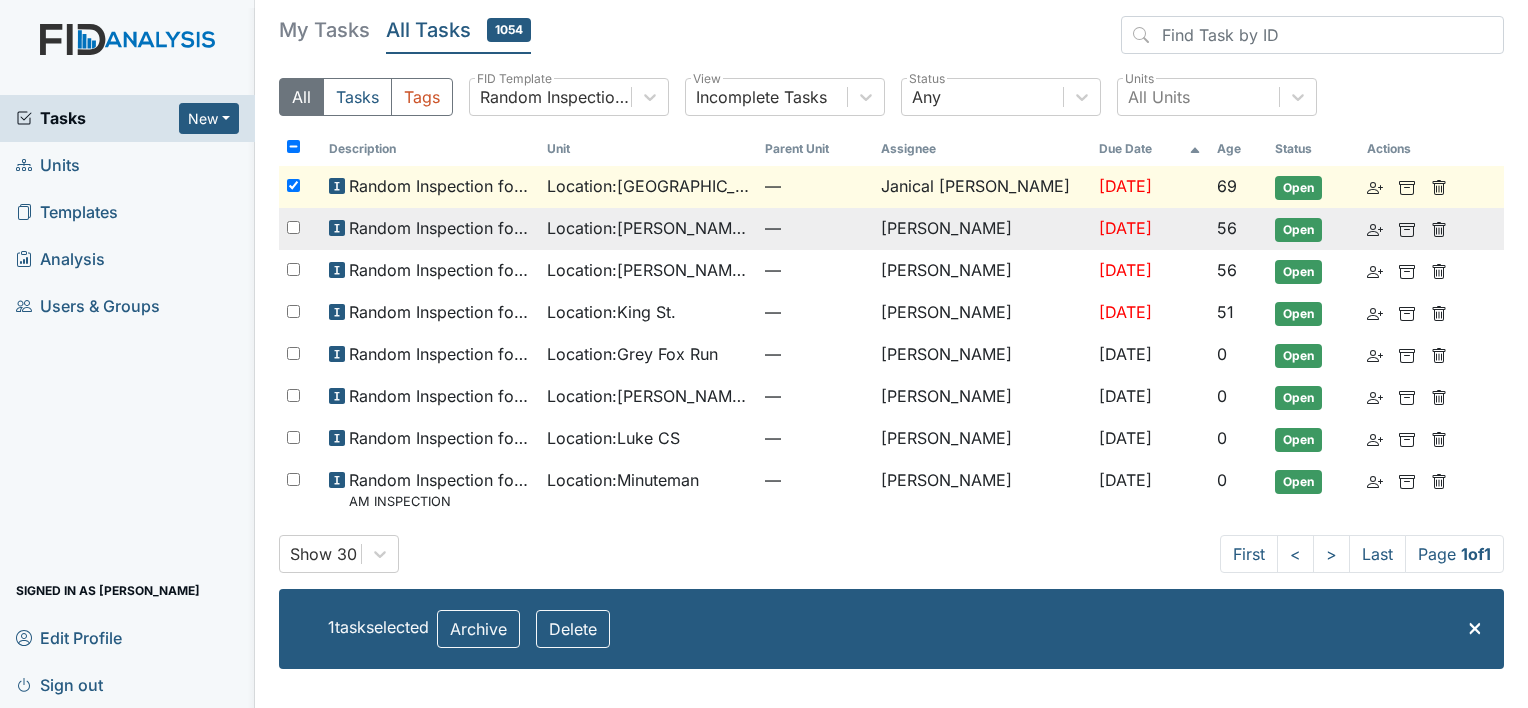 click at bounding box center [300, 228] 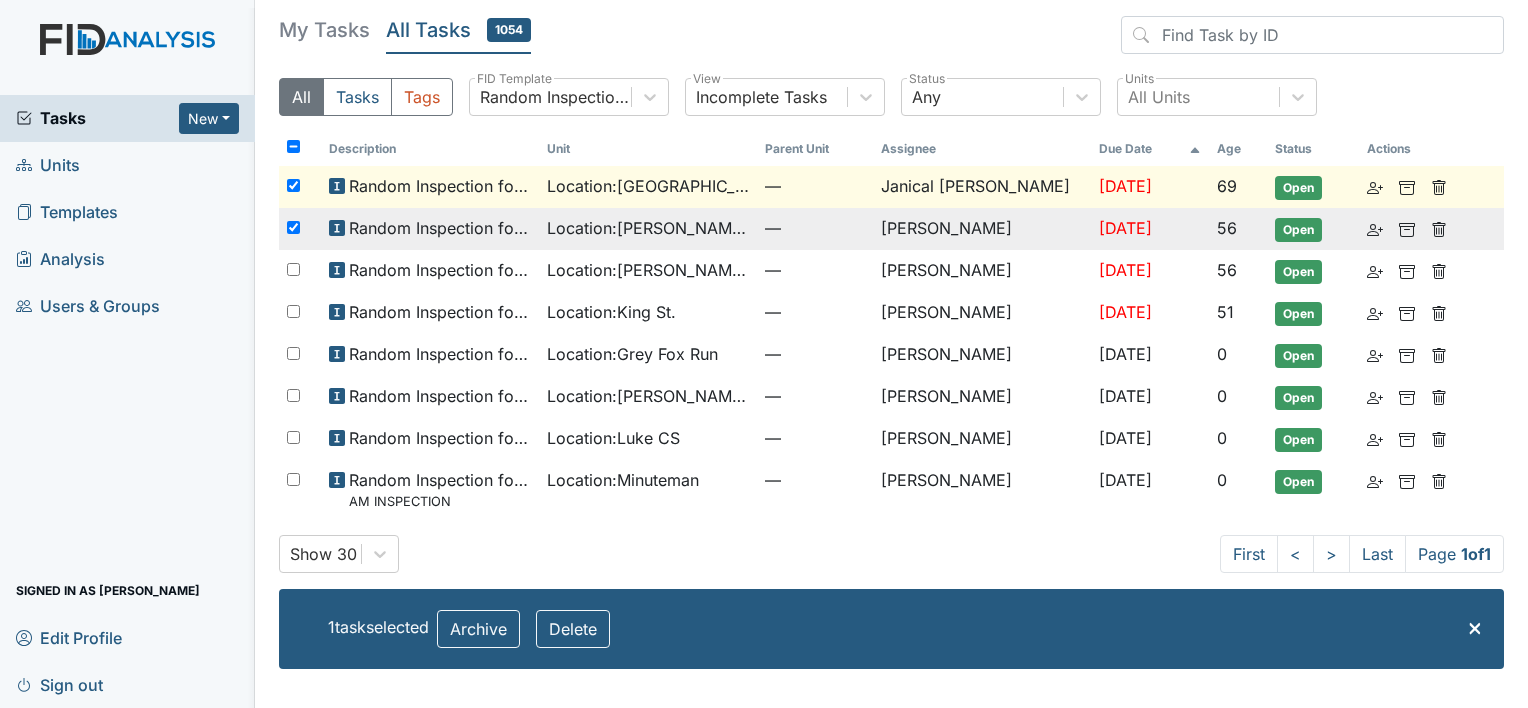 checkbox on "true" 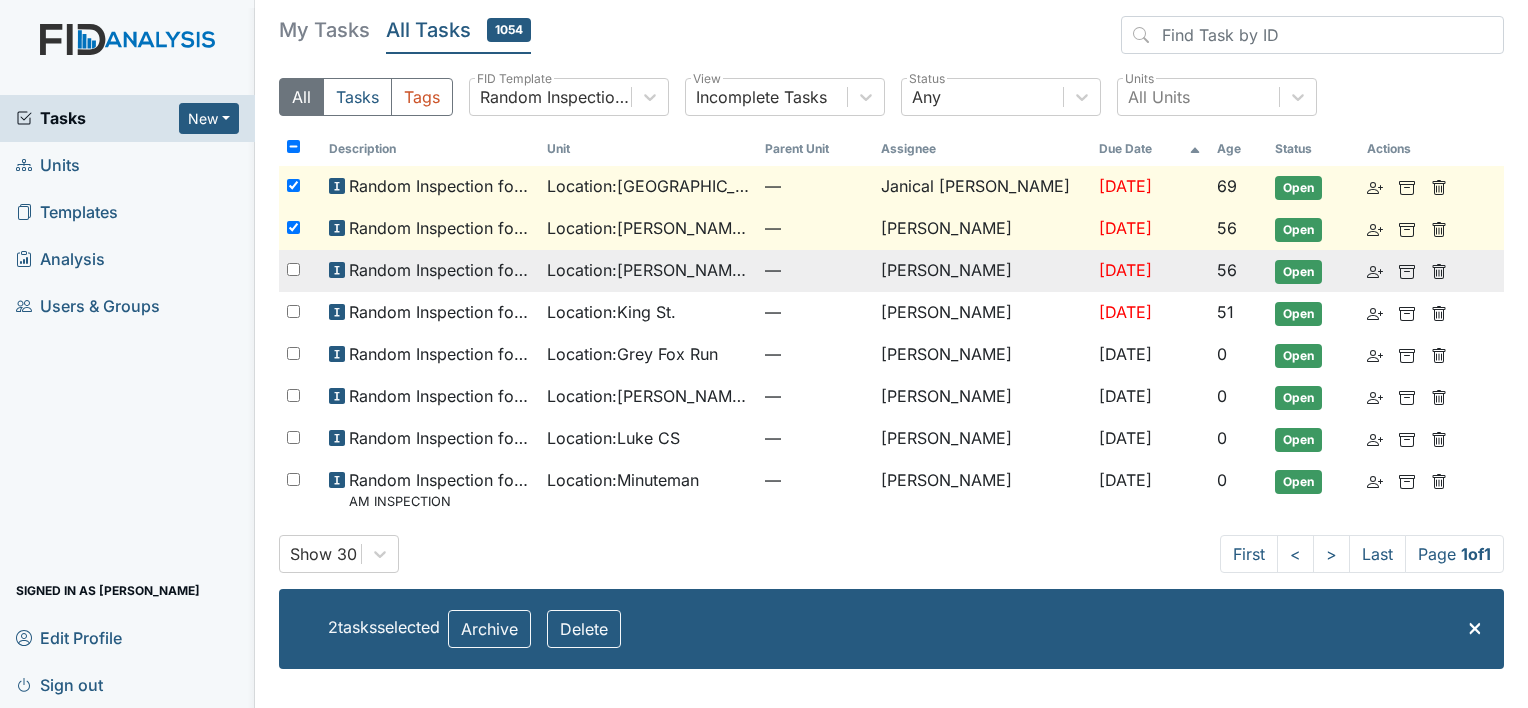 click at bounding box center [300, 270] 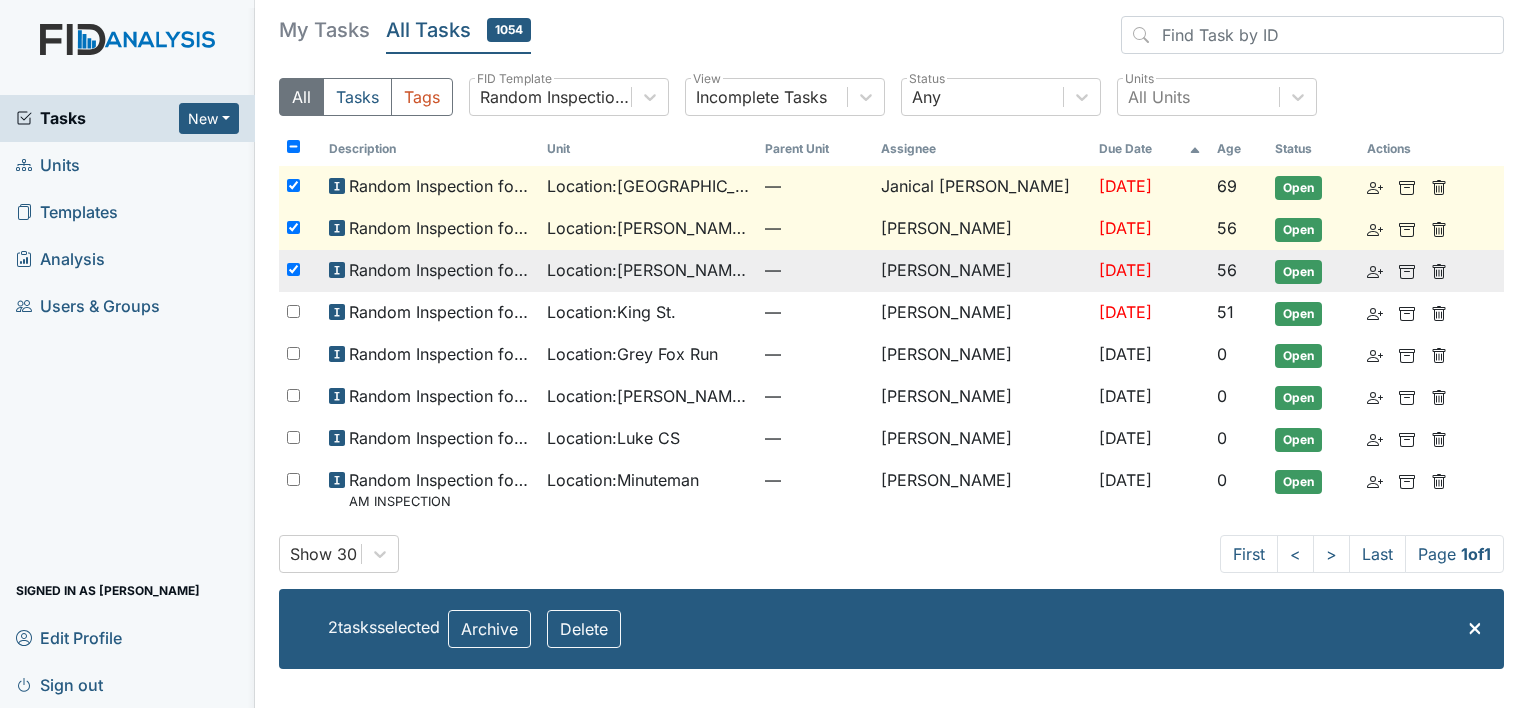 type 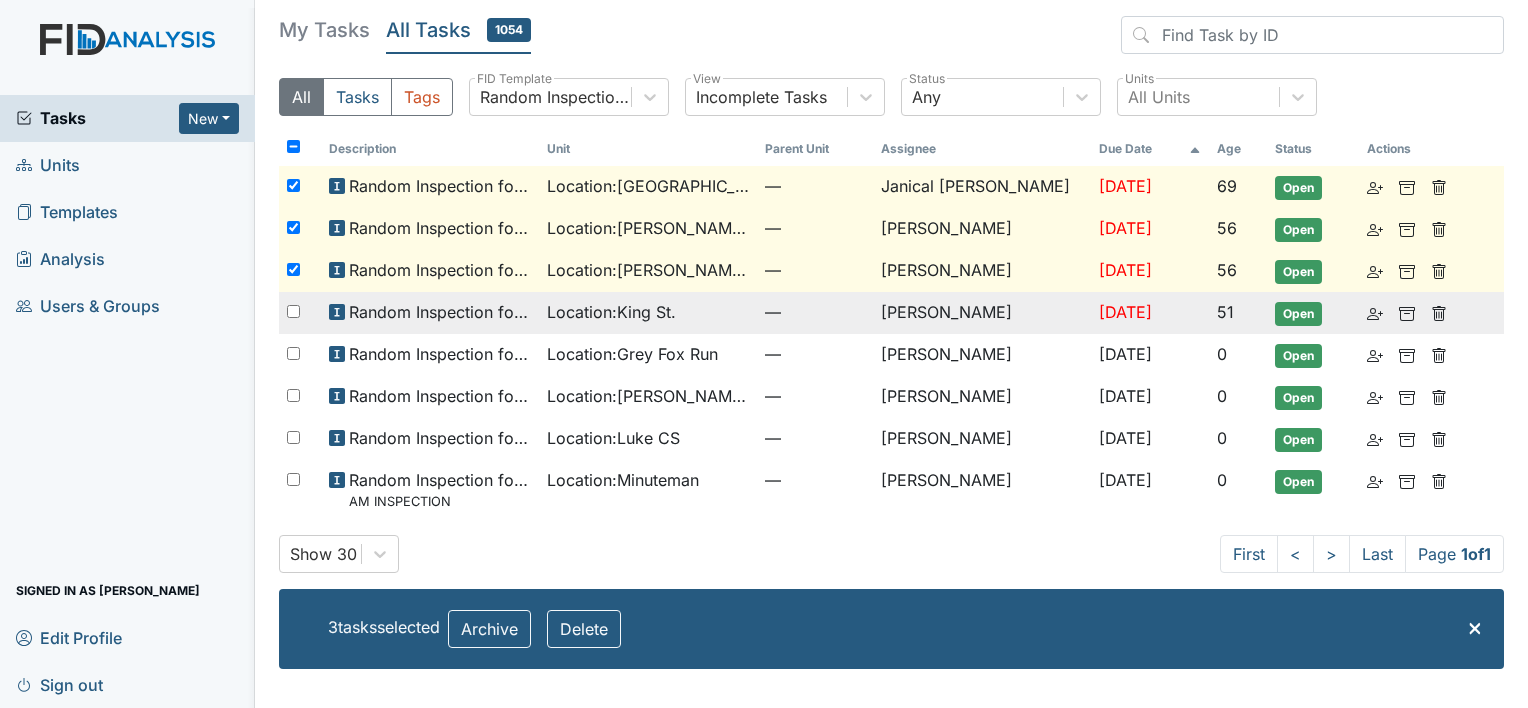 click at bounding box center [300, 312] 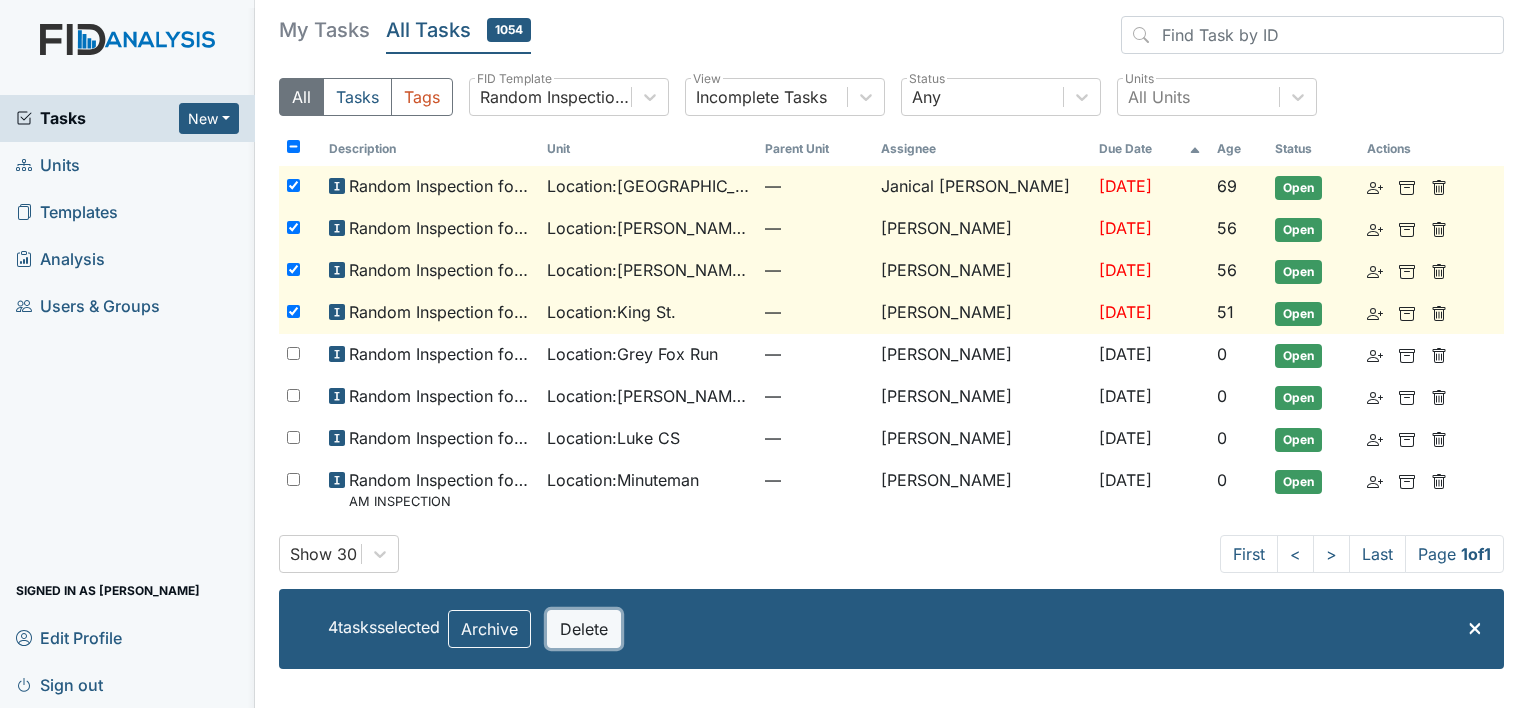 click on "Delete" at bounding box center [584, 629] 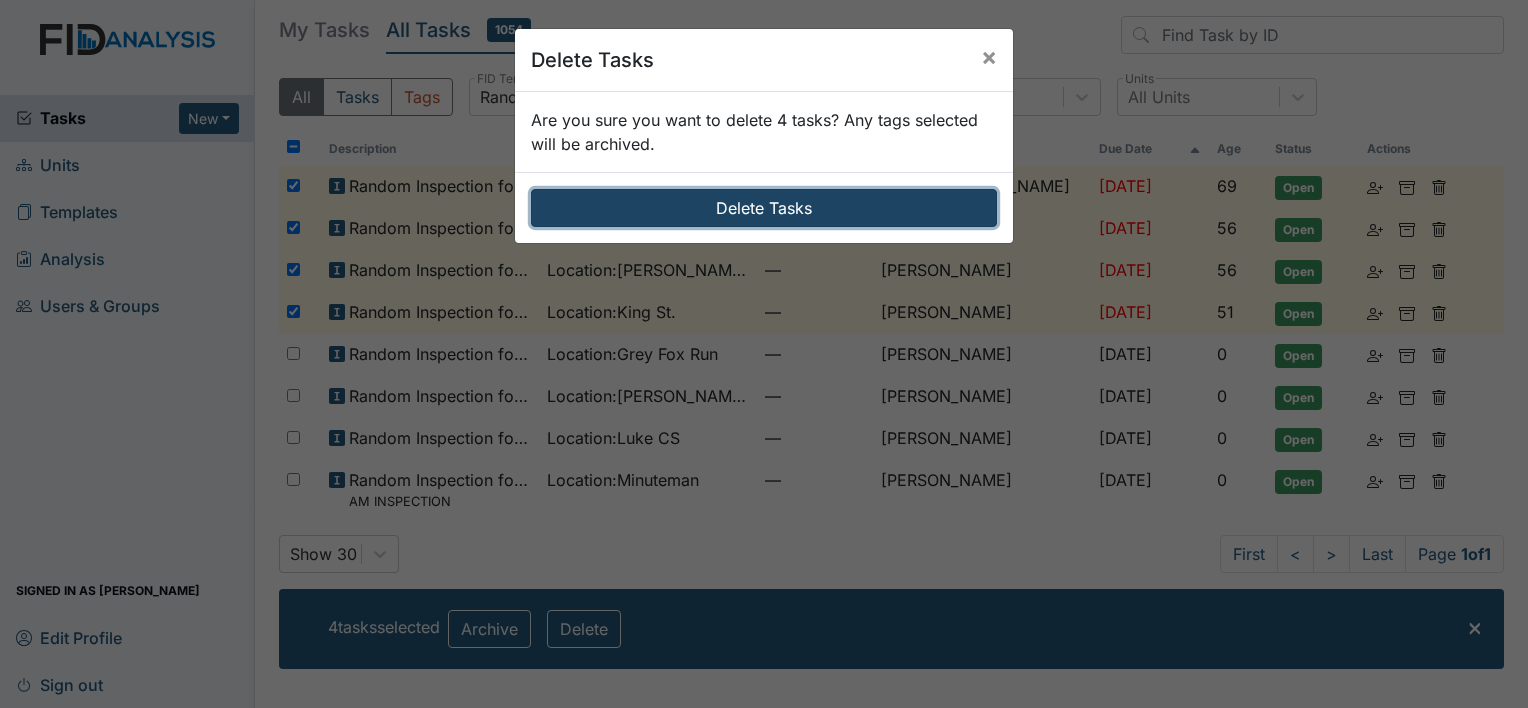 click on "Delete Tasks" at bounding box center (764, 208) 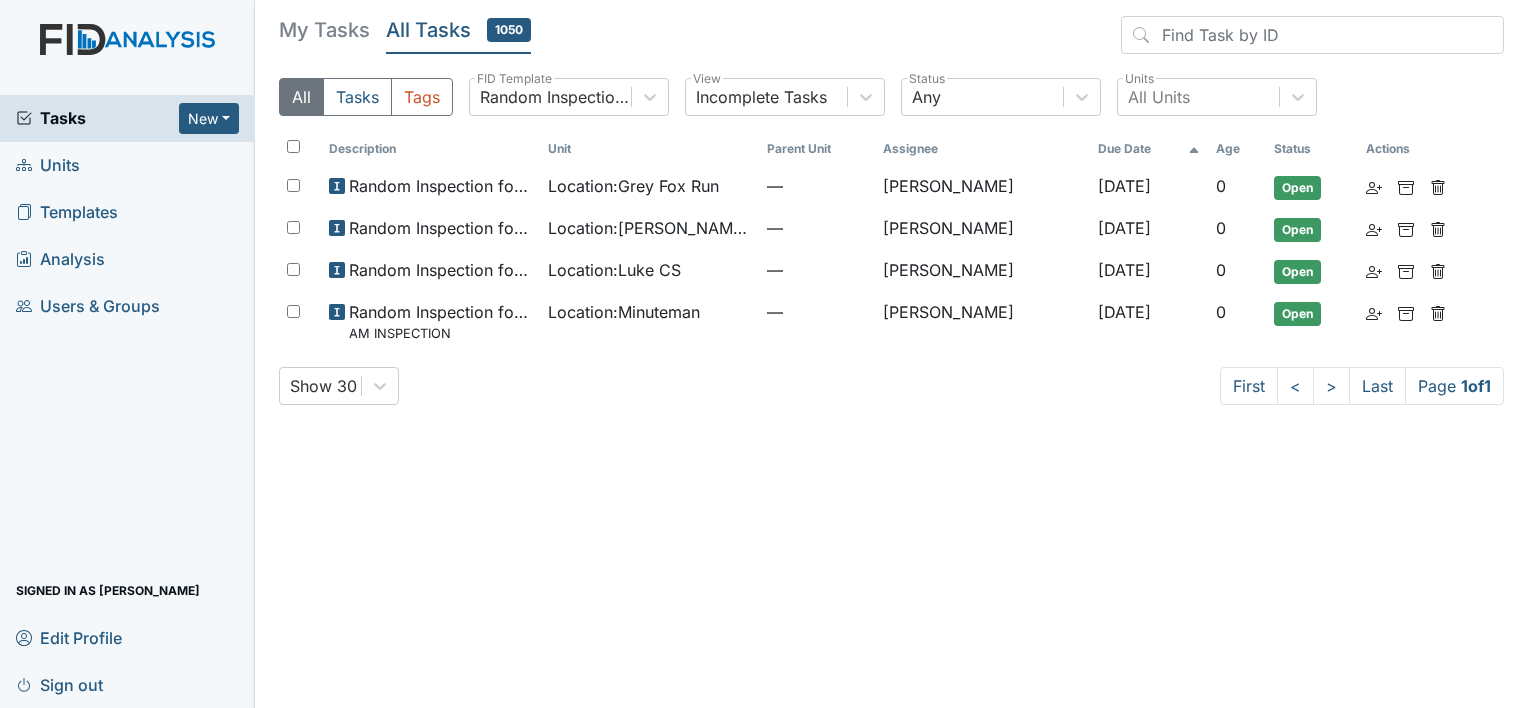 click on "Random Inspection for AM" at bounding box center [556, 97] 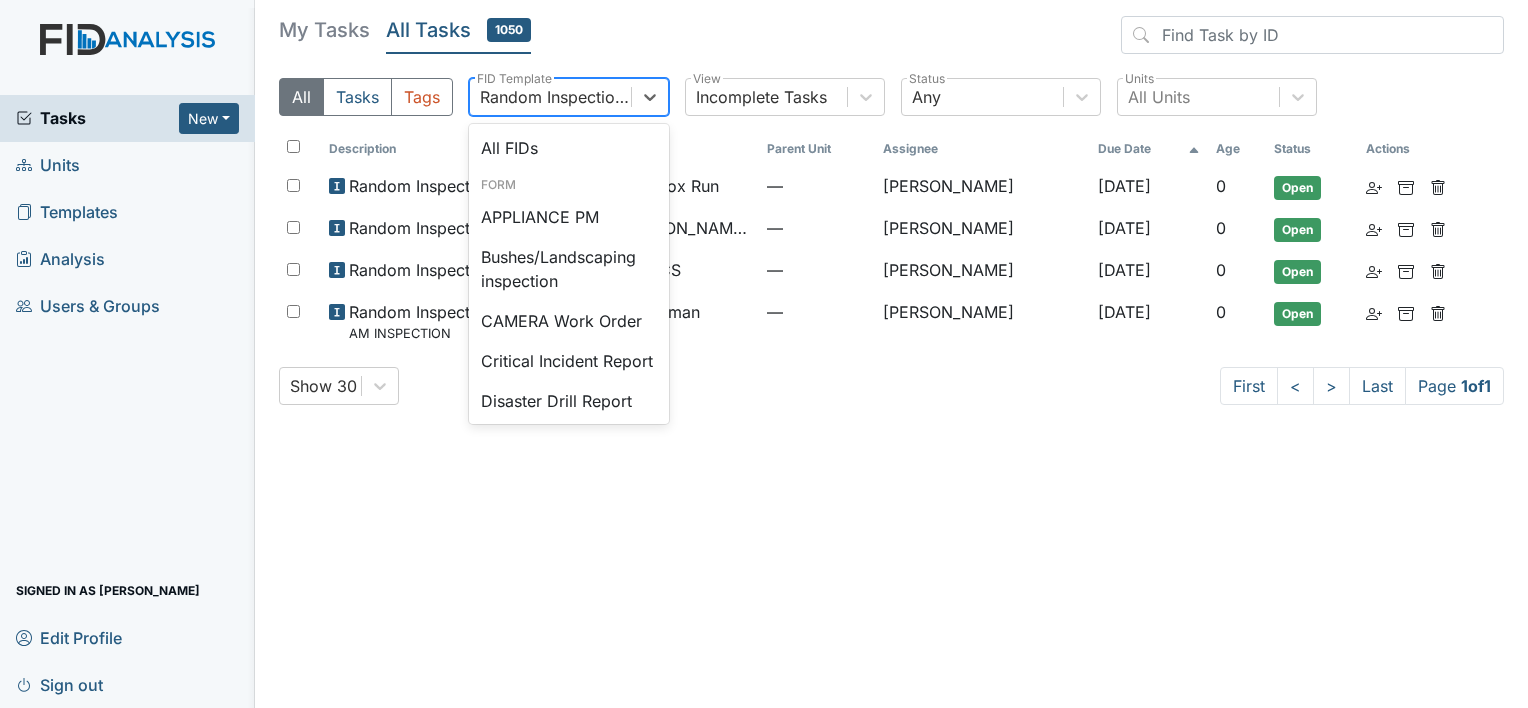 scroll, scrollTop: 1727, scrollLeft: 0, axis: vertical 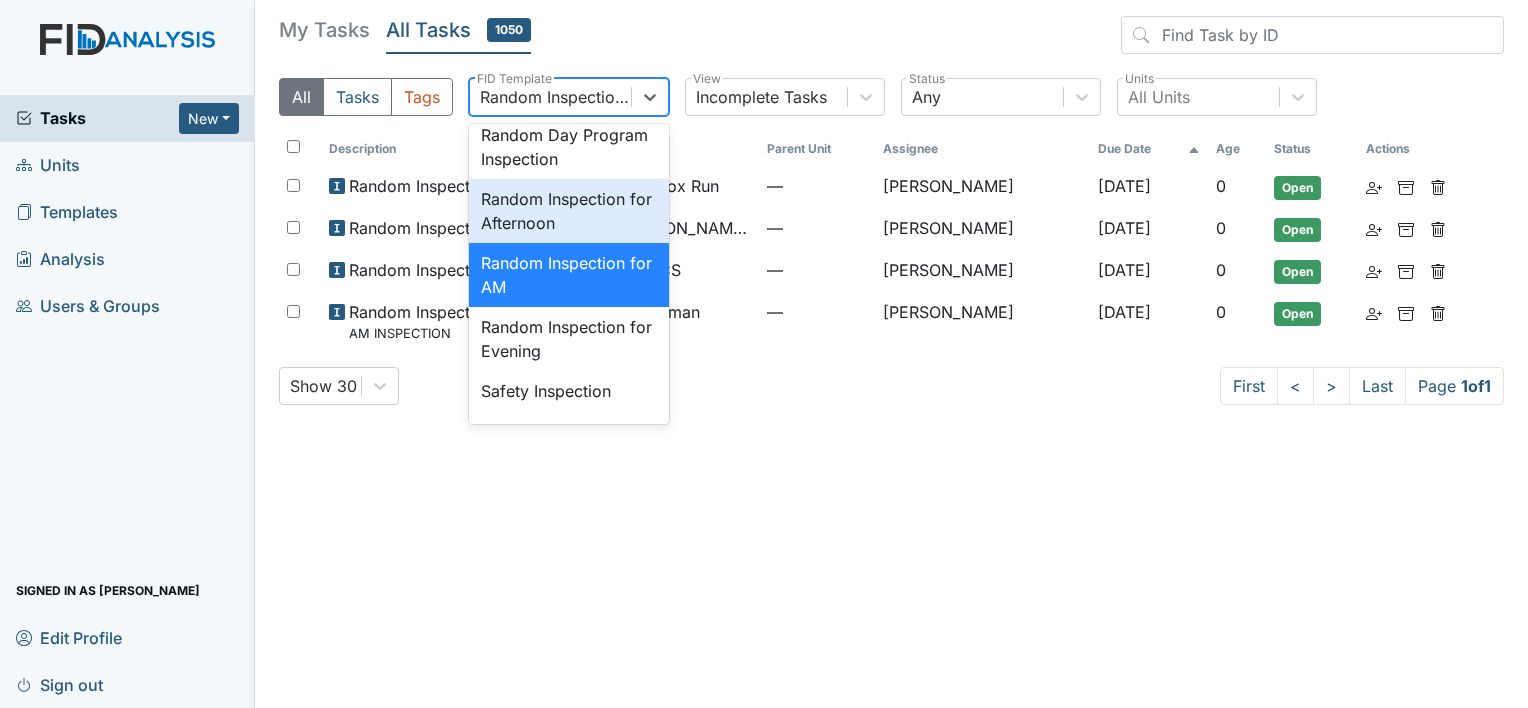 click on "Random Inspection for Afternoon" at bounding box center [569, 211] 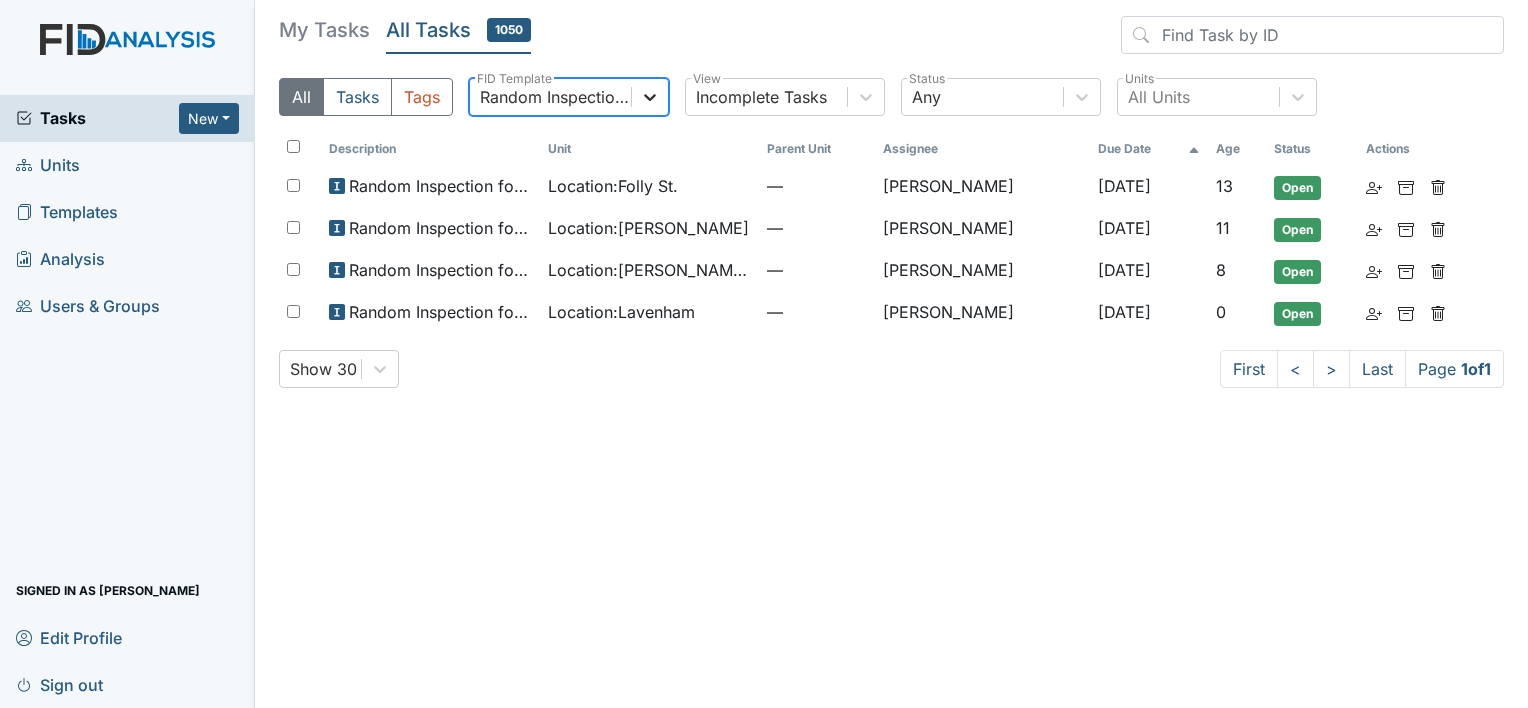 click 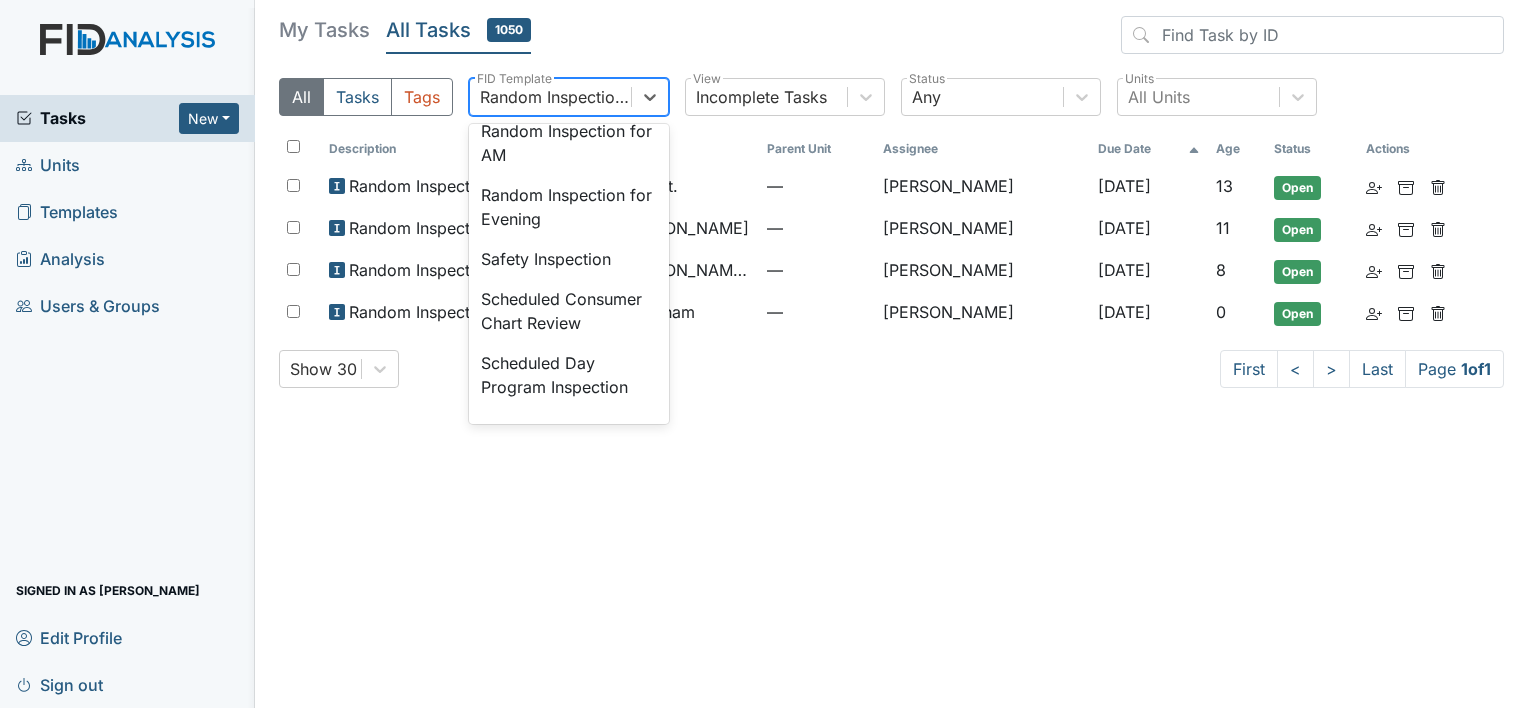 scroll, scrollTop: 1863, scrollLeft: 0, axis: vertical 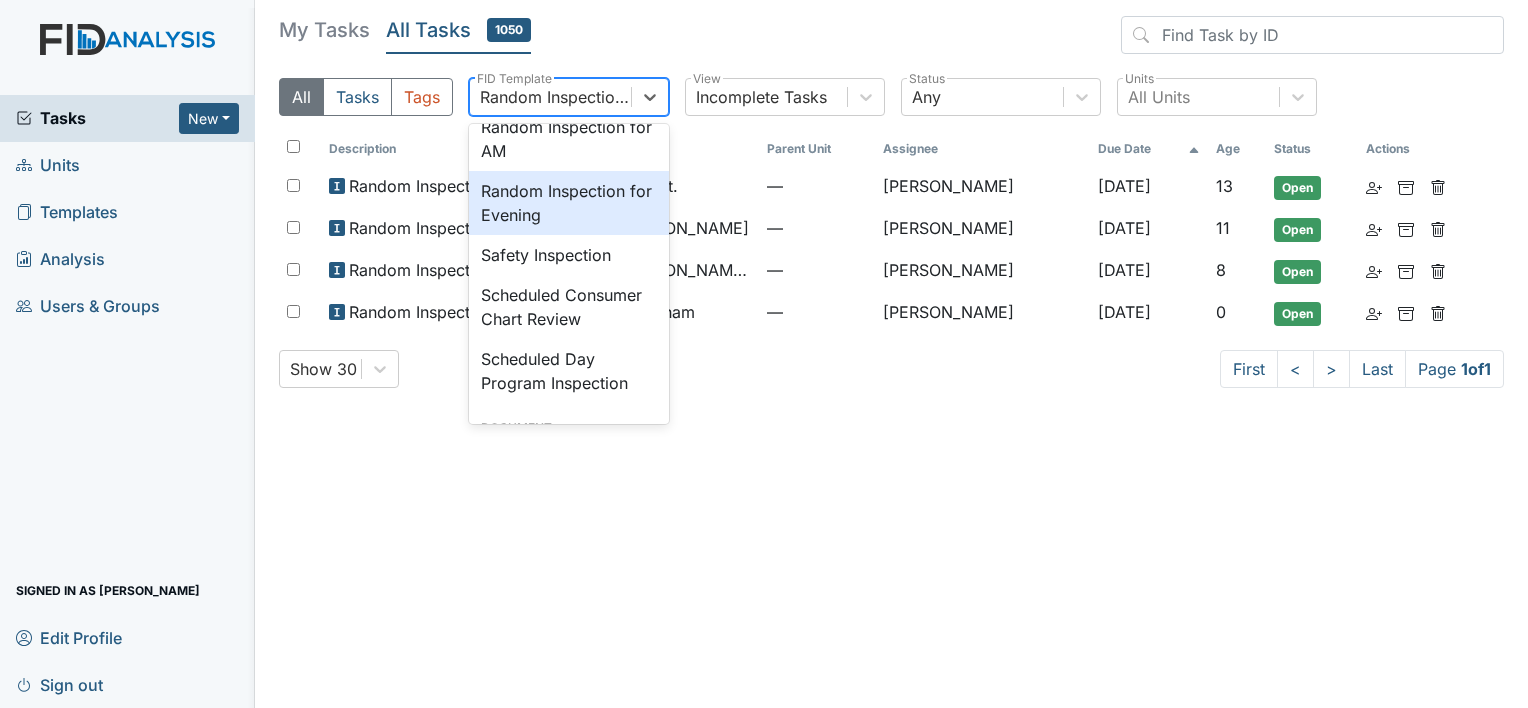 click on "Random Inspection for Evening" at bounding box center (569, 203) 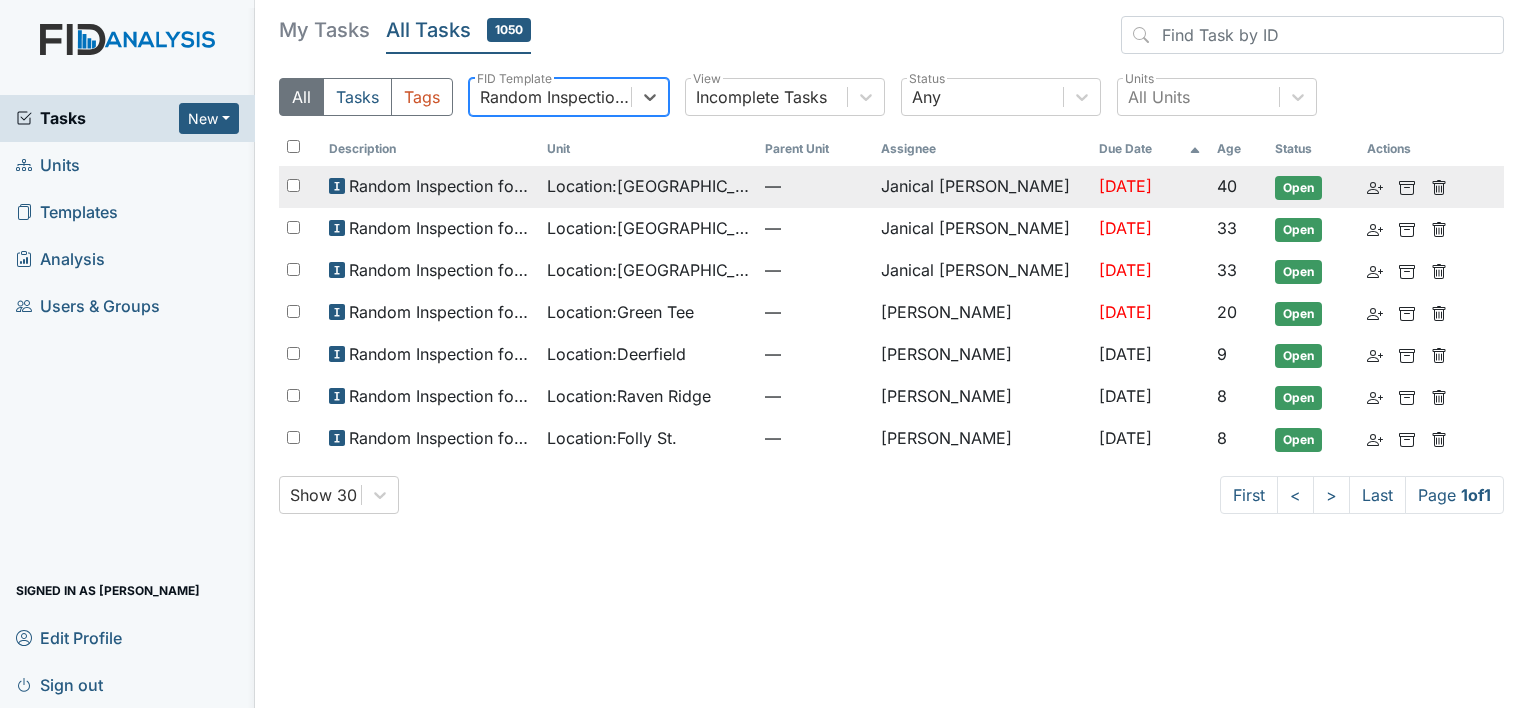 click at bounding box center (300, 186) 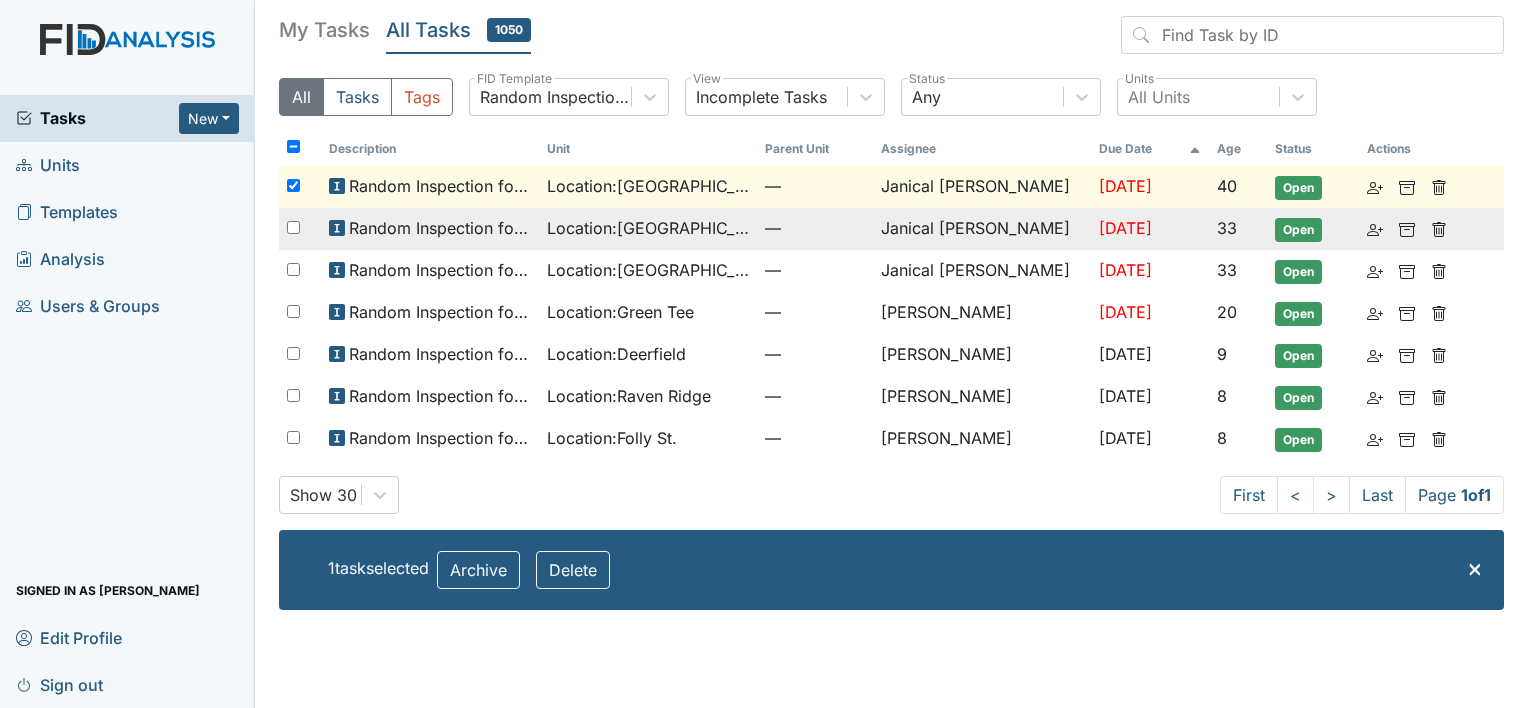 click at bounding box center [293, 227] 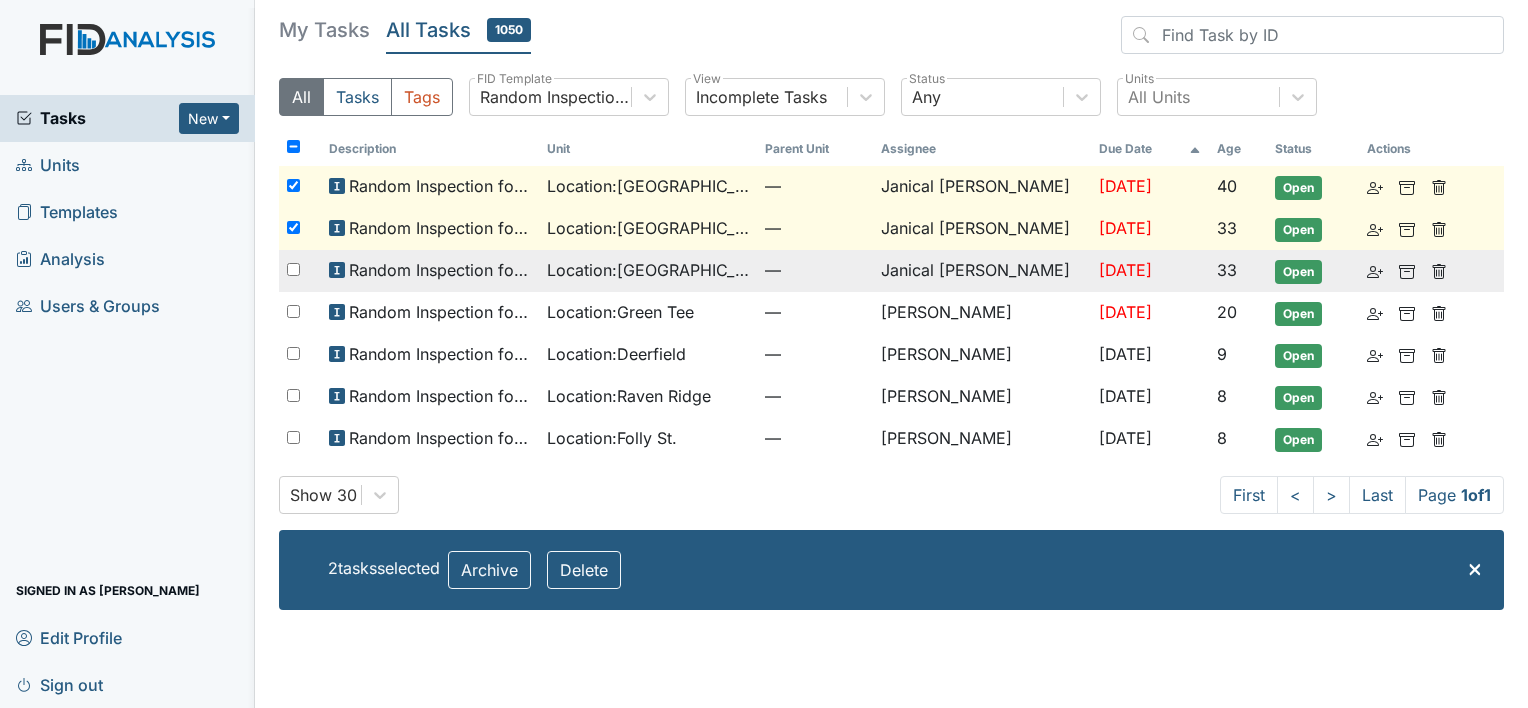 click at bounding box center (293, 269) 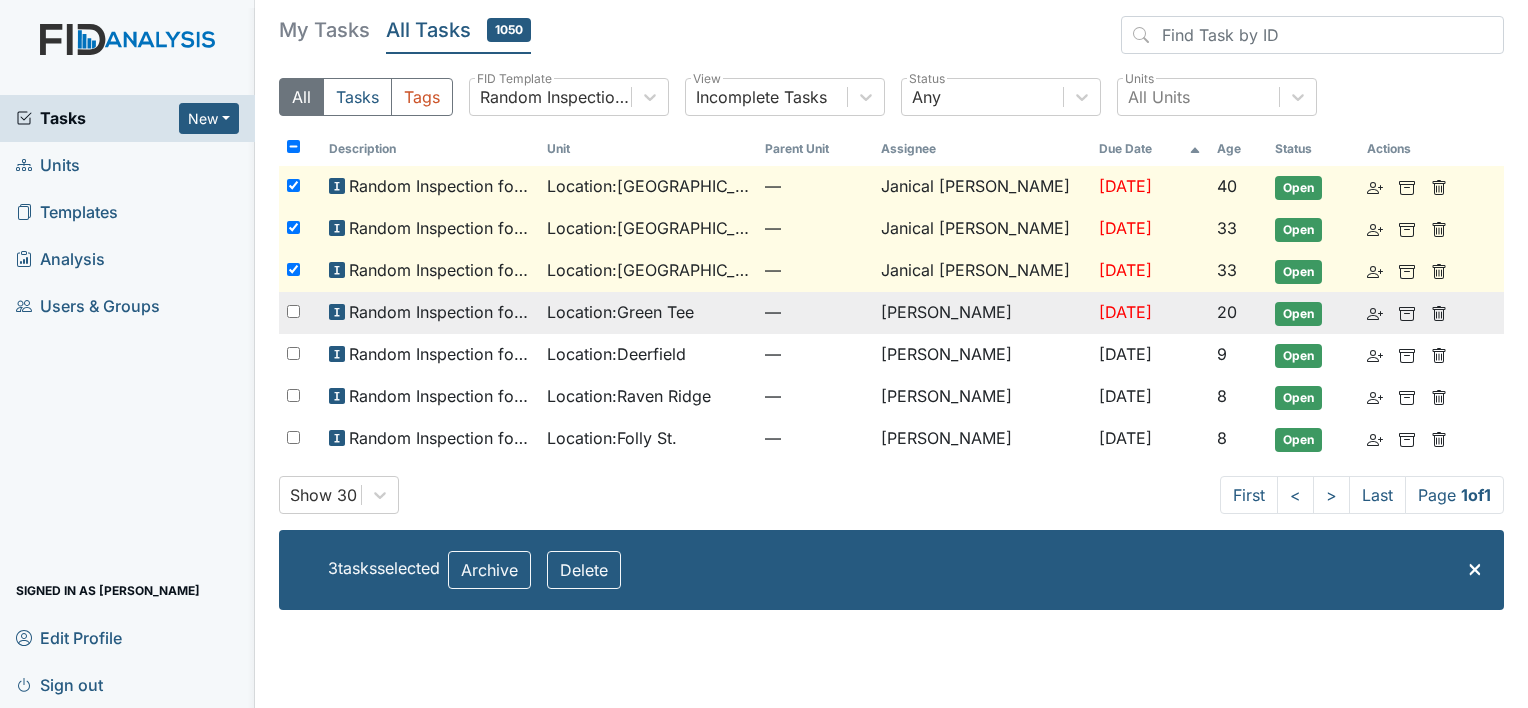 click at bounding box center (293, 311) 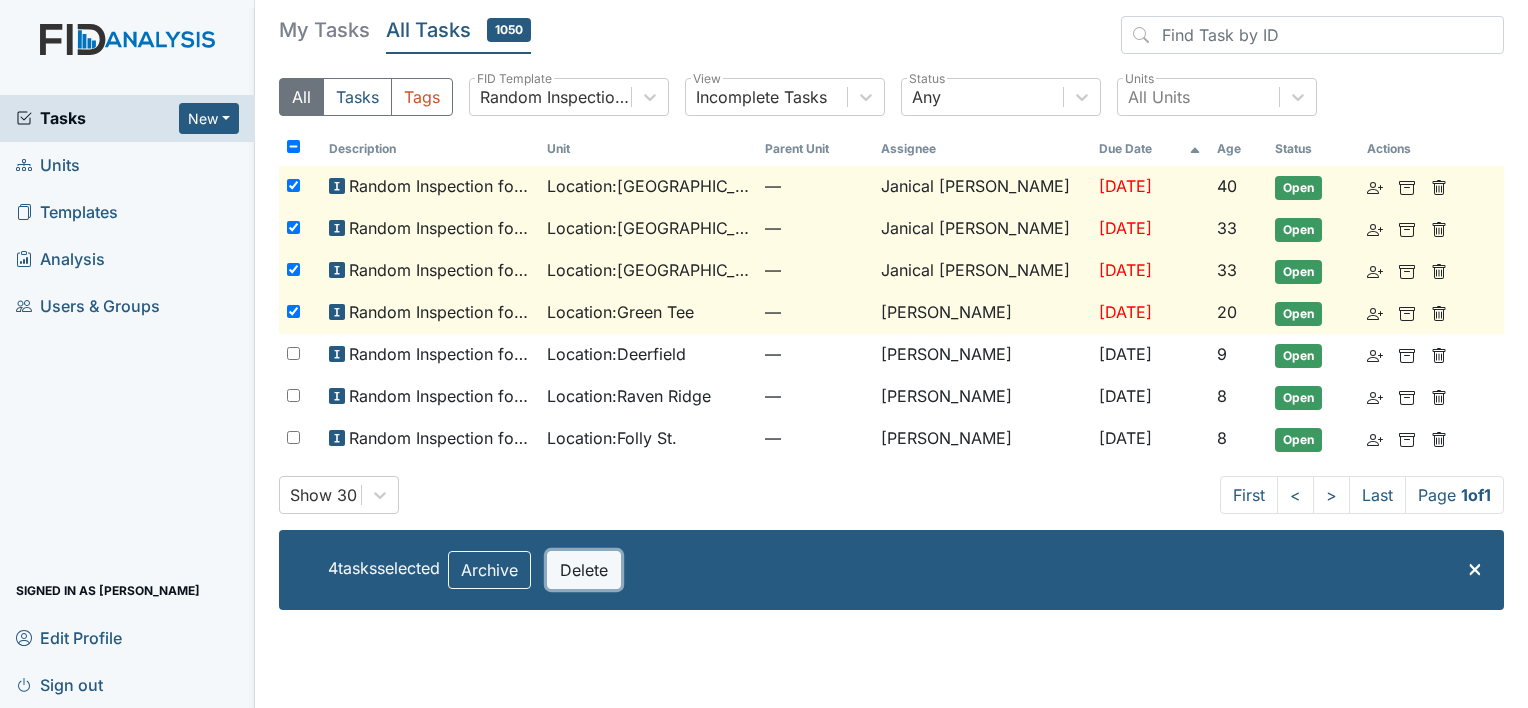 click on "Delete" at bounding box center (584, 570) 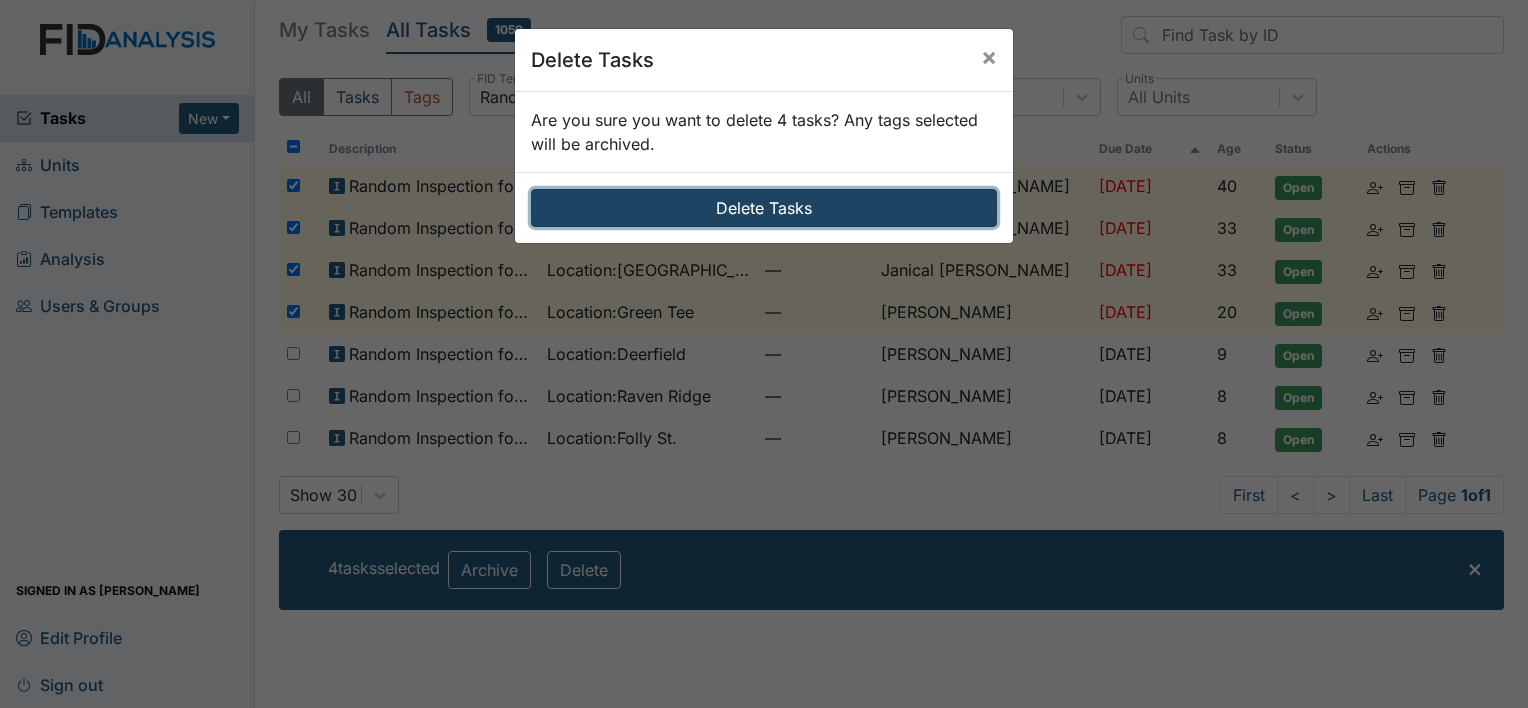 click on "Delete Tasks" at bounding box center [764, 208] 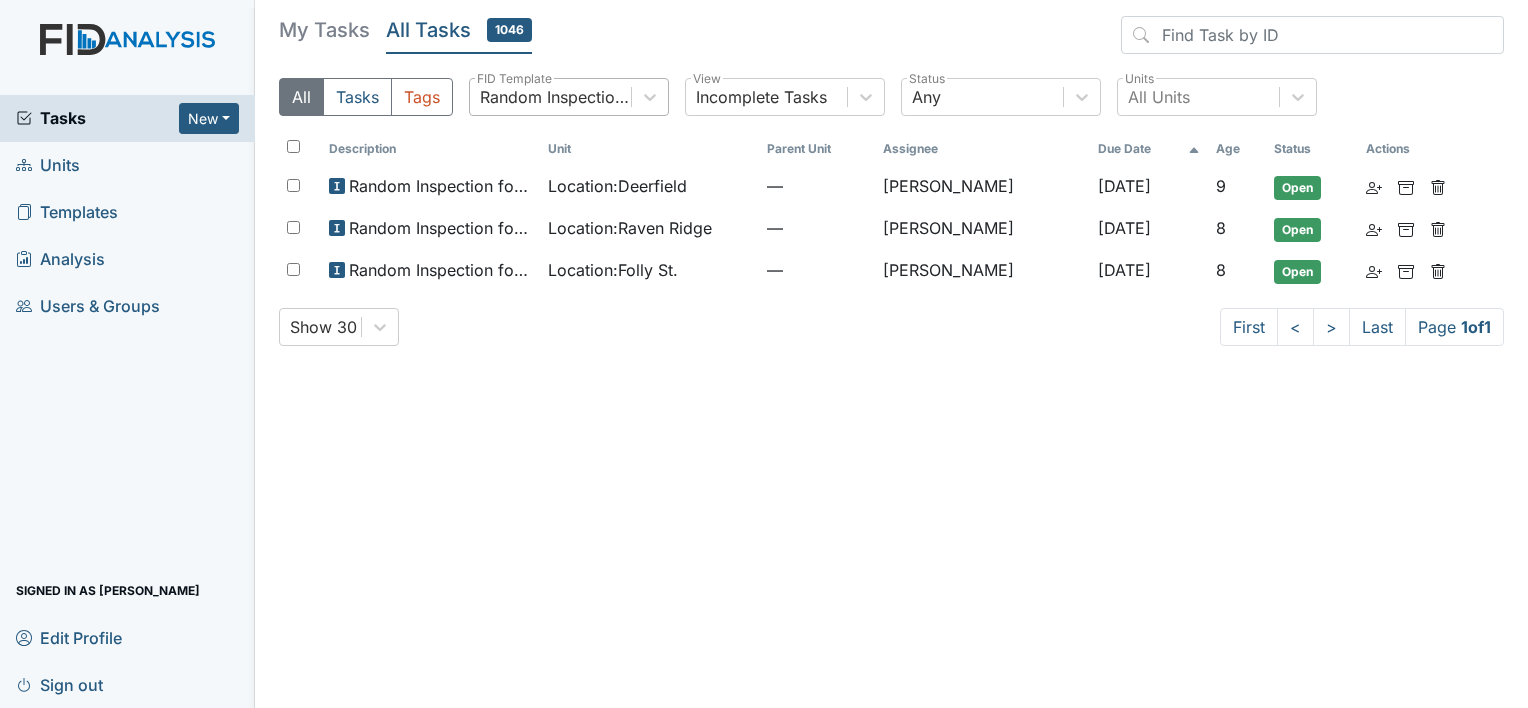 click on "Random Inspection for Evening" at bounding box center (556, 97) 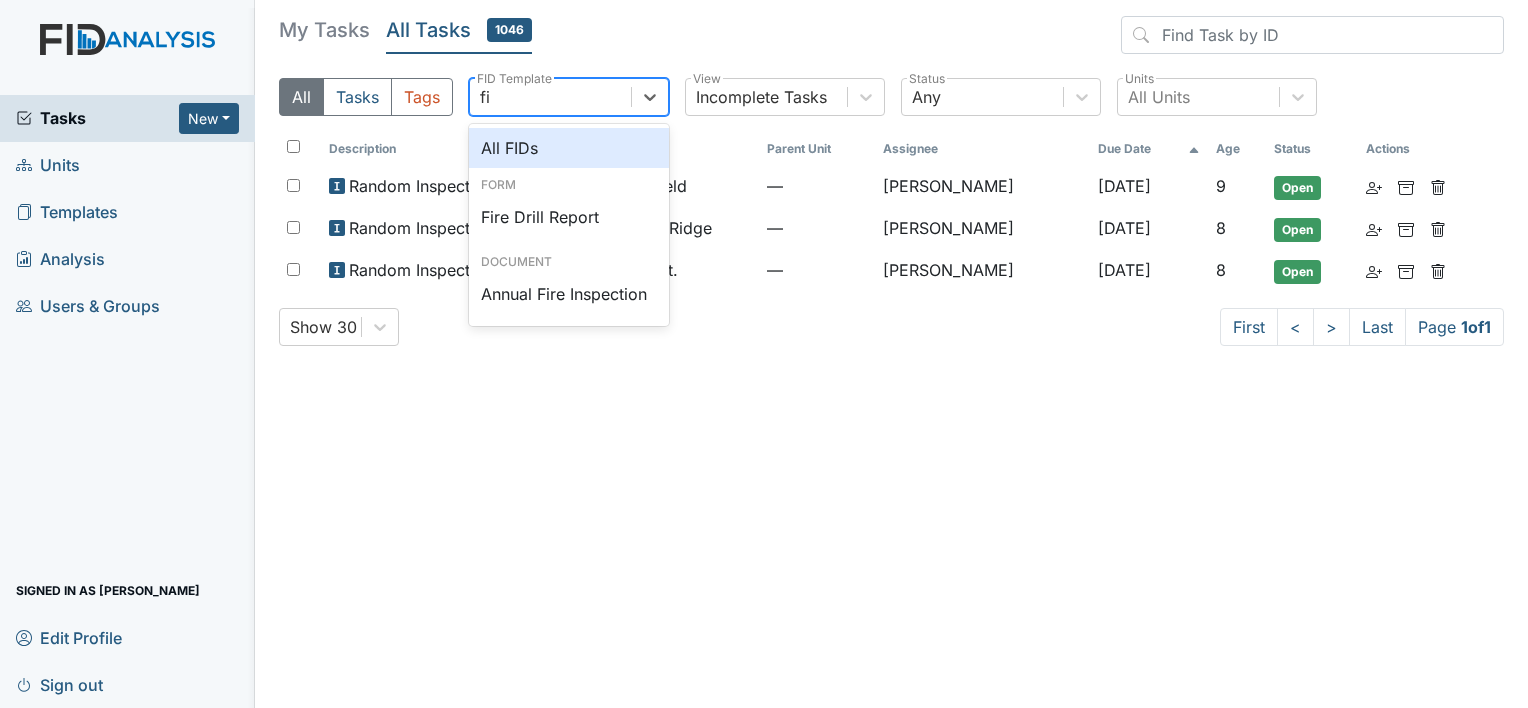 scroll, scrollTop: 0, scrollLeft: 0, axis: both 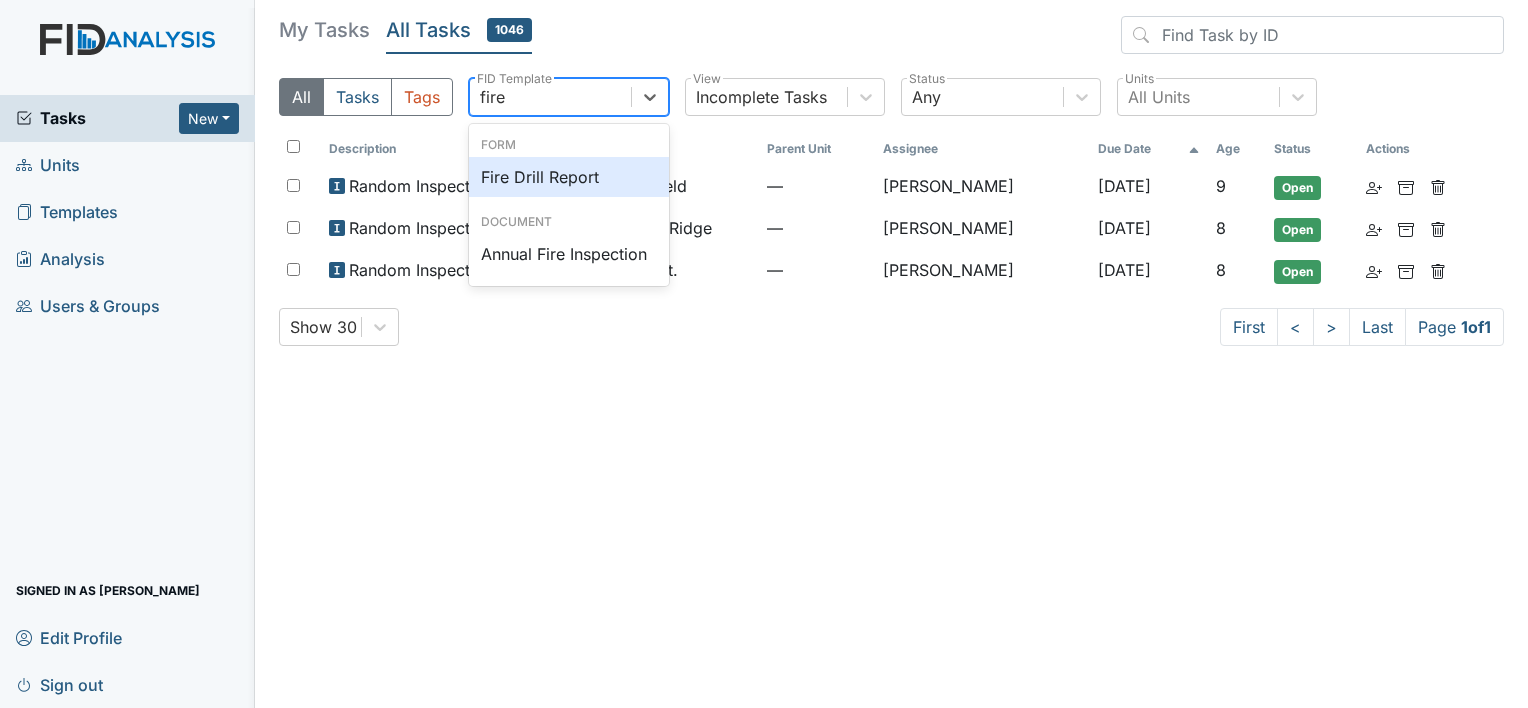click on "Fire Drill Report" at bounding box center [569, 177] 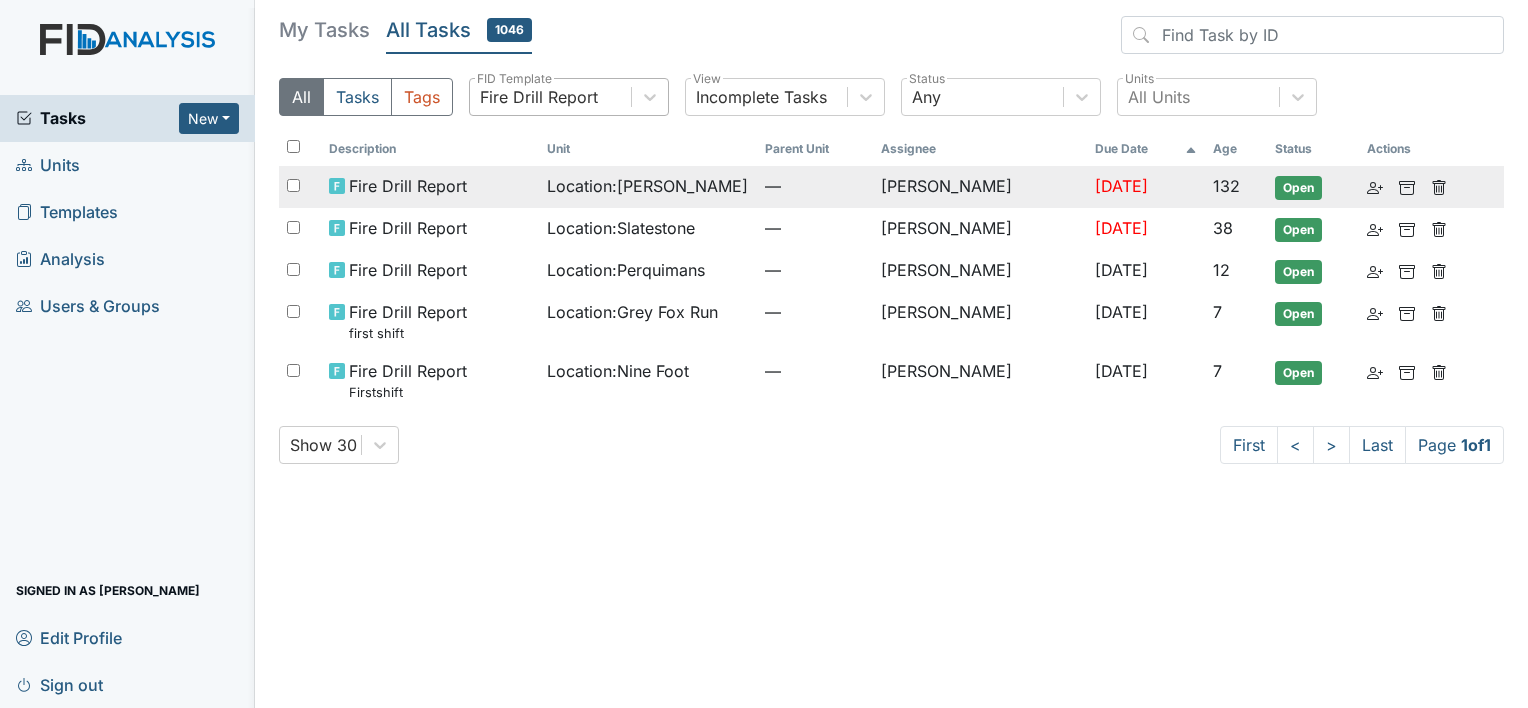 click at bounding box center (293, 185) 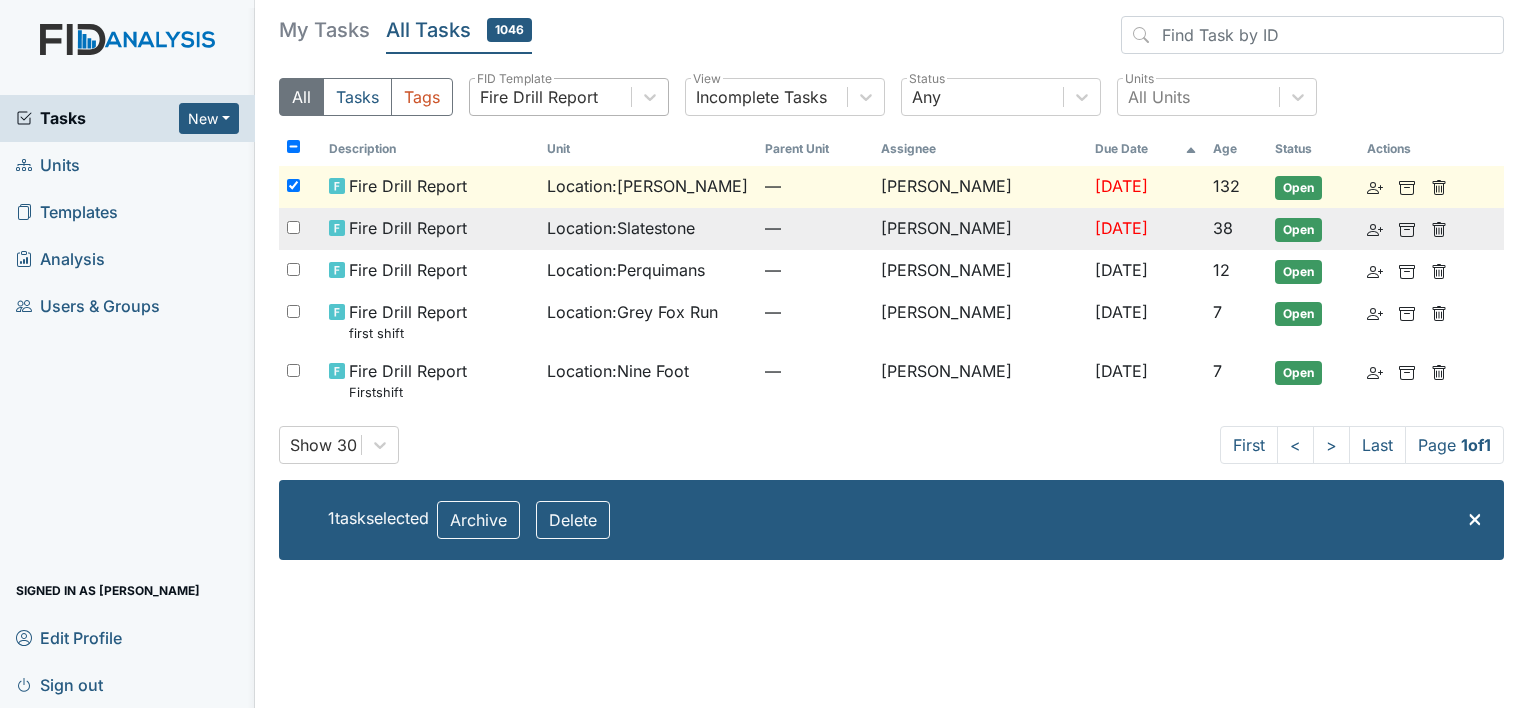 click at bounding box center (300, 228) 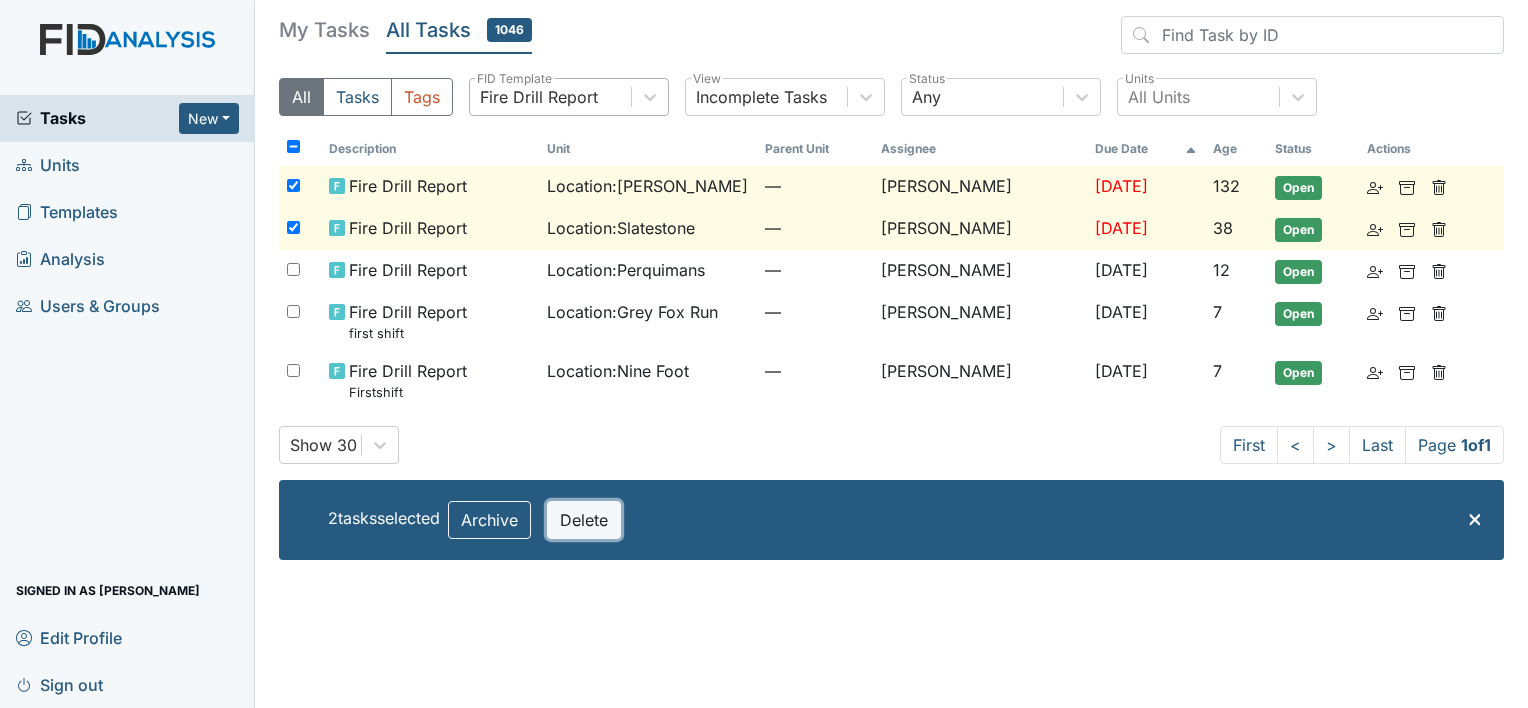 click on "Delete" at bounding box center [584, 520] 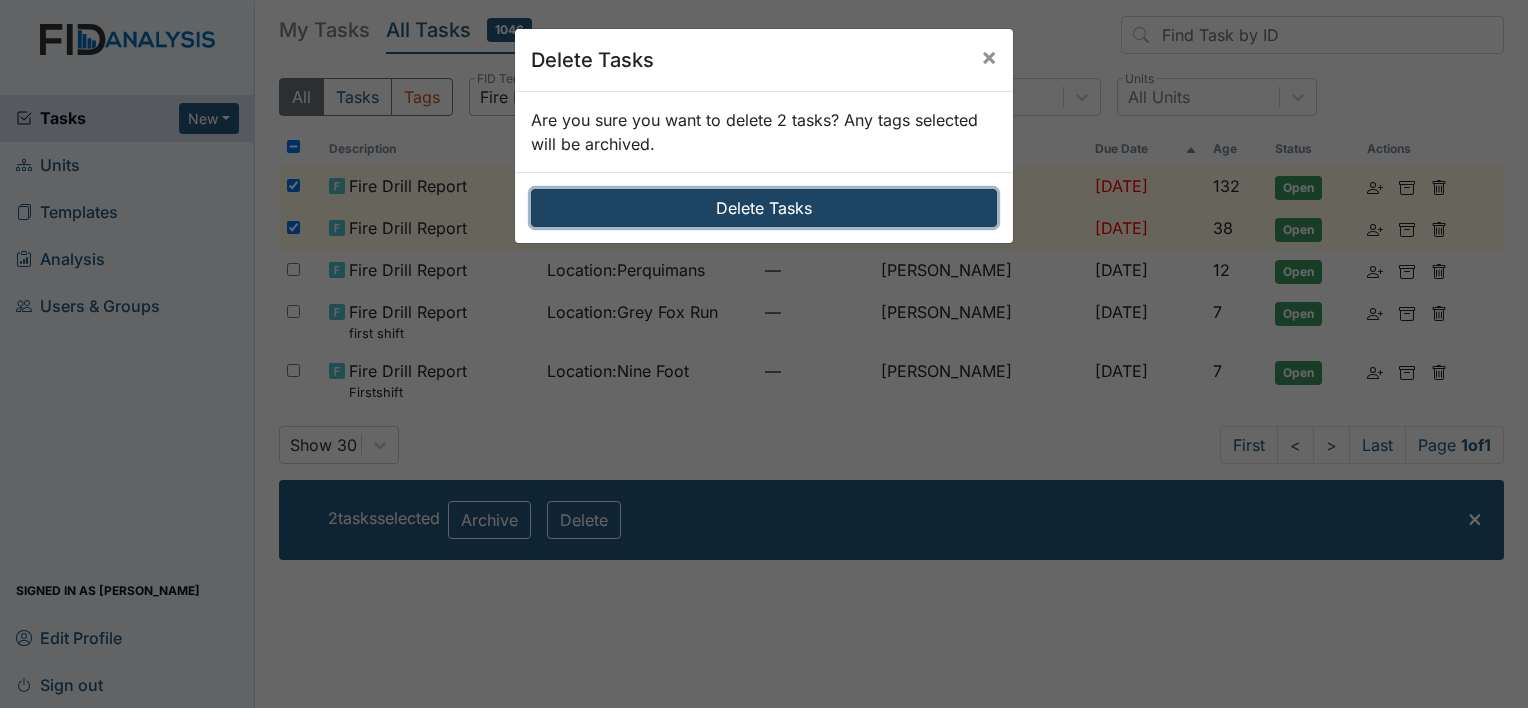 click on "Delete Tasks" at bounding box center (764, 208) 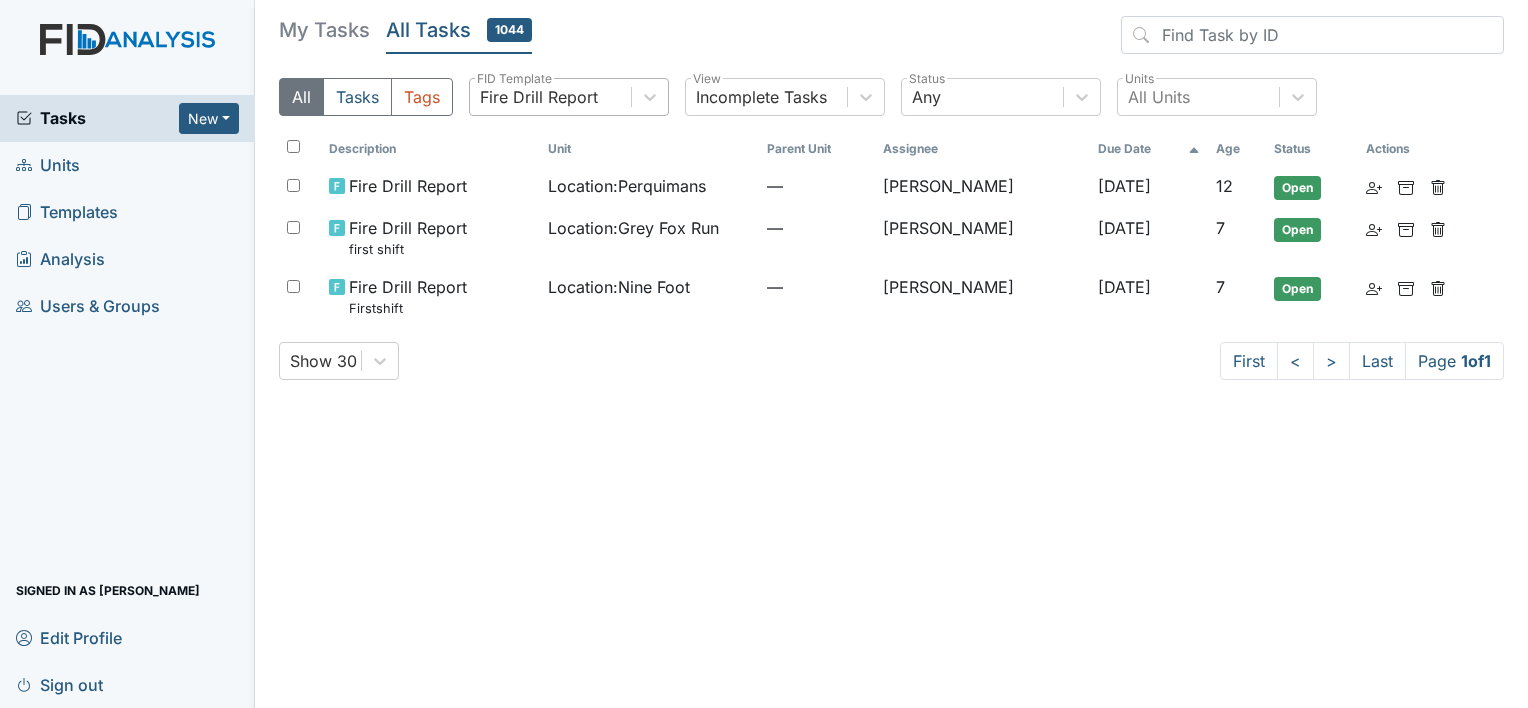 click on "Fire Drill Report" at bounding box center [539, 97] 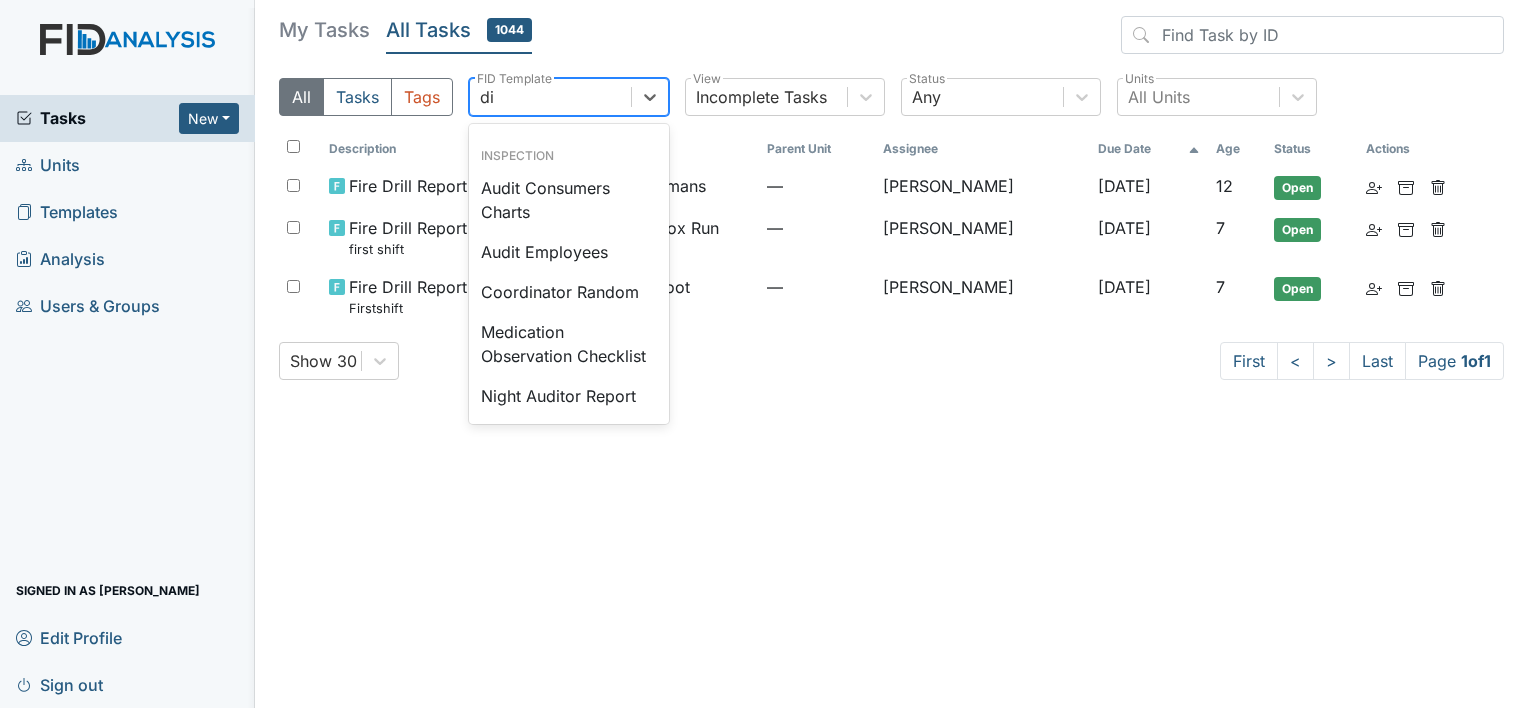 scroll, scrollTop: 0, scrollLeft: 0, axis: both 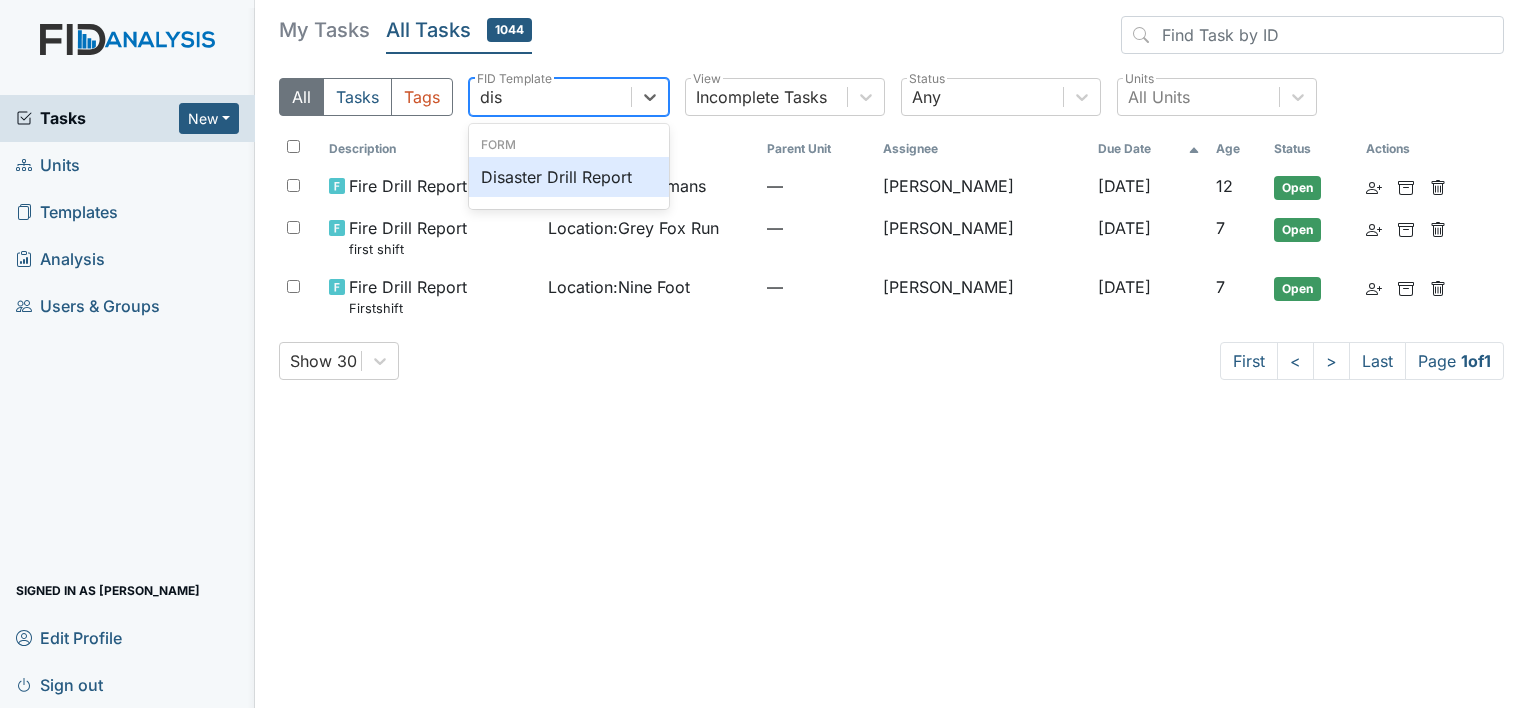 click on "Disaster Drill Report" at bounding box center (569, 177) 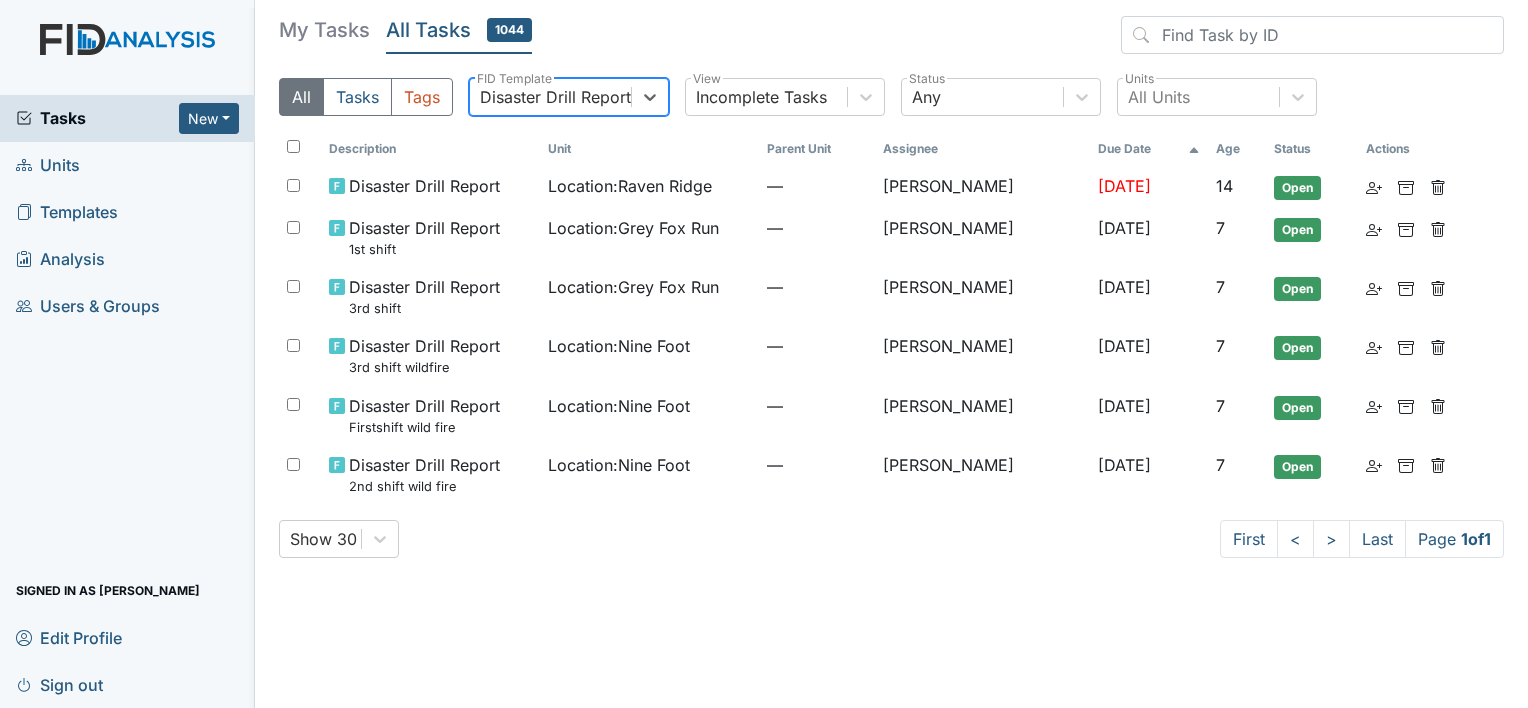 click on "1044" at bounding box center (509, 30) 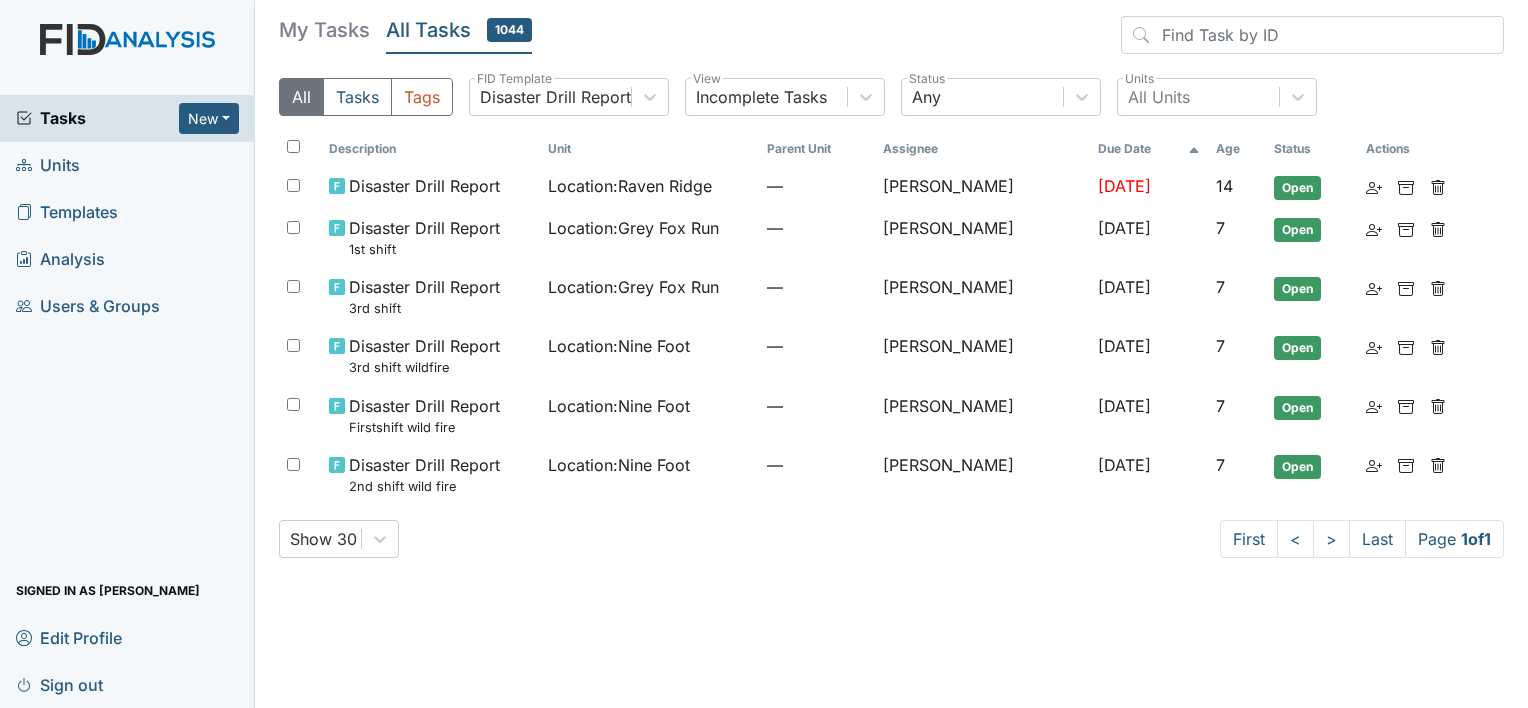 click on "1044" at bounding box center (509, 30) 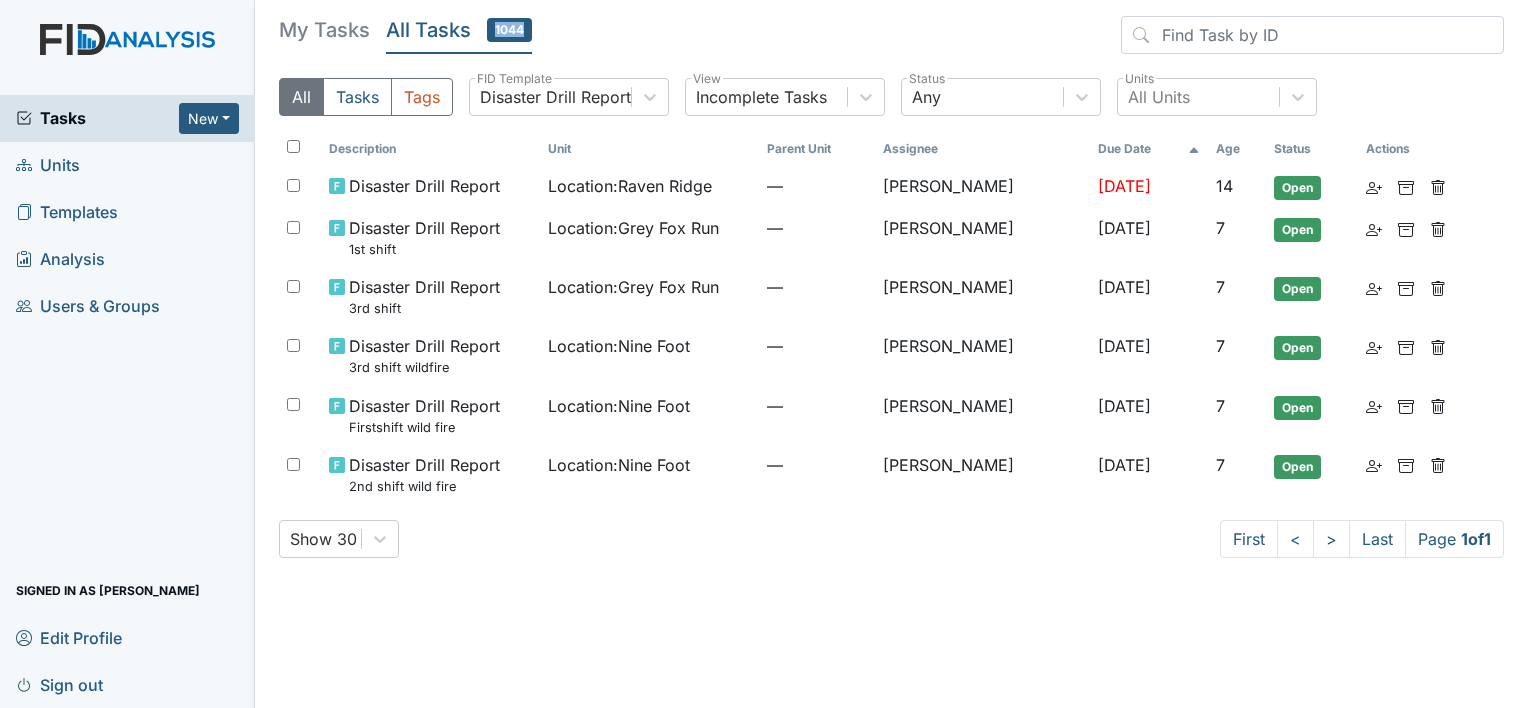 click on "1044" at bounding box center (509, 30) 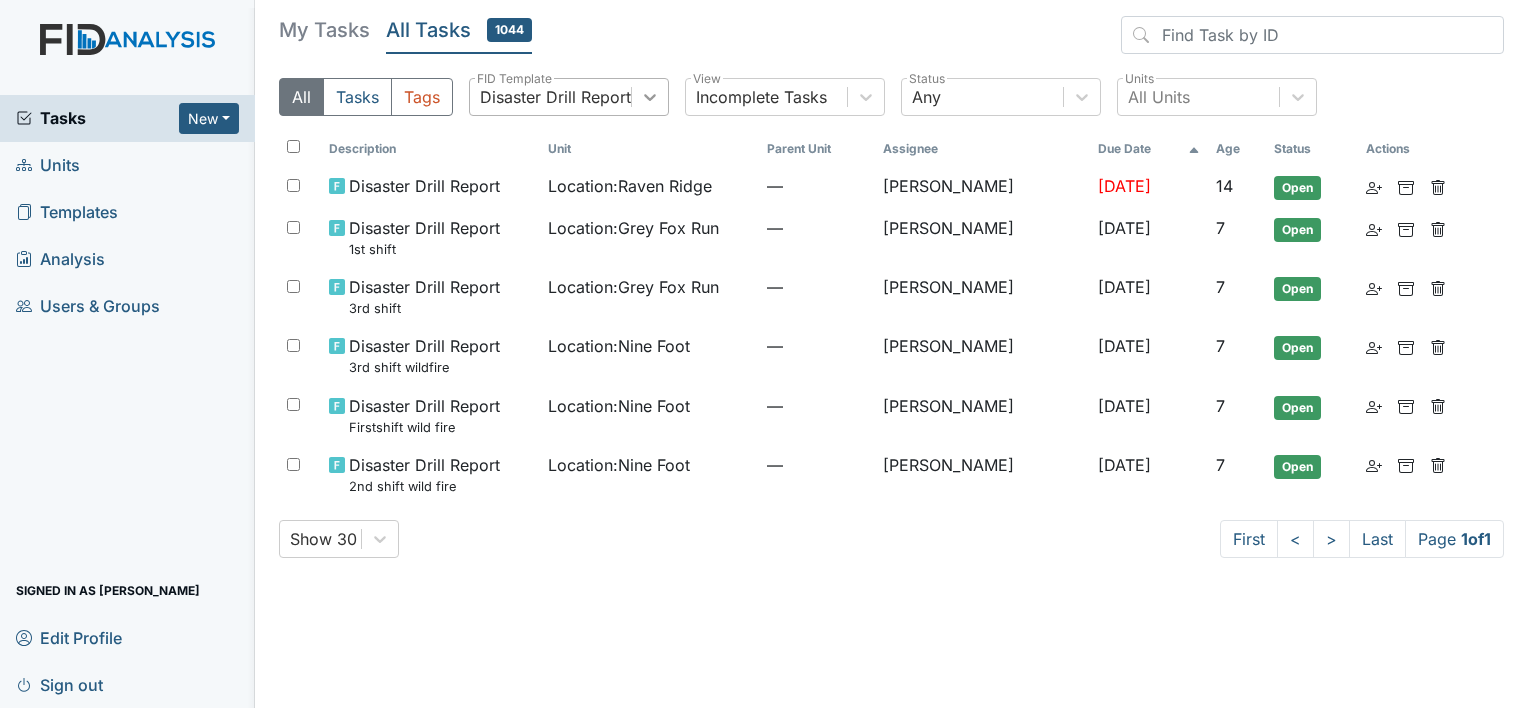 click 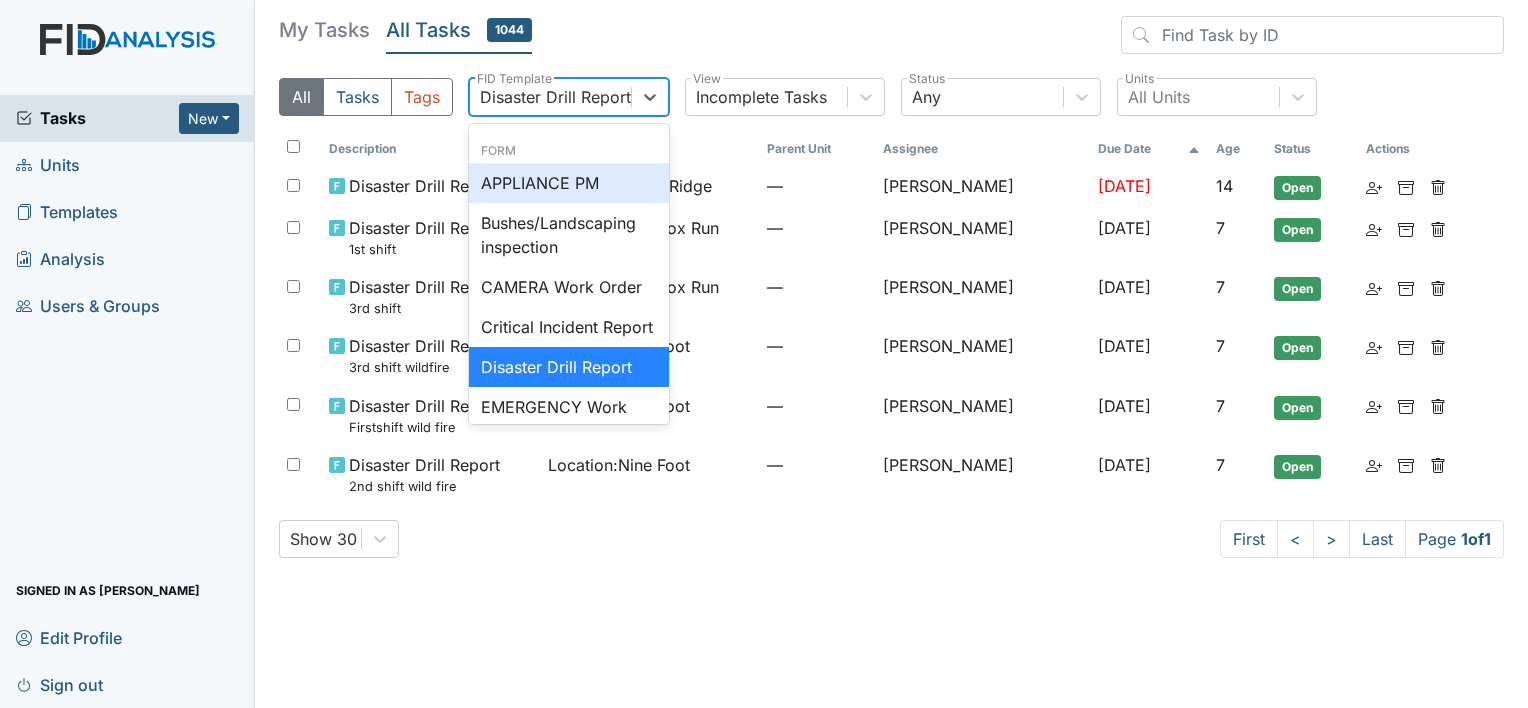 scroll, scrollTop: 0, scrollLeft: 0, axis: both 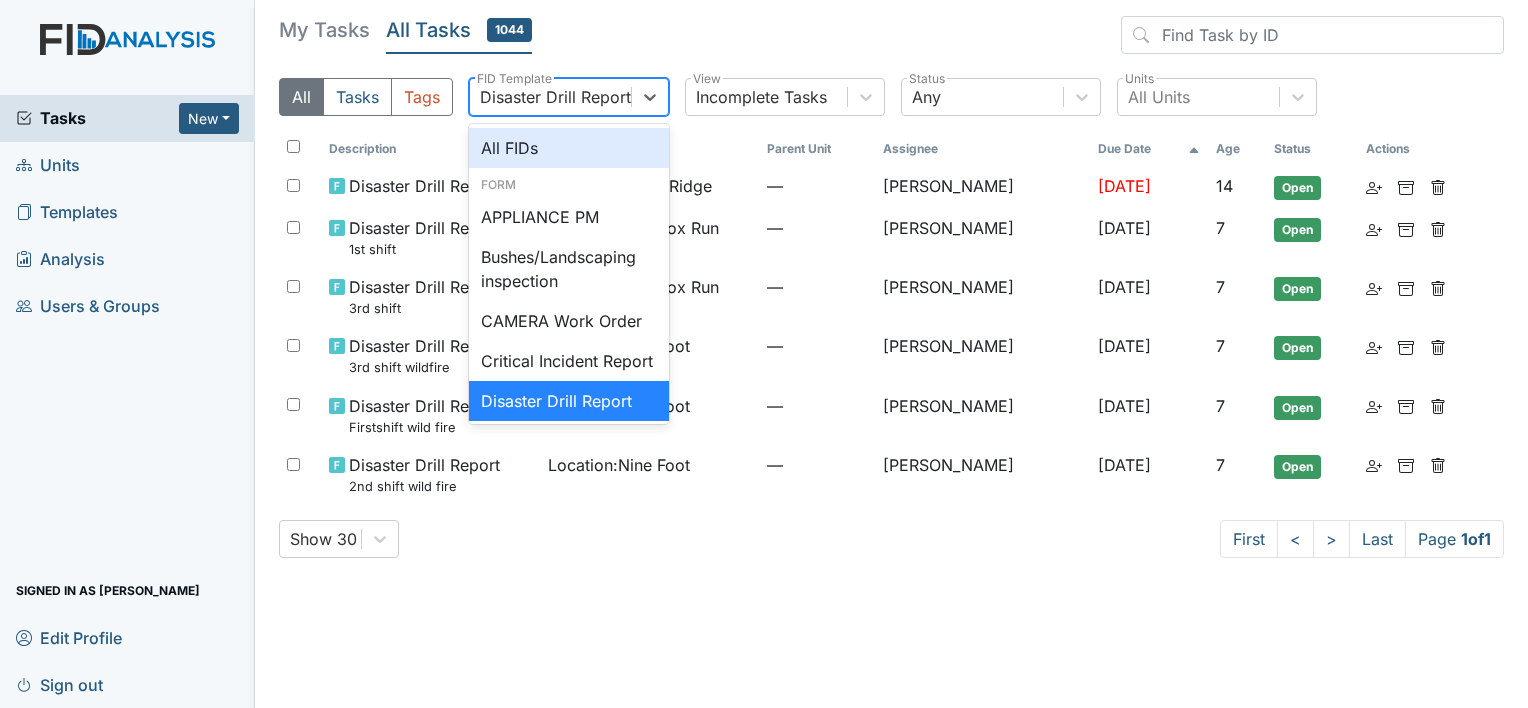 click on "All FIDs" at bounding box center [569, 148] 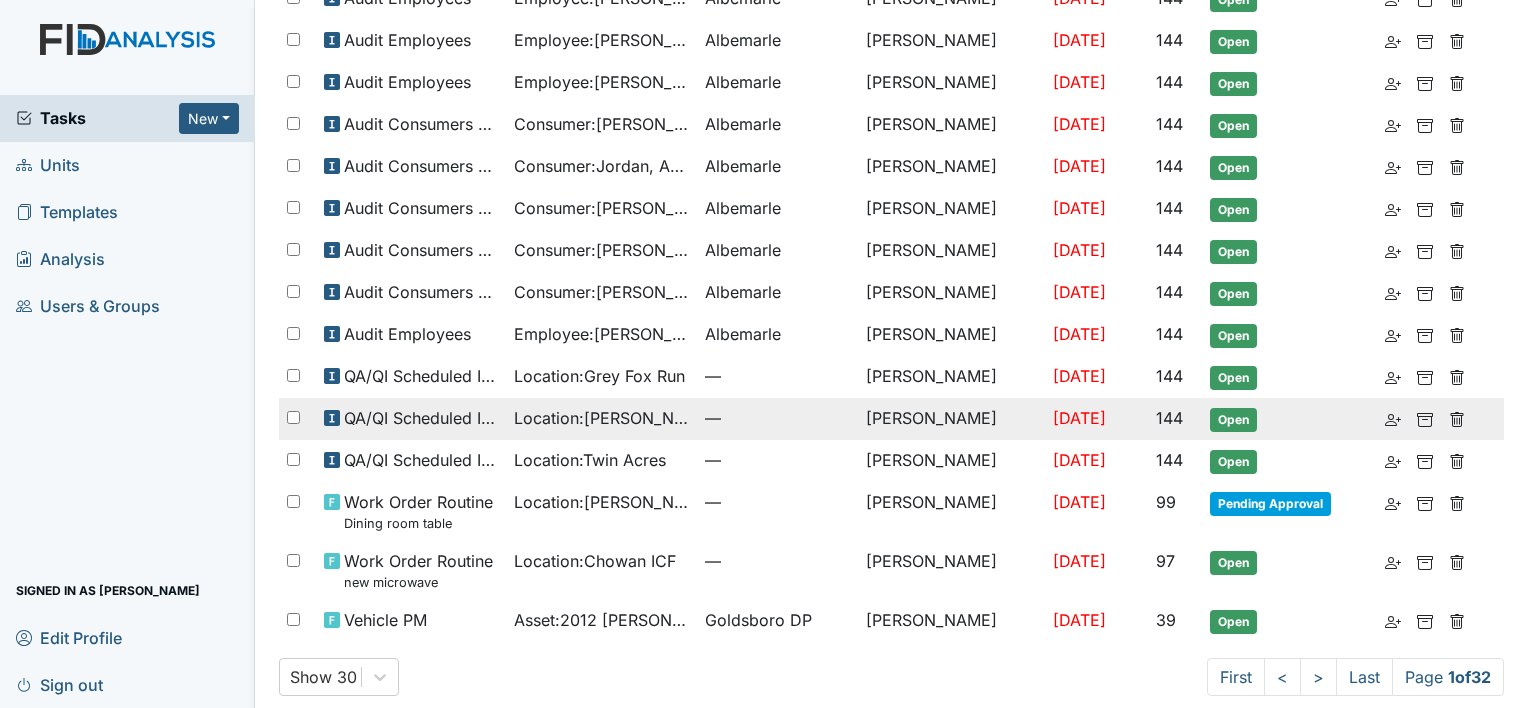 scroll, scrollTop: 906, scrollLeft: 0, axis: vertical 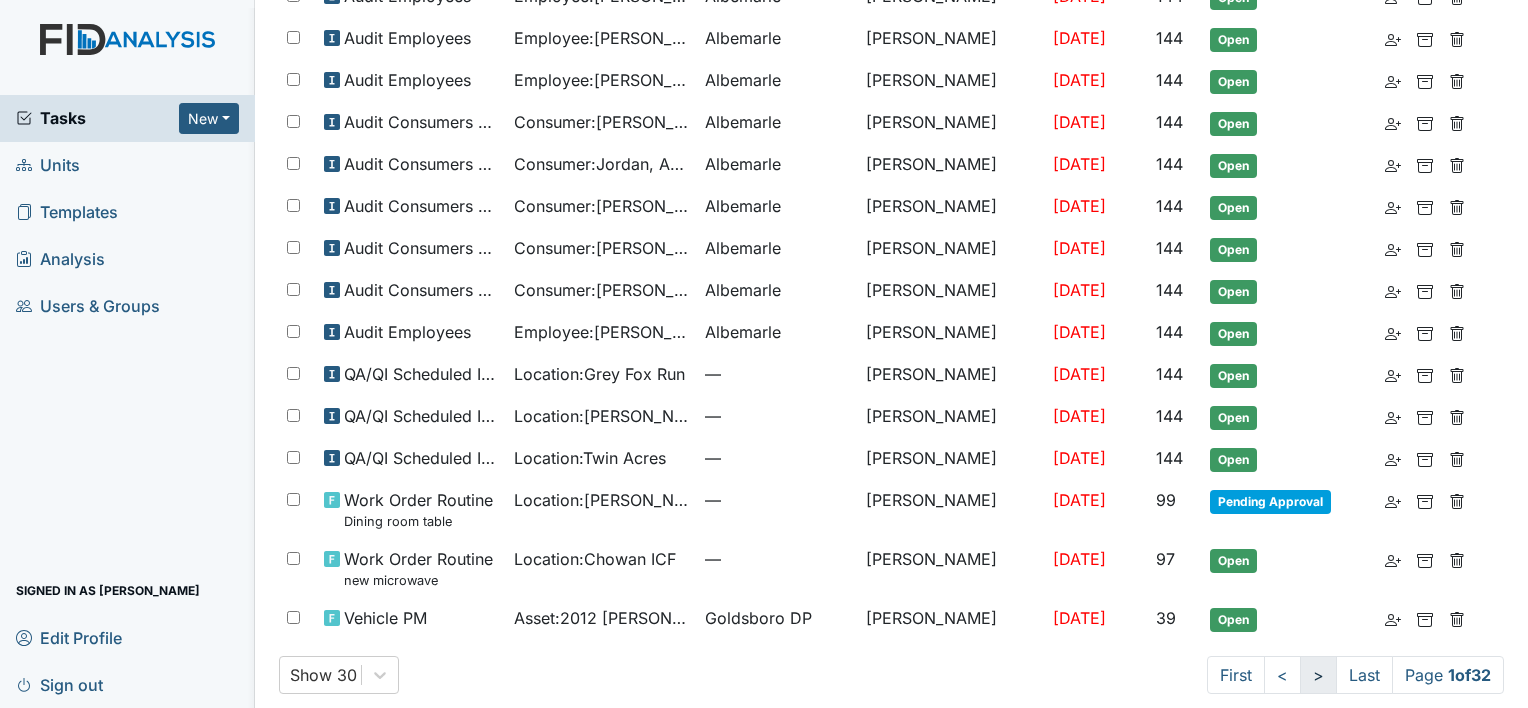 click on ">" at bounding box center [1318, 675] 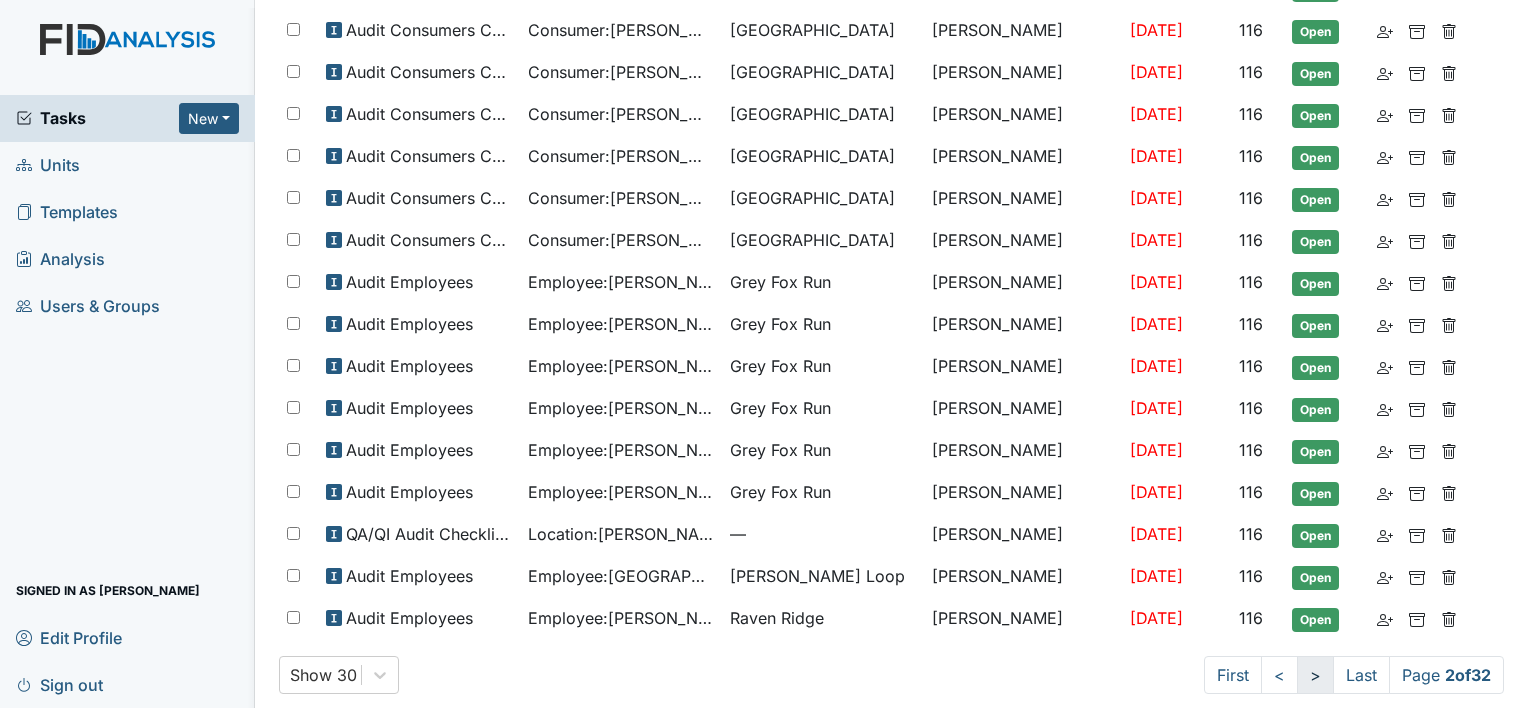 click on ">" at bounding box center [1315, 675] 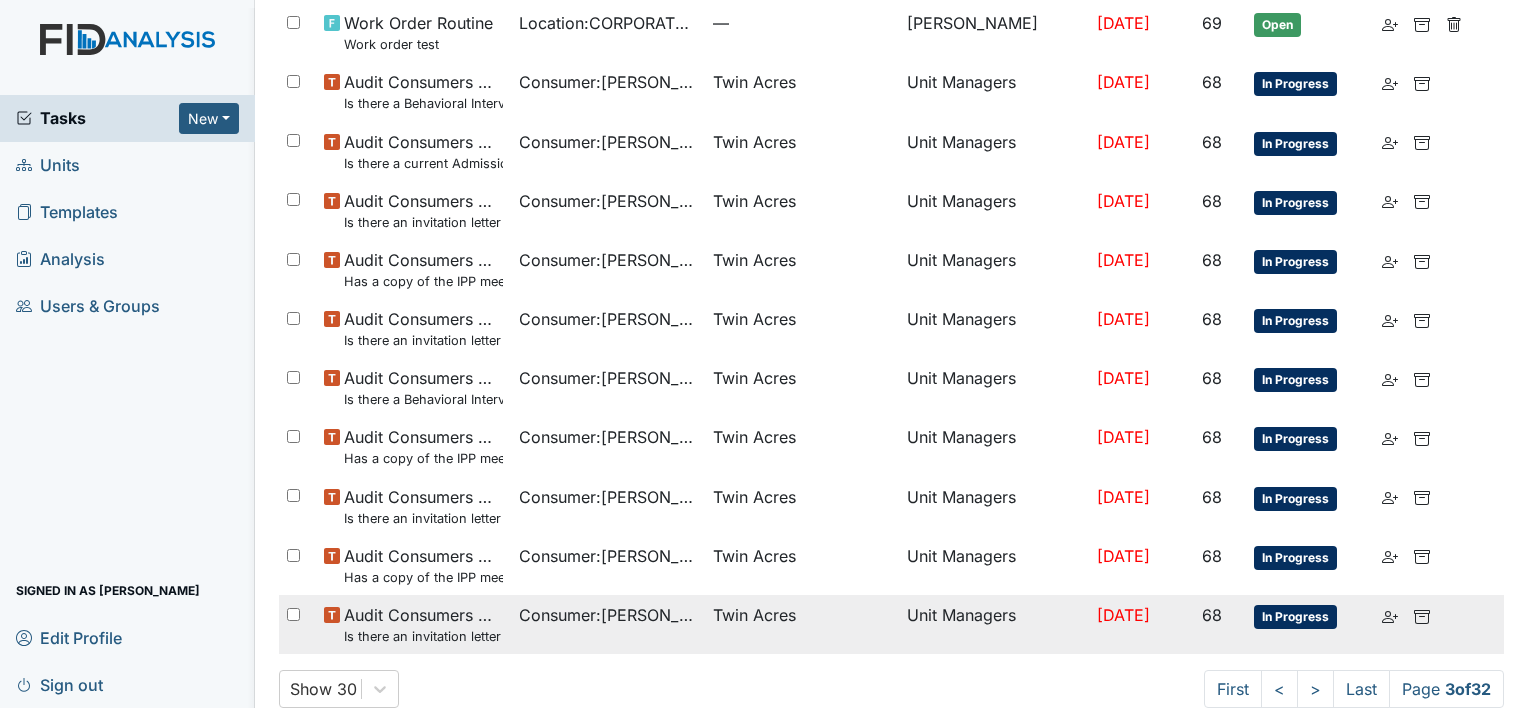 scroll, scrollTop: 1086, scrollLeft: 0, axis: vertical 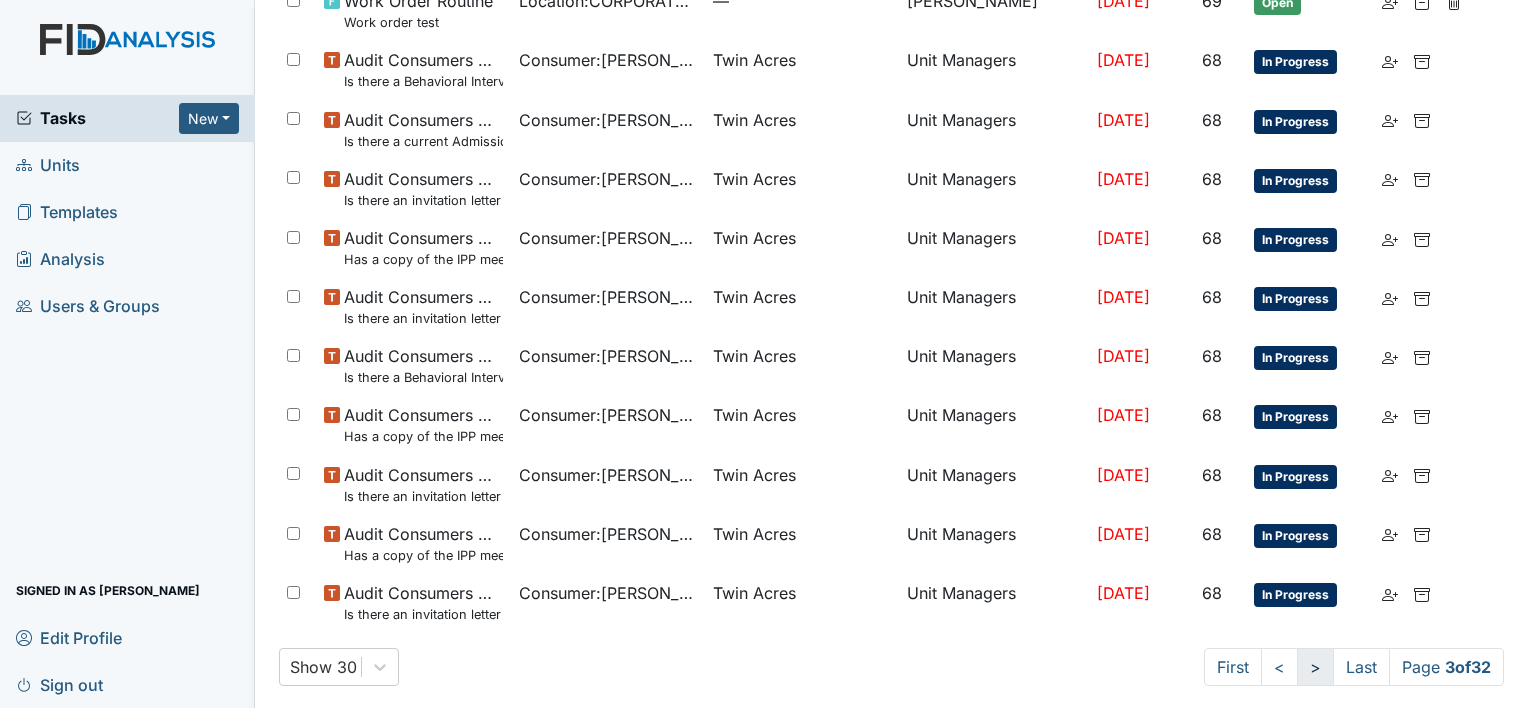 click on ">" at bounding box center [1315, 667] 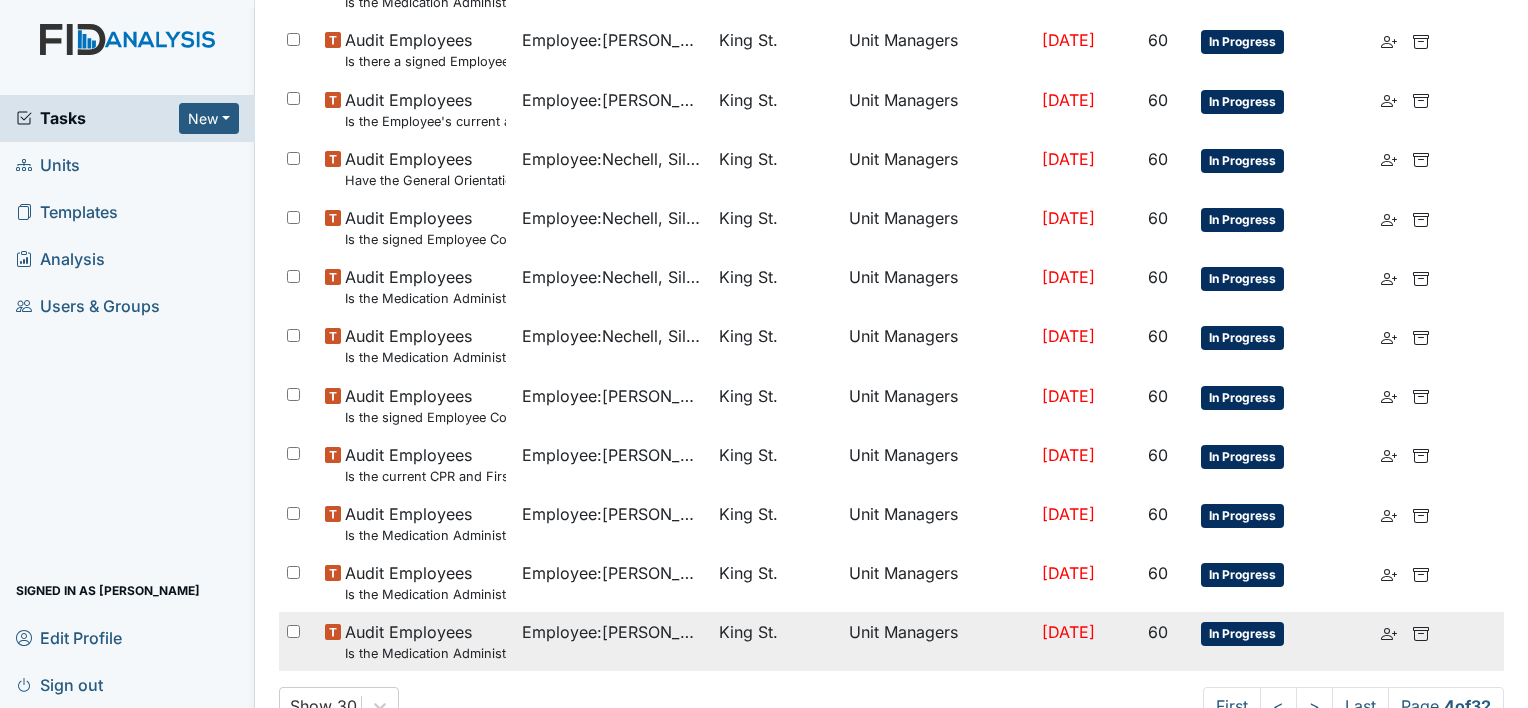 scroll, scrollTop: 1302, scrollLeft: 0, axis: vertical 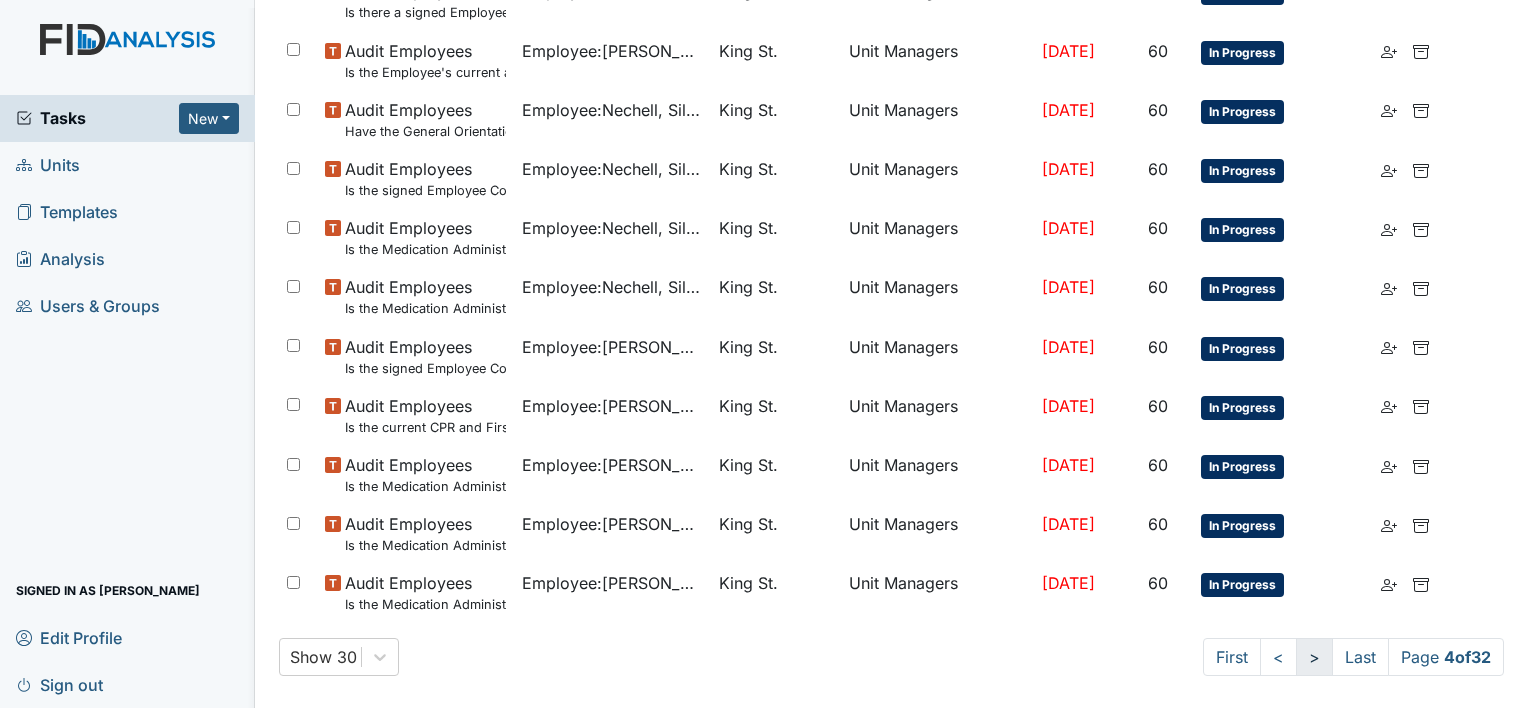 click on ">" at bounding box center (1314, 657) 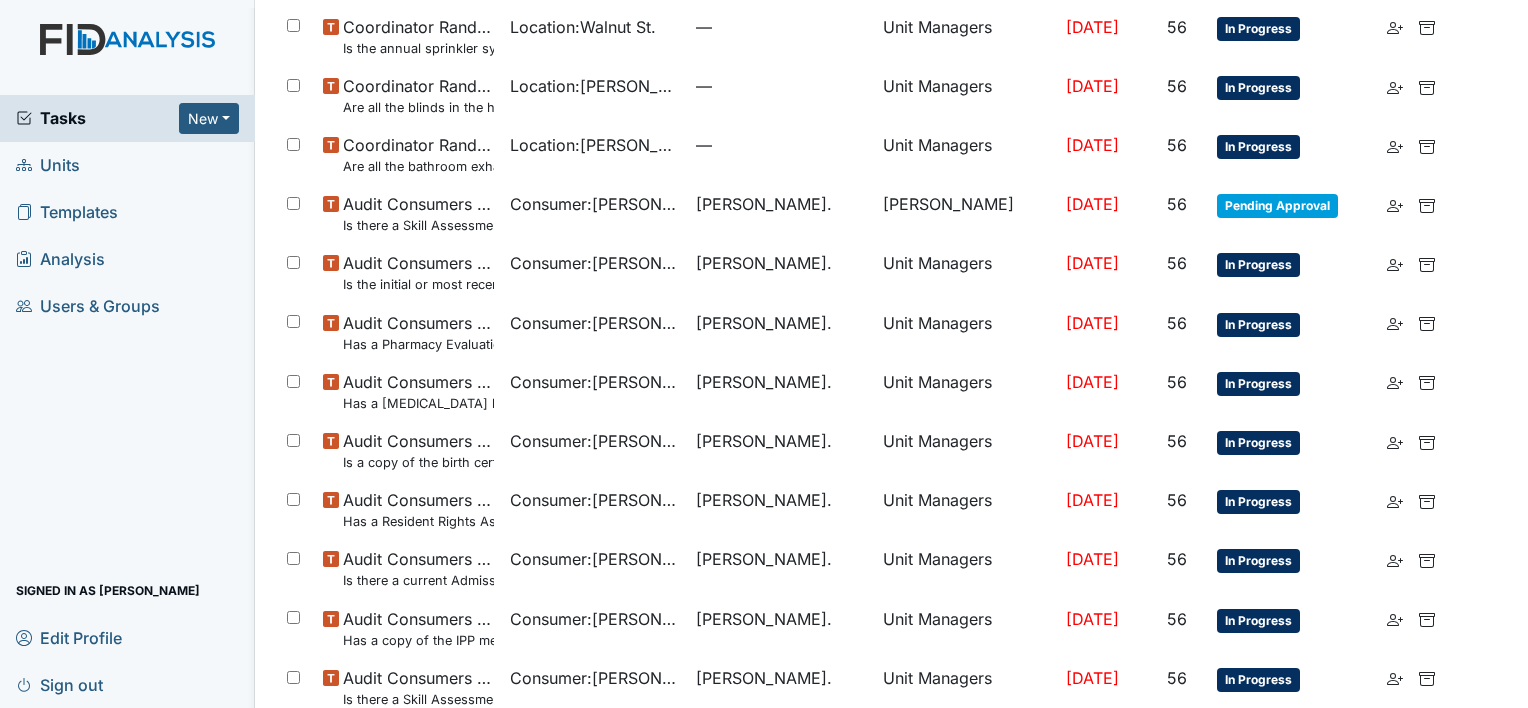 scroll, scrollTop: 0, scrollLeft: 0, axis: both 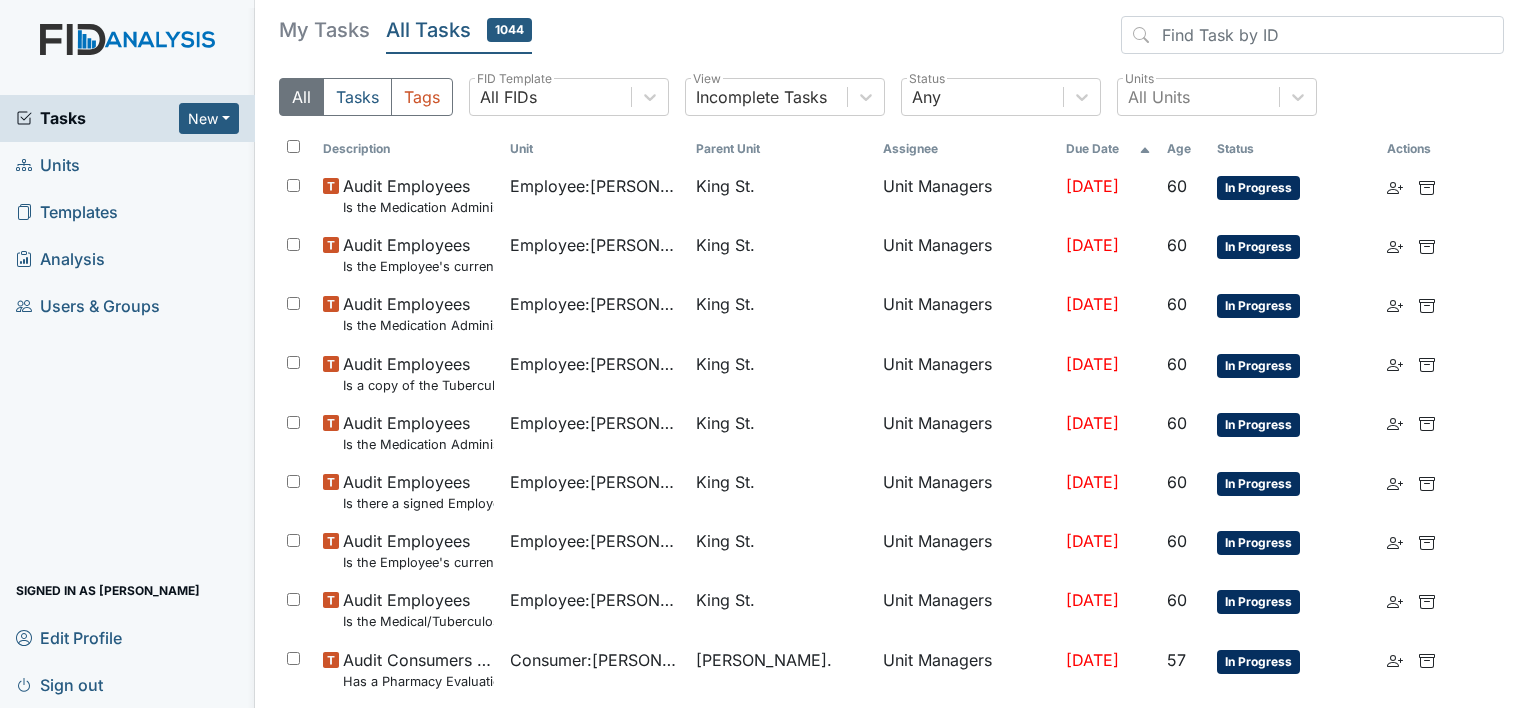 click at bounding box center (127, 59) 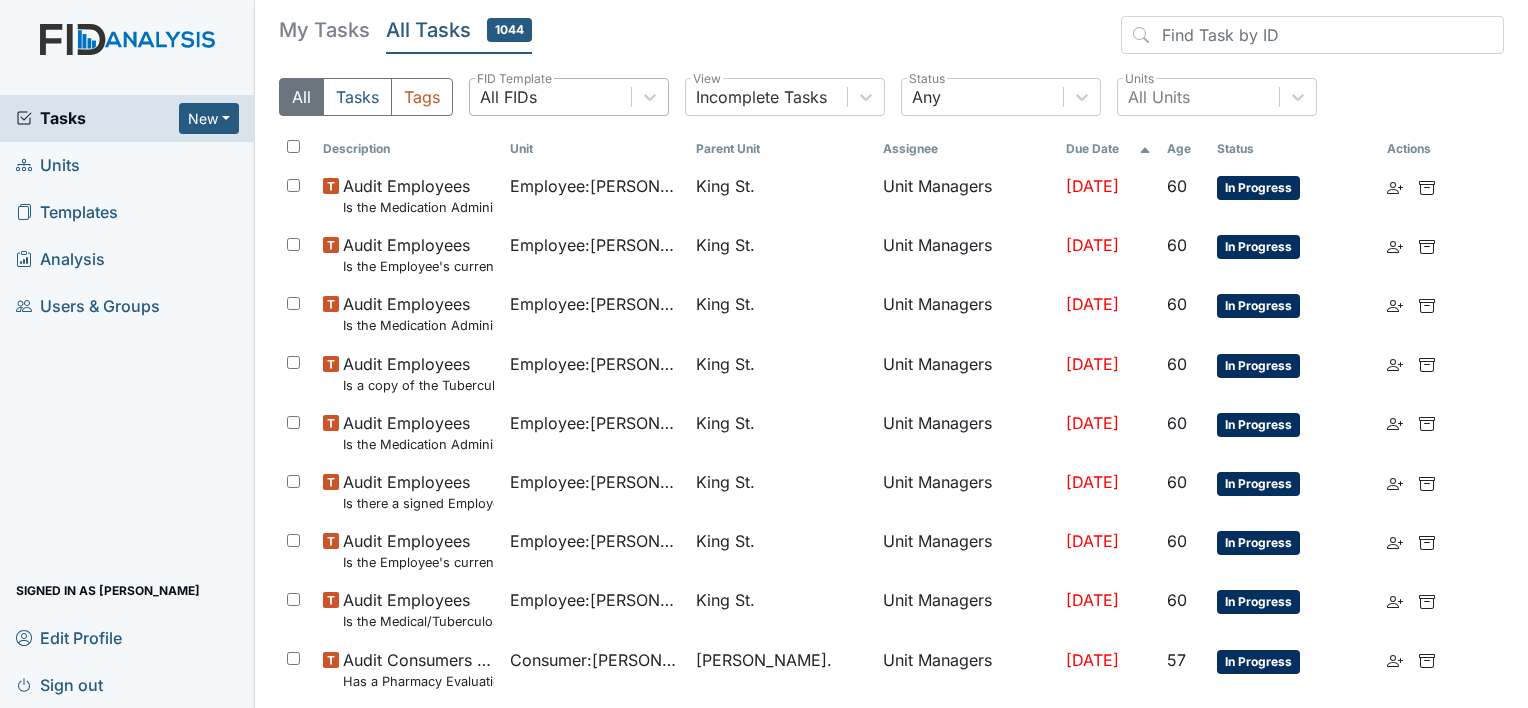 click on "All FIDs" at bounding box center (550, 97) 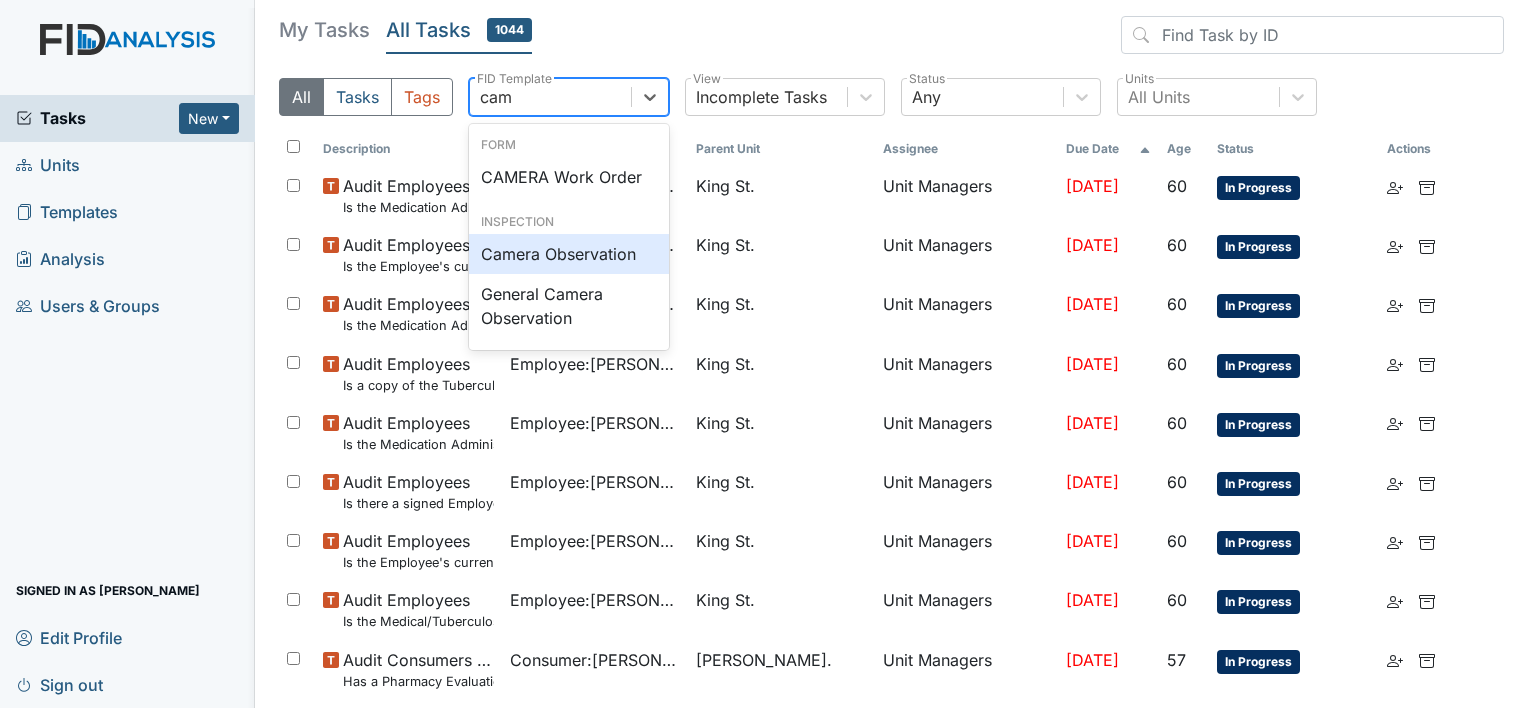 click on "Camera Observation" at bounding box center (569, 254) 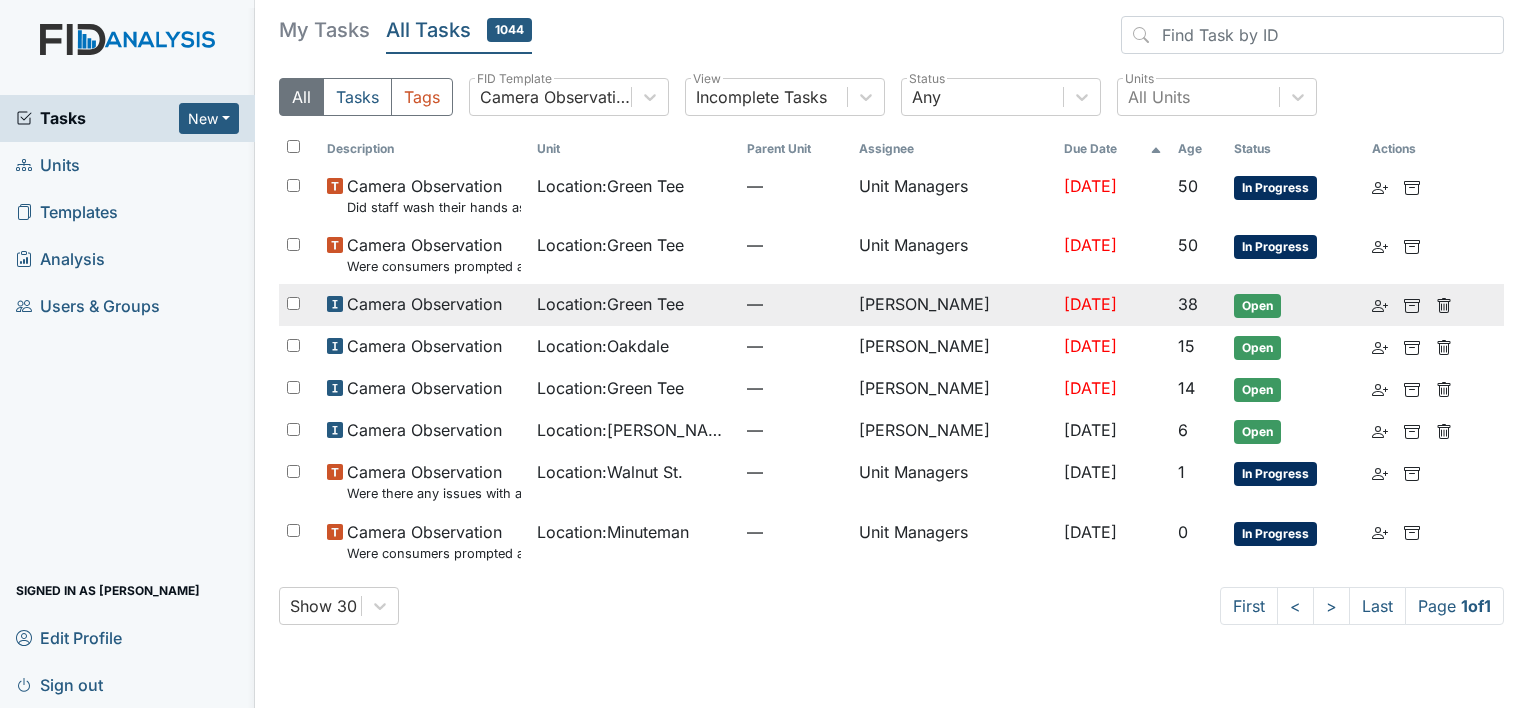 click at bounding box center (293, 303) 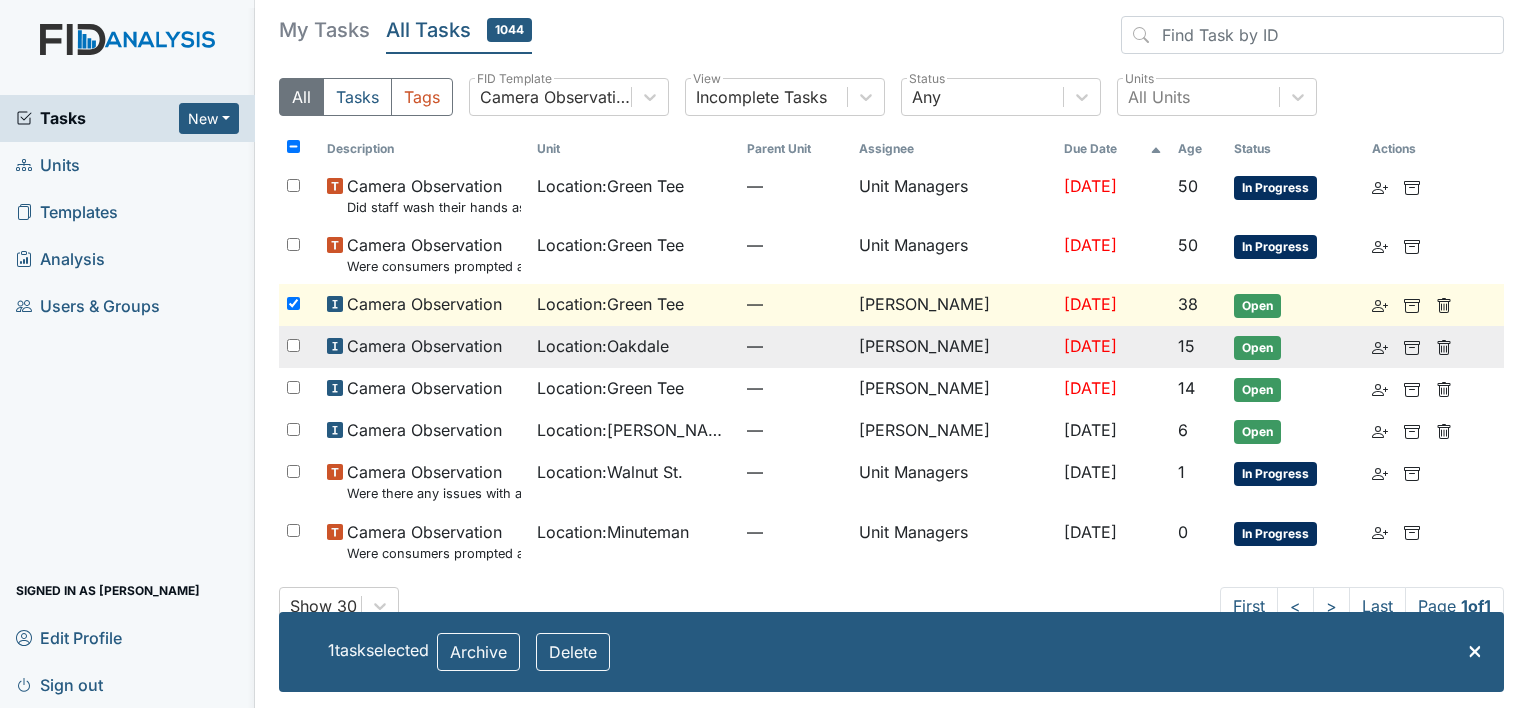 click at bounding box center [293, 345] 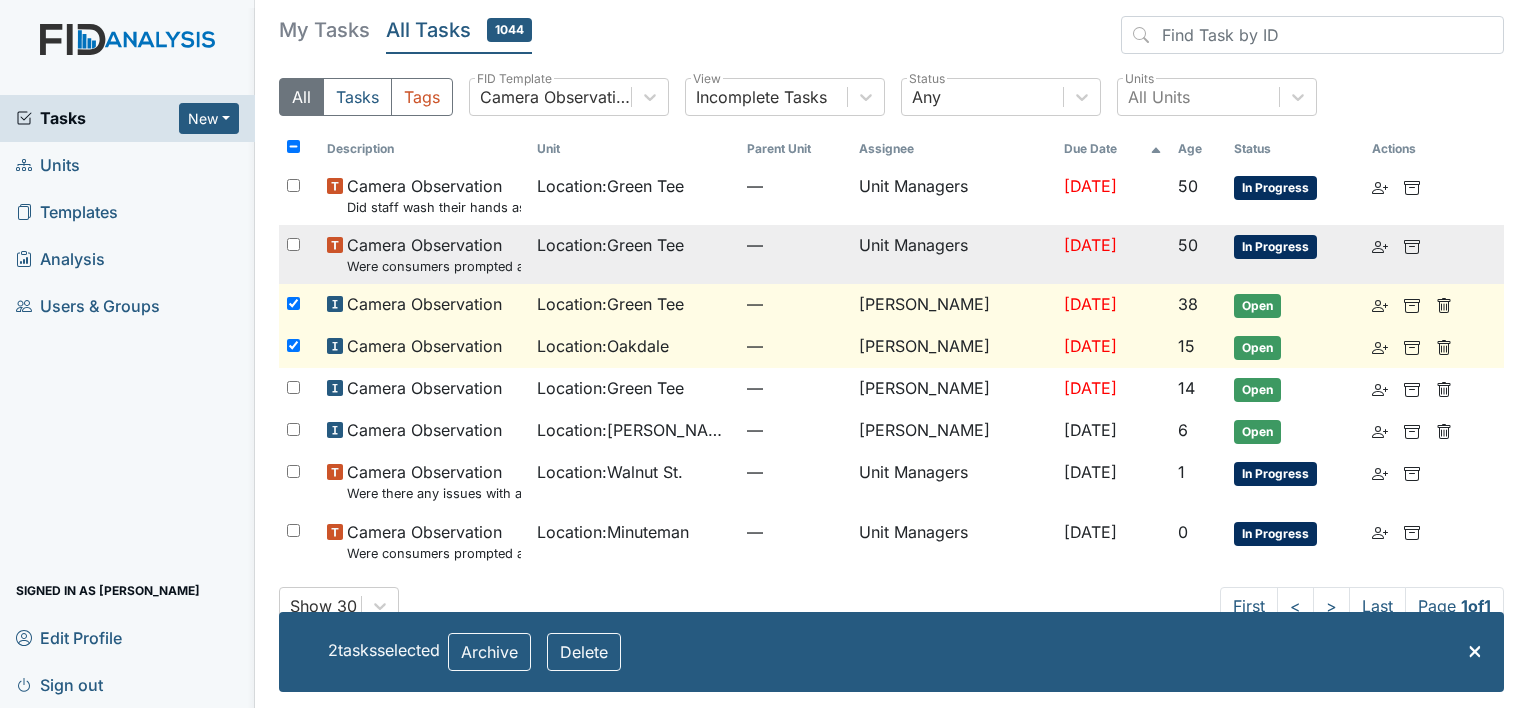 click at bounding box center [299, 245] 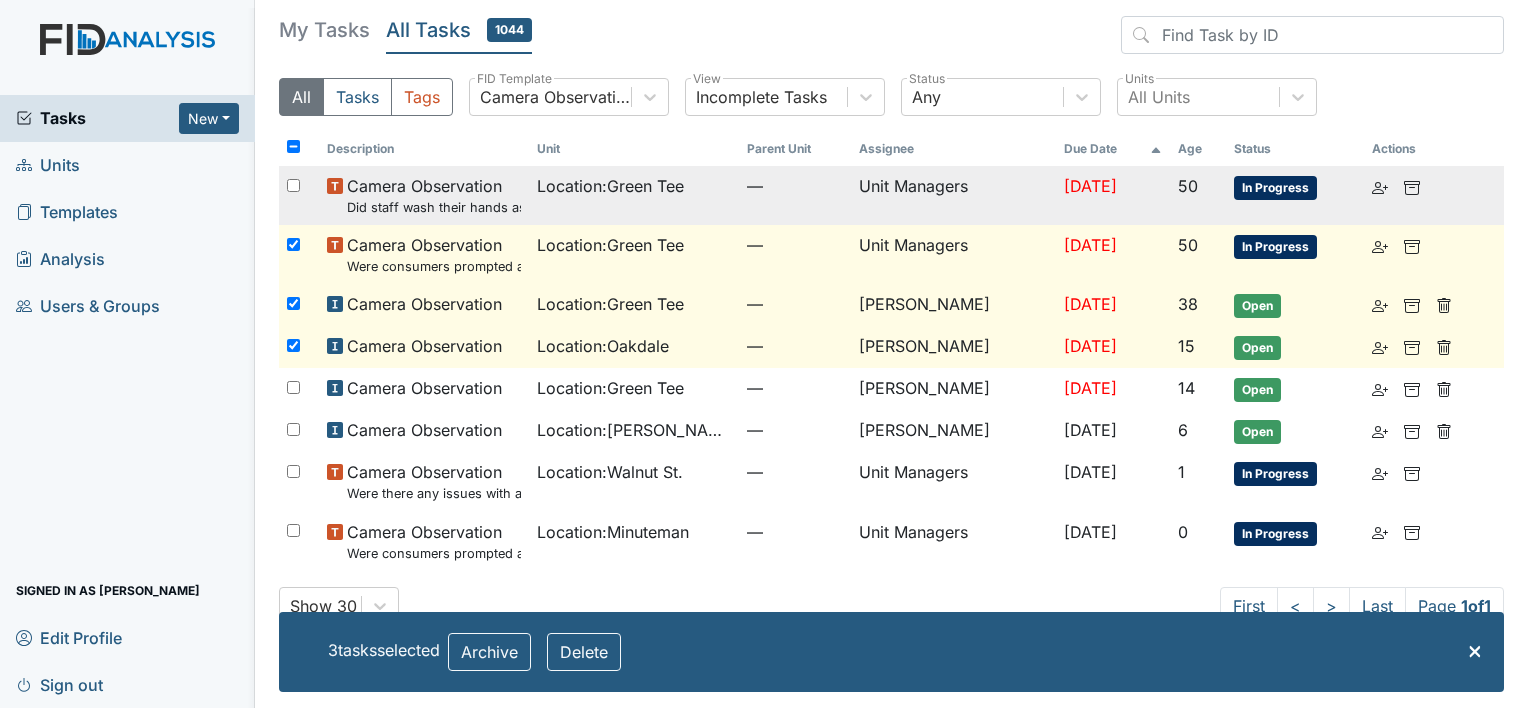 click at bounding box center [299, 186] 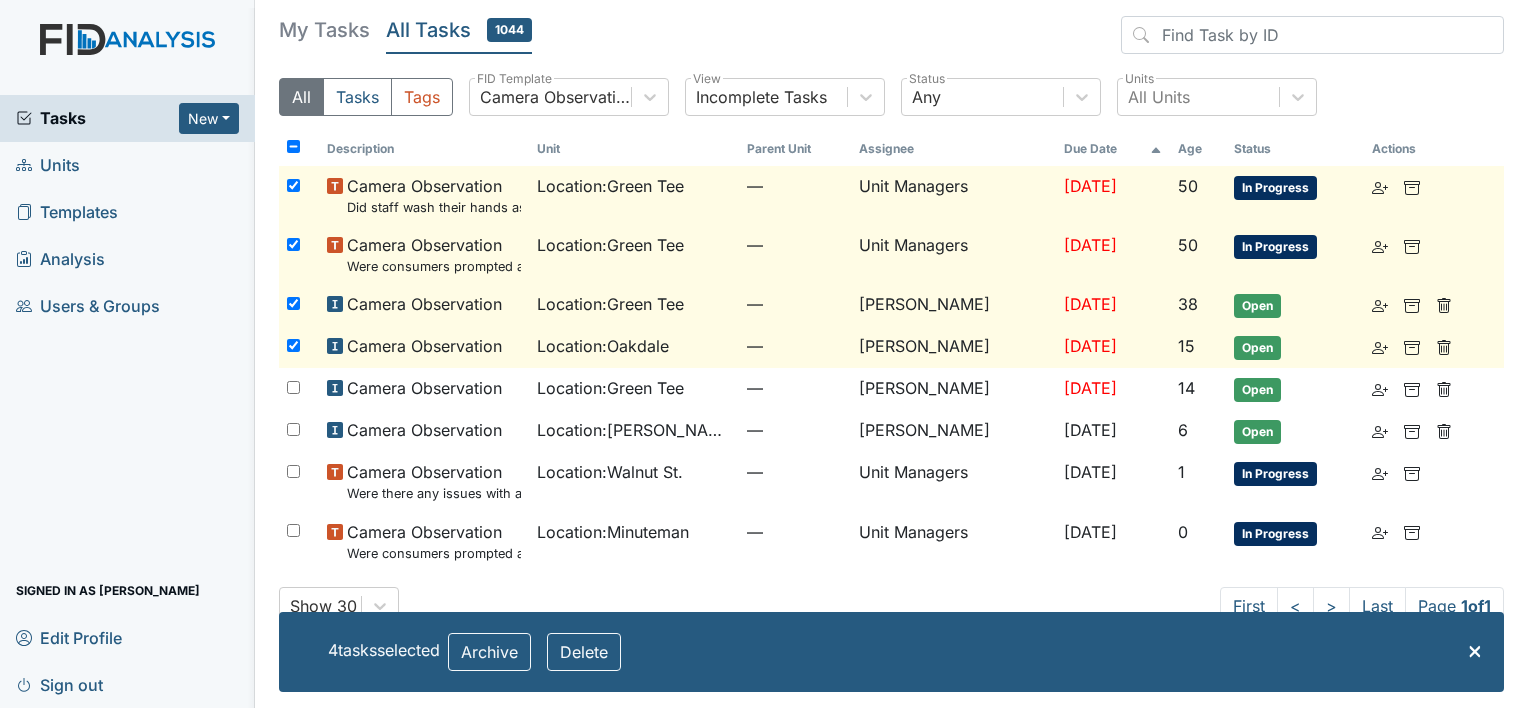 click at bounding box center (299, 149) 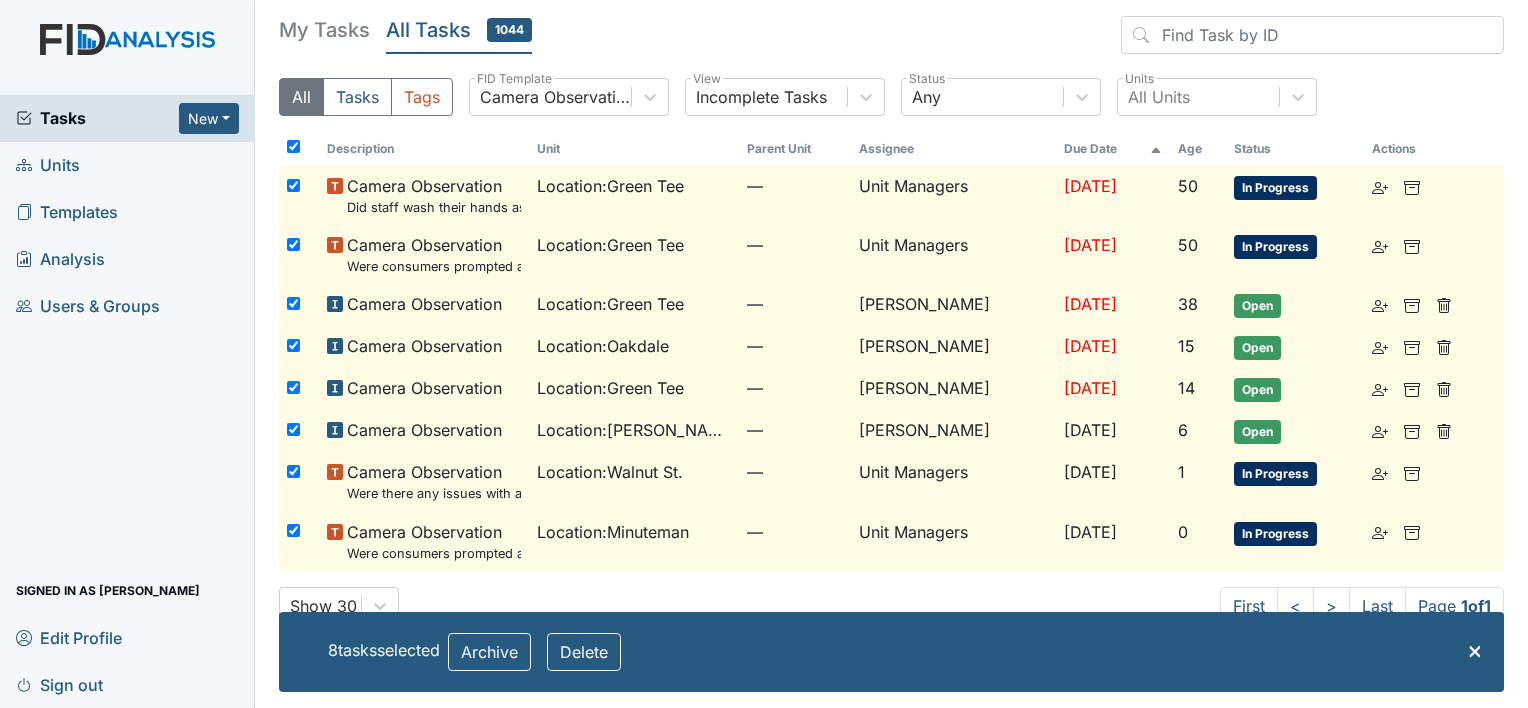 click at bounding box center (293, 146) 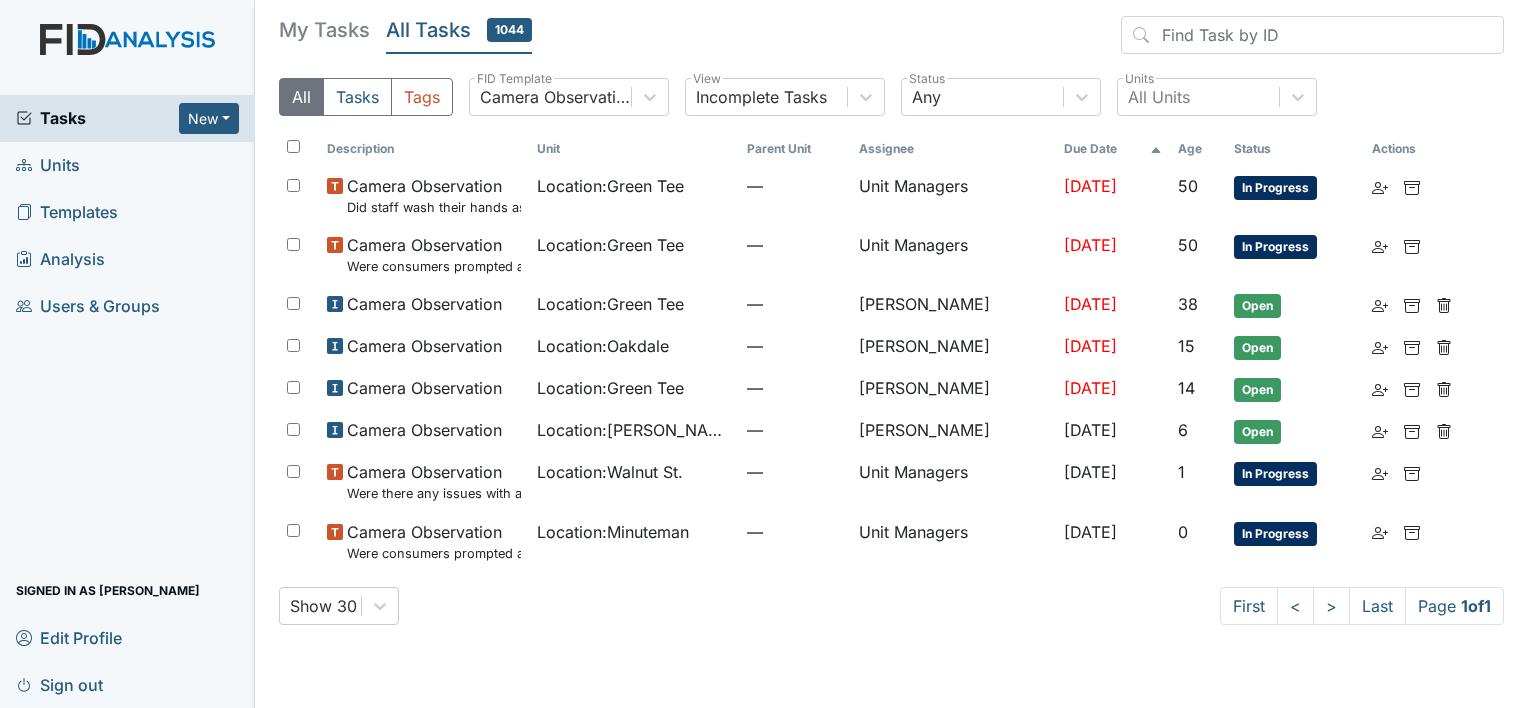 click on "My Tasks   All Tasks   1044 All   Tasks   Tags   Camera Observation FID Template Incomplete Tasks View Any Status All Units Units Description Unit Parent Unit Assignee Due Date Age Status Actions Camera Observation Did staff wash their hands as well as the consumer's prior to starting each med pass?  Location :  Green Tee — Unit Managers Jun 2, 2025 50 In Progress Camera Observation Were consumers prompted and/or assisted with washing their hands for meal prep? Location :  Green Tee — Unit Managers Jun 2, 2025 50 In Progress Camera Observation Location :  Green Tee — Deborah Lucky Jun 14, 2025 38 Open Camera Observation Location :  Oakdale — William Montague Jul 8, 2025 15 Open Camera Observation Location :  Green Tee — Deborah Lucky Jul 8, 2025 14 Open Camera Observation Location :  McKeel Loop — Danyelle Reed Jul 16, 2025 6 Open Camera Observation Location :  Walnut St. — Unit Managers Jul 21, 2025 1 In Progress Camera Observation Location :  Minuteman — Unit Managers Jul 22, 2025 0 First" at bounding box center [891, 354] 